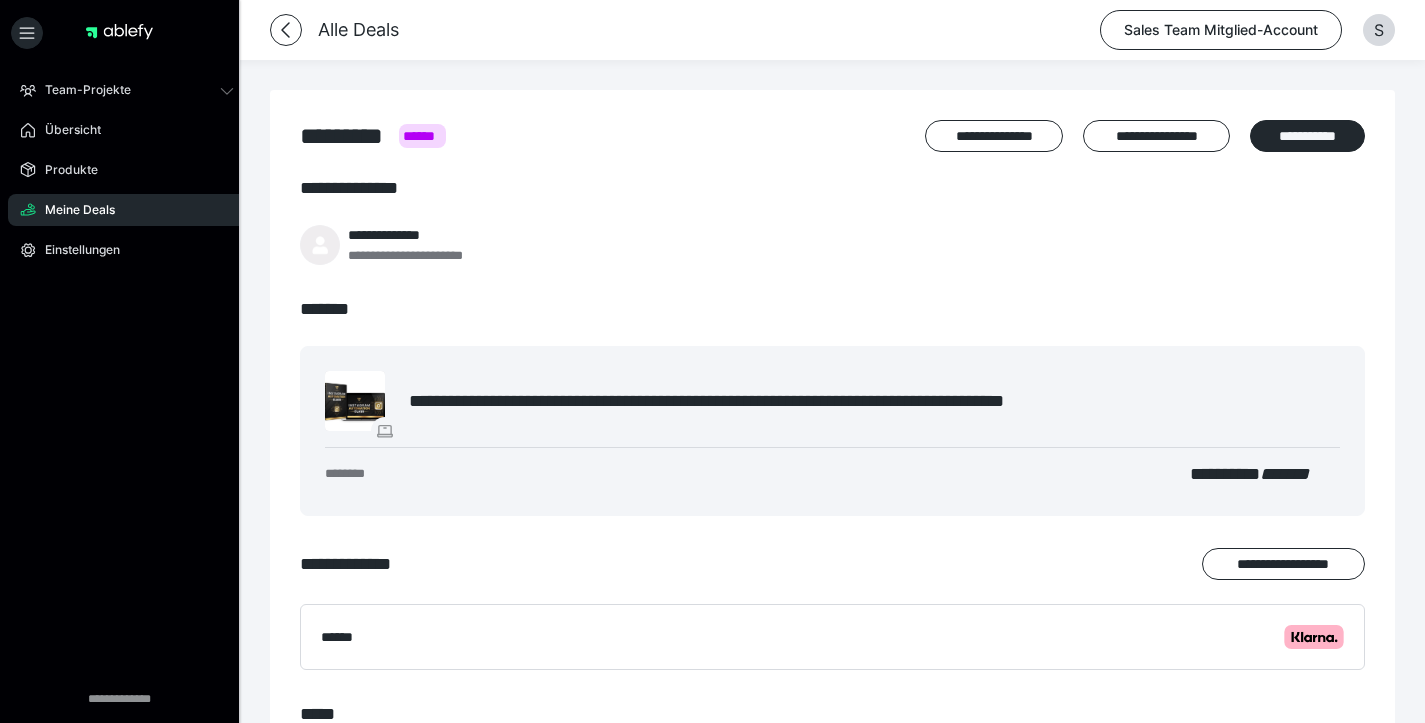 scroll, scrollTop: 309, scrollLeft: 0, axis: vertical 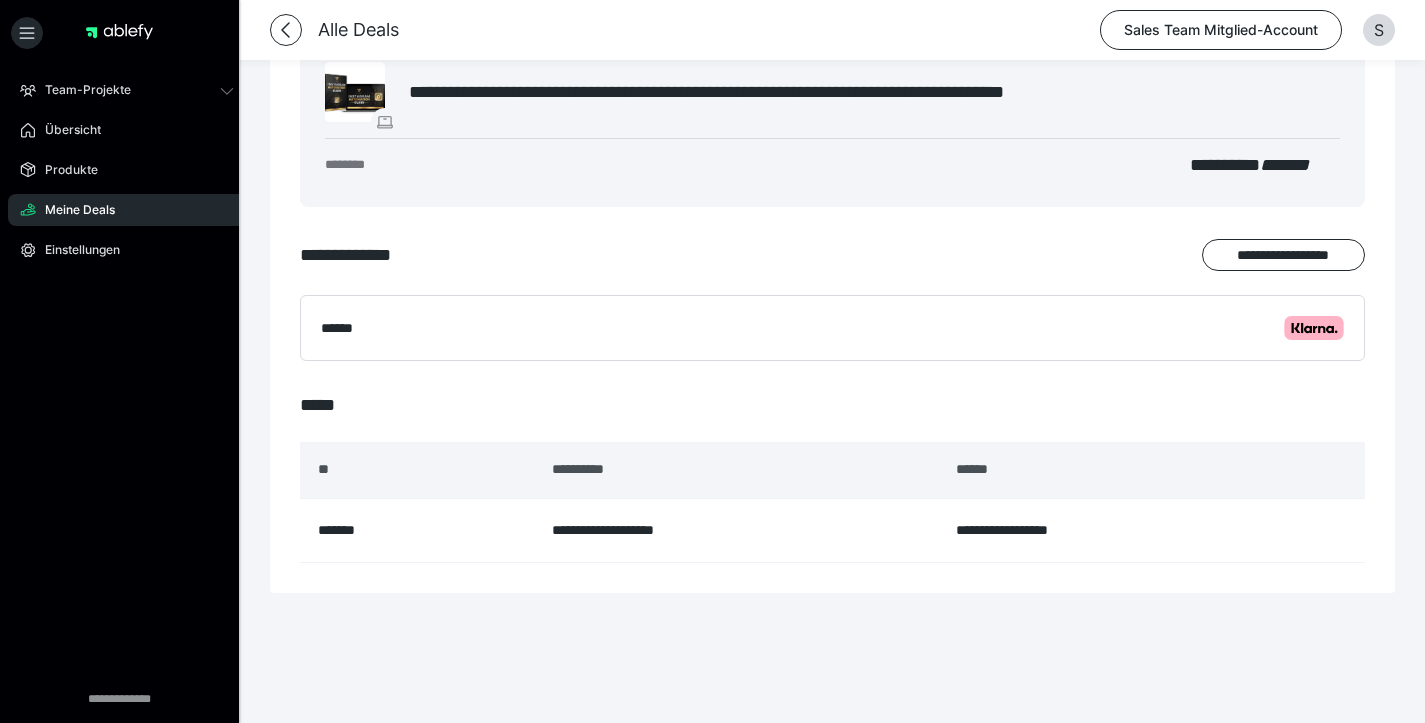 click on "Sales Team Mitglied-Account" at bounding box center (1221, 30) 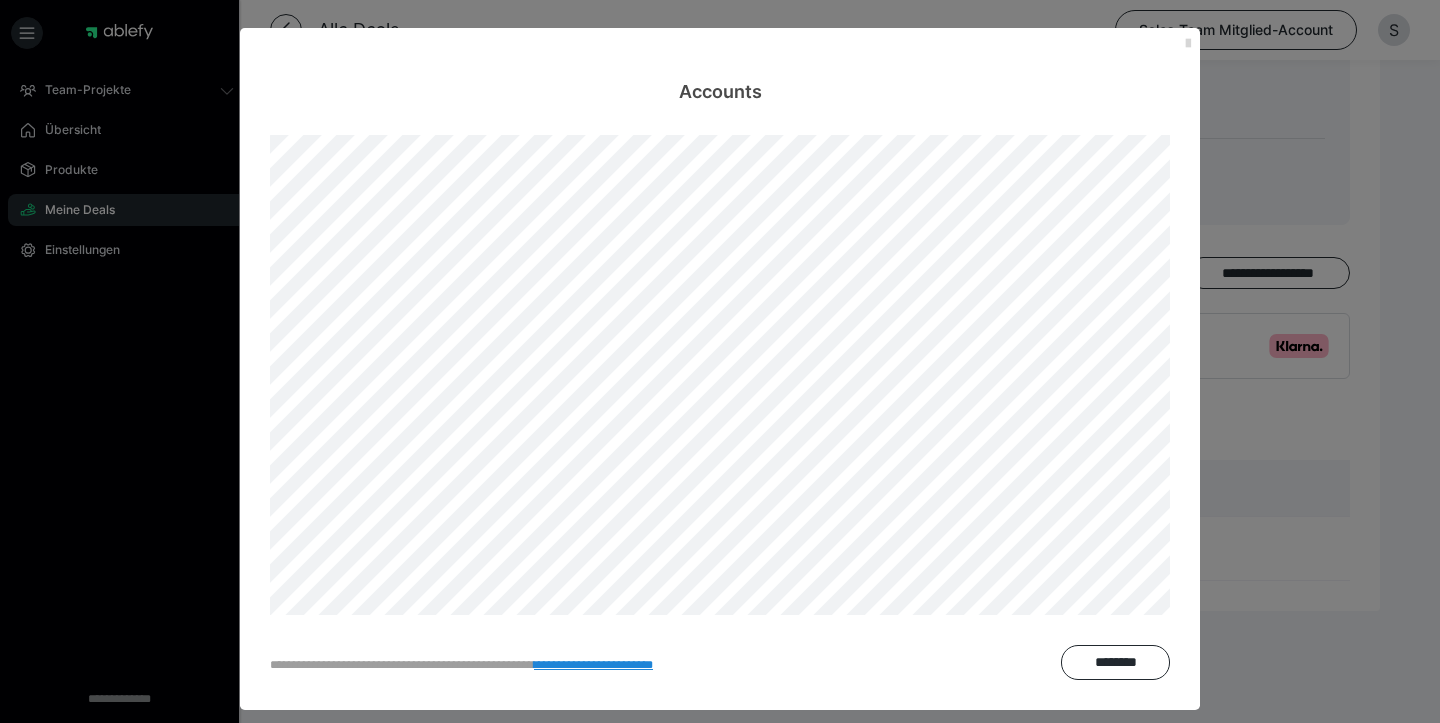 click at bounding box center (1188, 44) 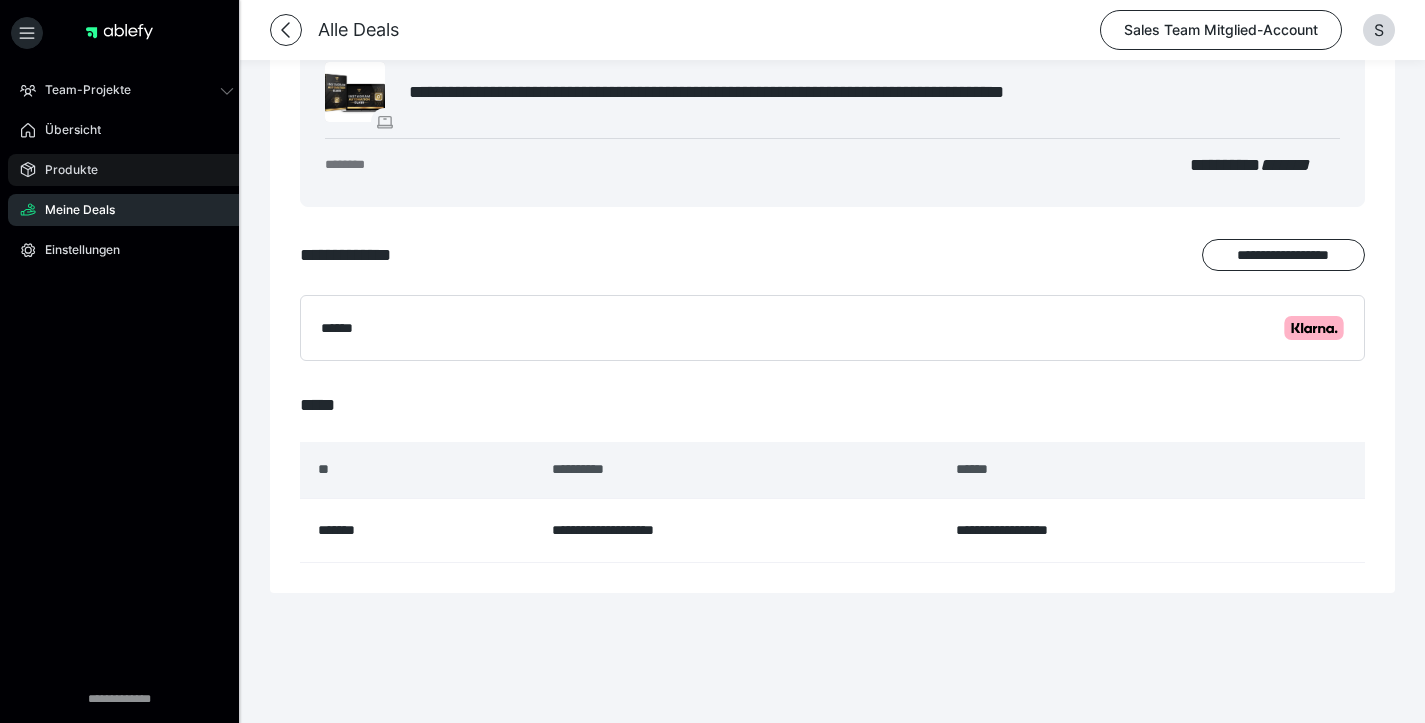 click on "Produkte" at bounding box center (127, 170) 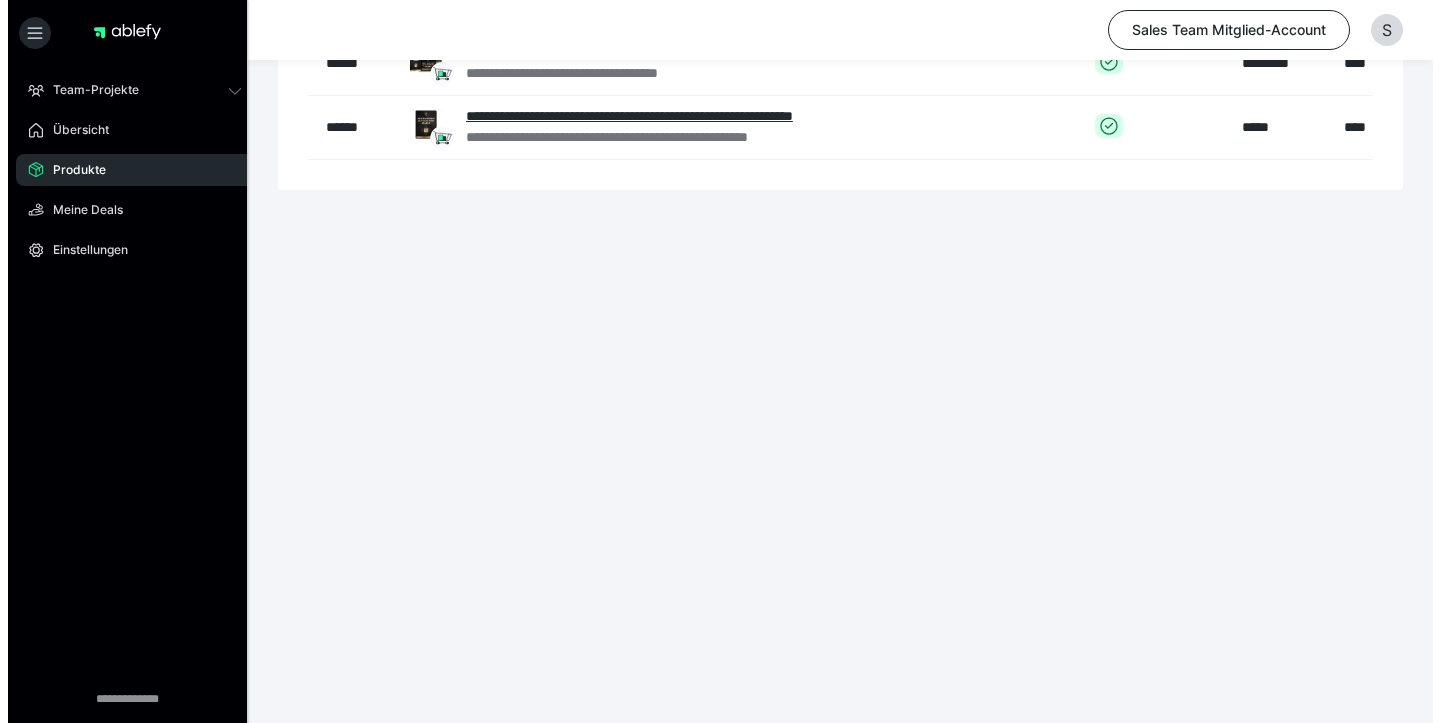 scroll, scrollTop: 0, scrollLeft: 0, axis: both 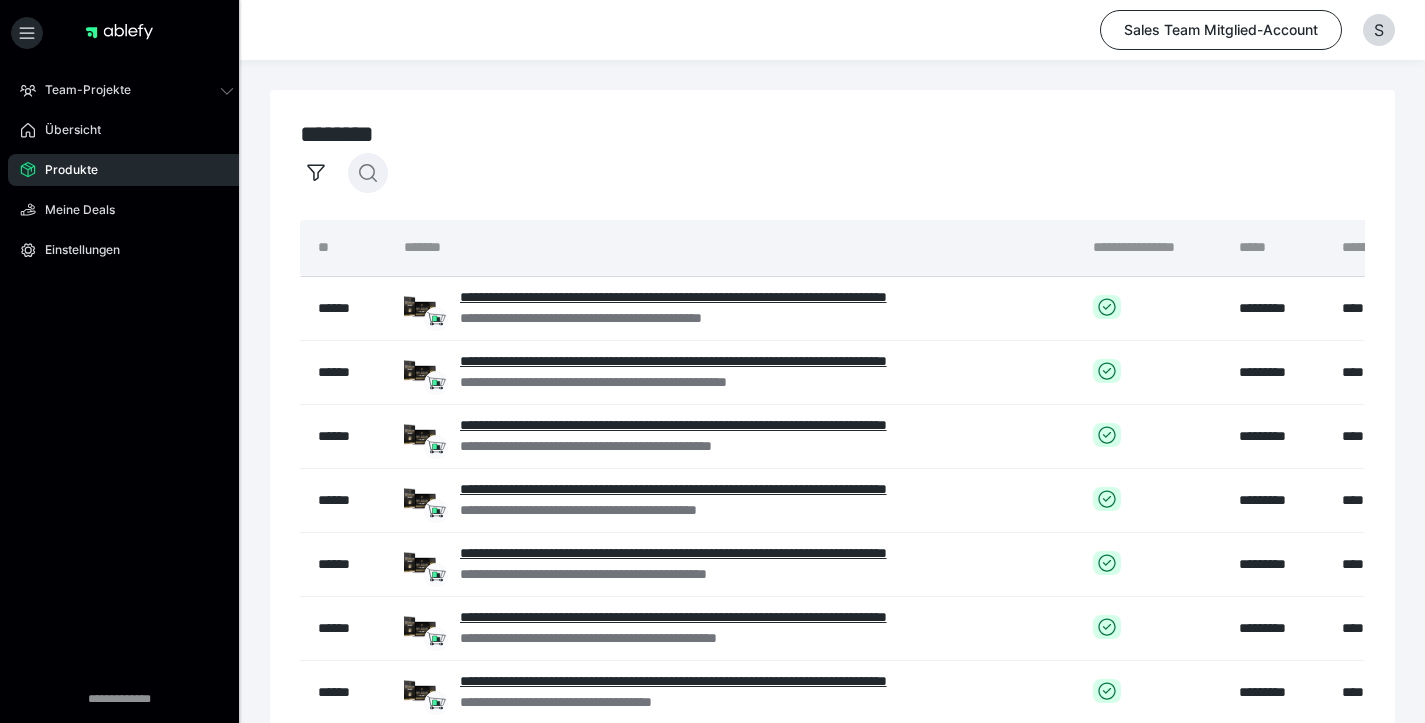 click 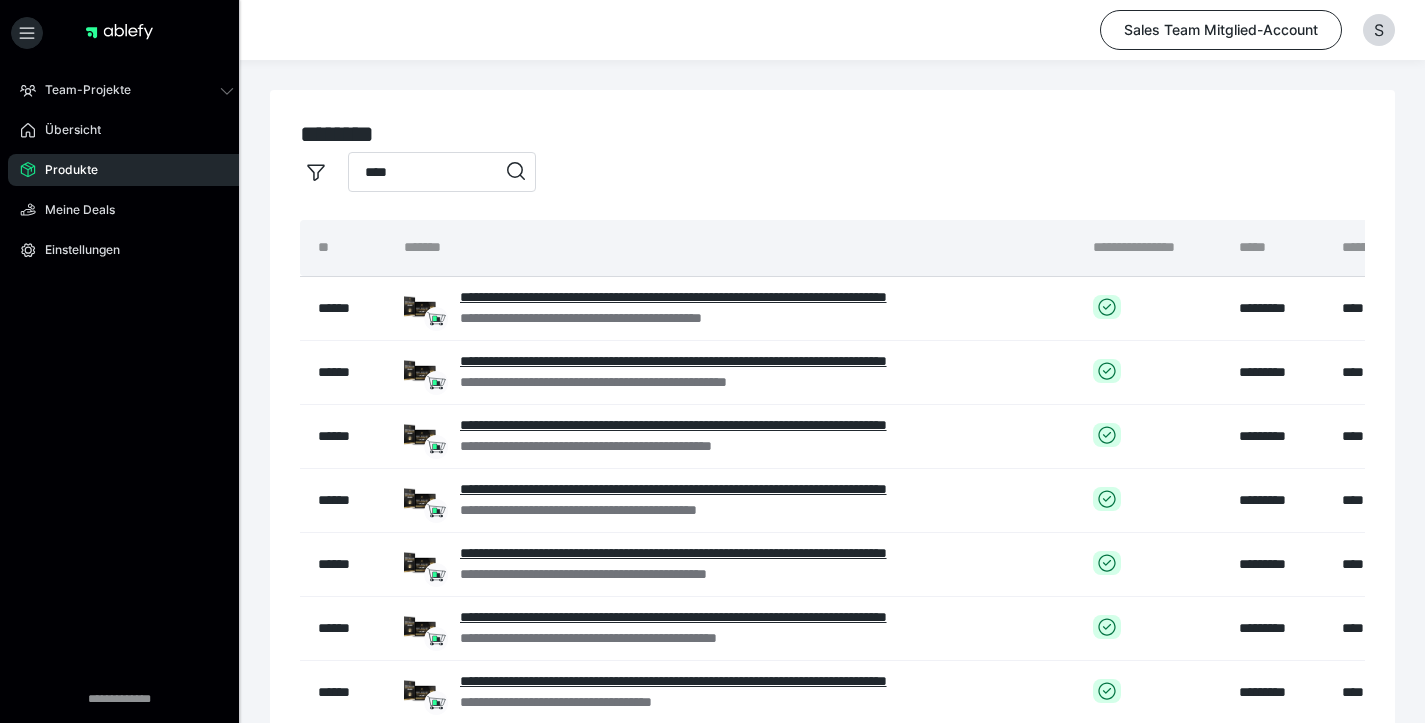 type on "****" 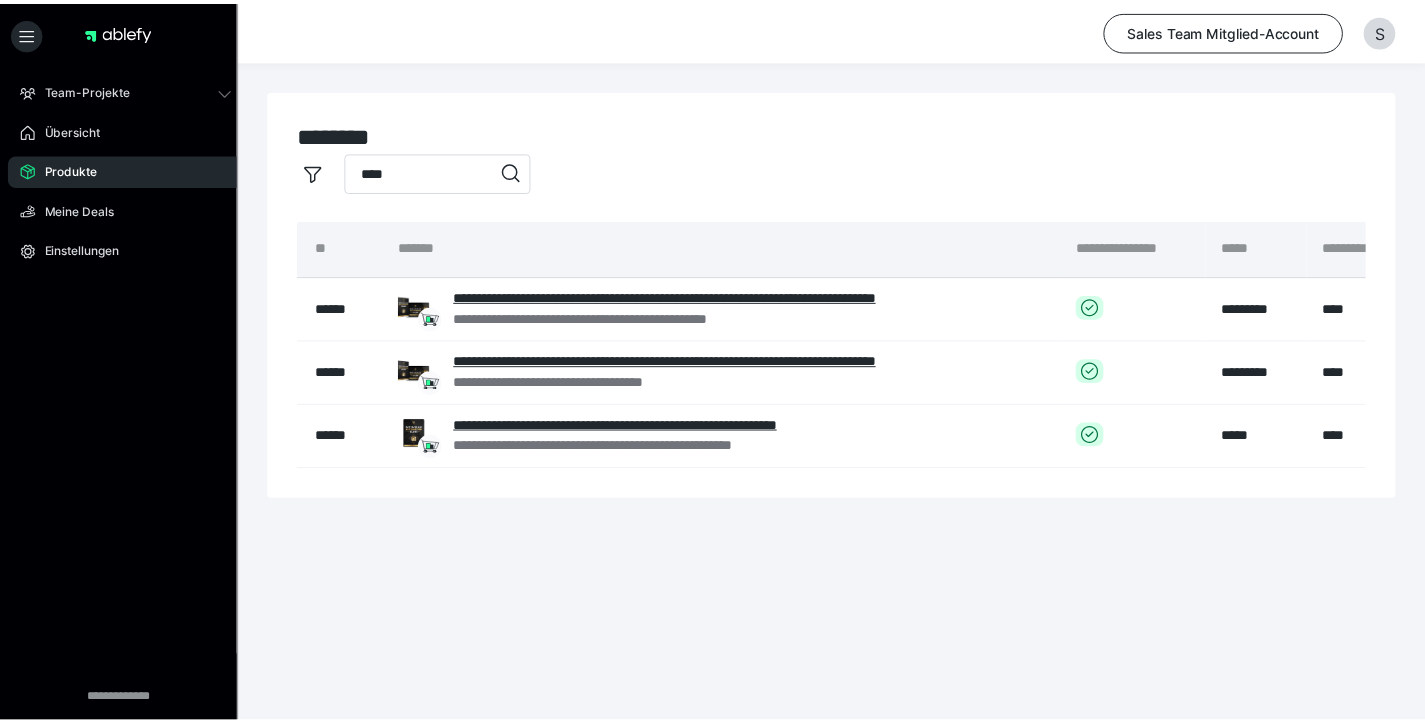 scroll, scrollTop: 0, scrollLeft: 285, axis: horizontal 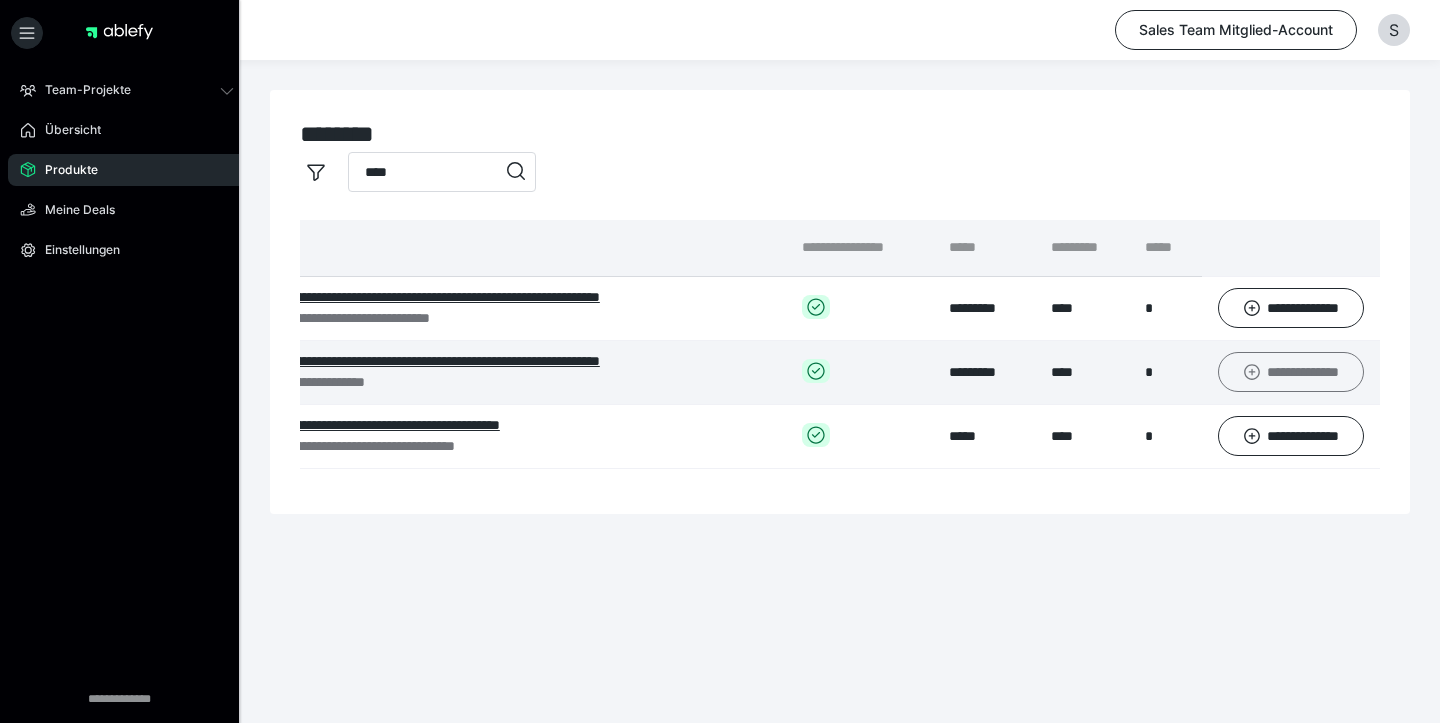 click on "**********" at bounding box center (1291, 372) 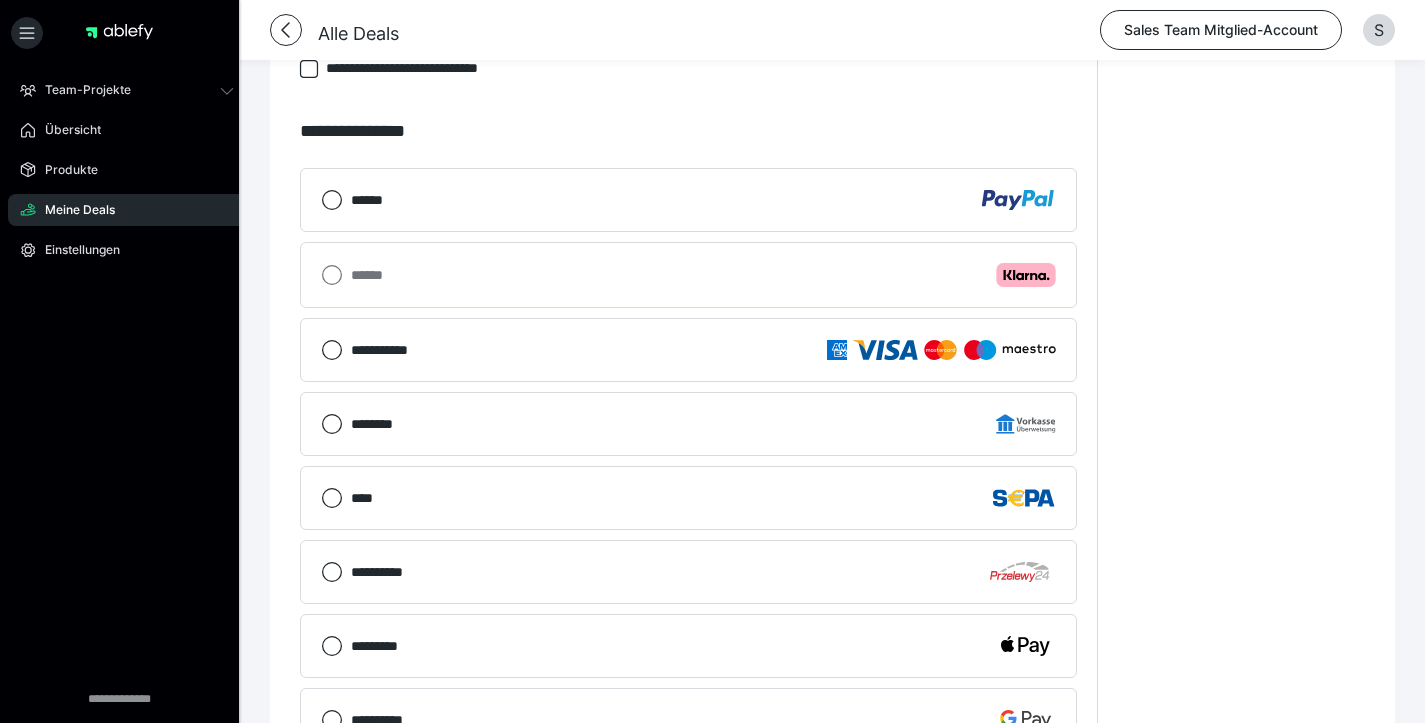 scroll, scrollTop: 313, scrollLeft: 0, axis: vertical 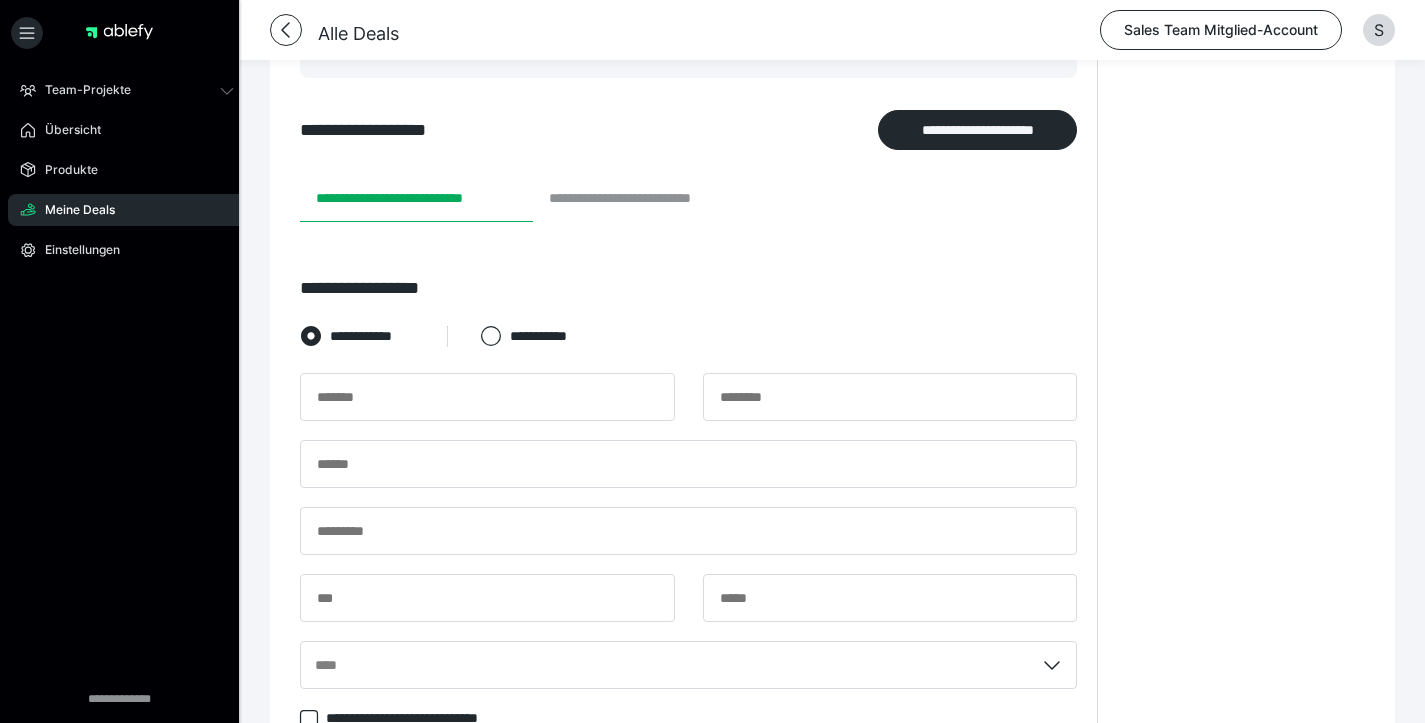 click on "**********" at bounding box center (648, 198) 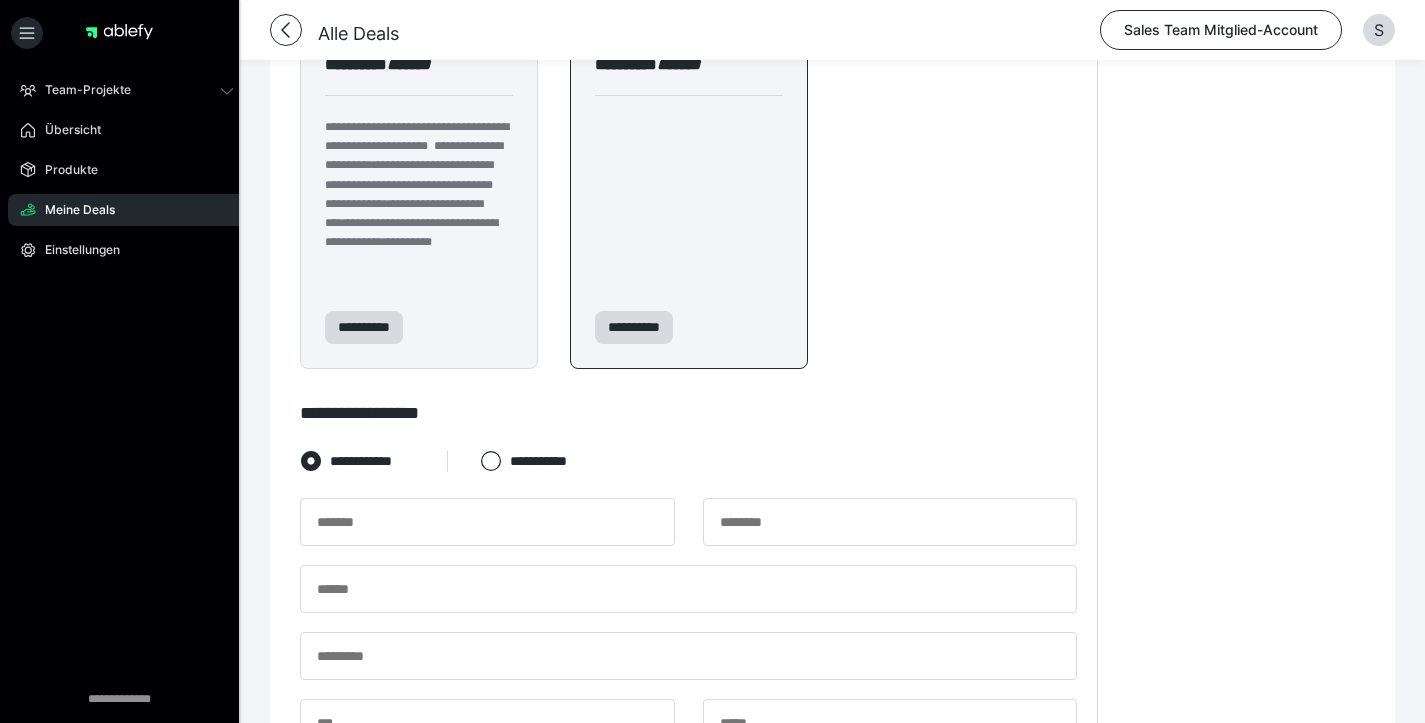 scroll, scrollTop: 1104, scrollLeft: 0, axis: vertical 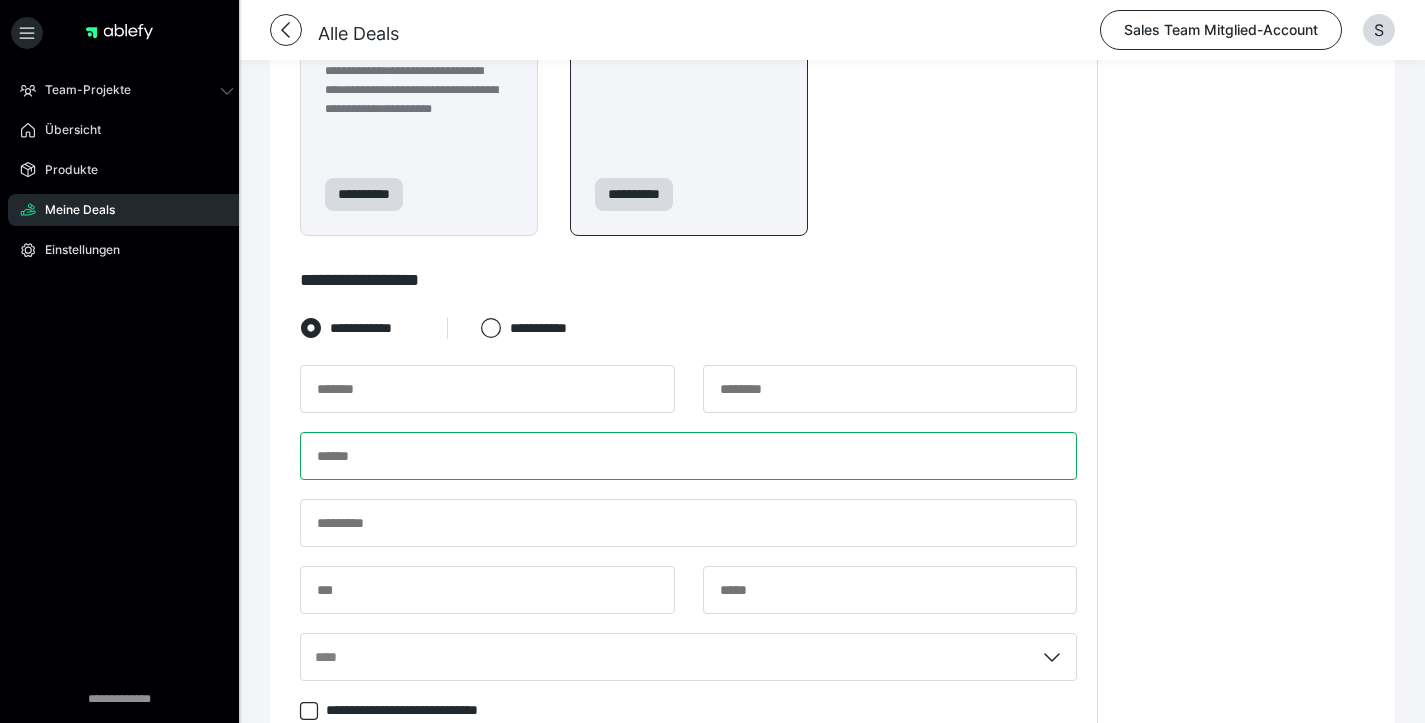 paste on "**********" 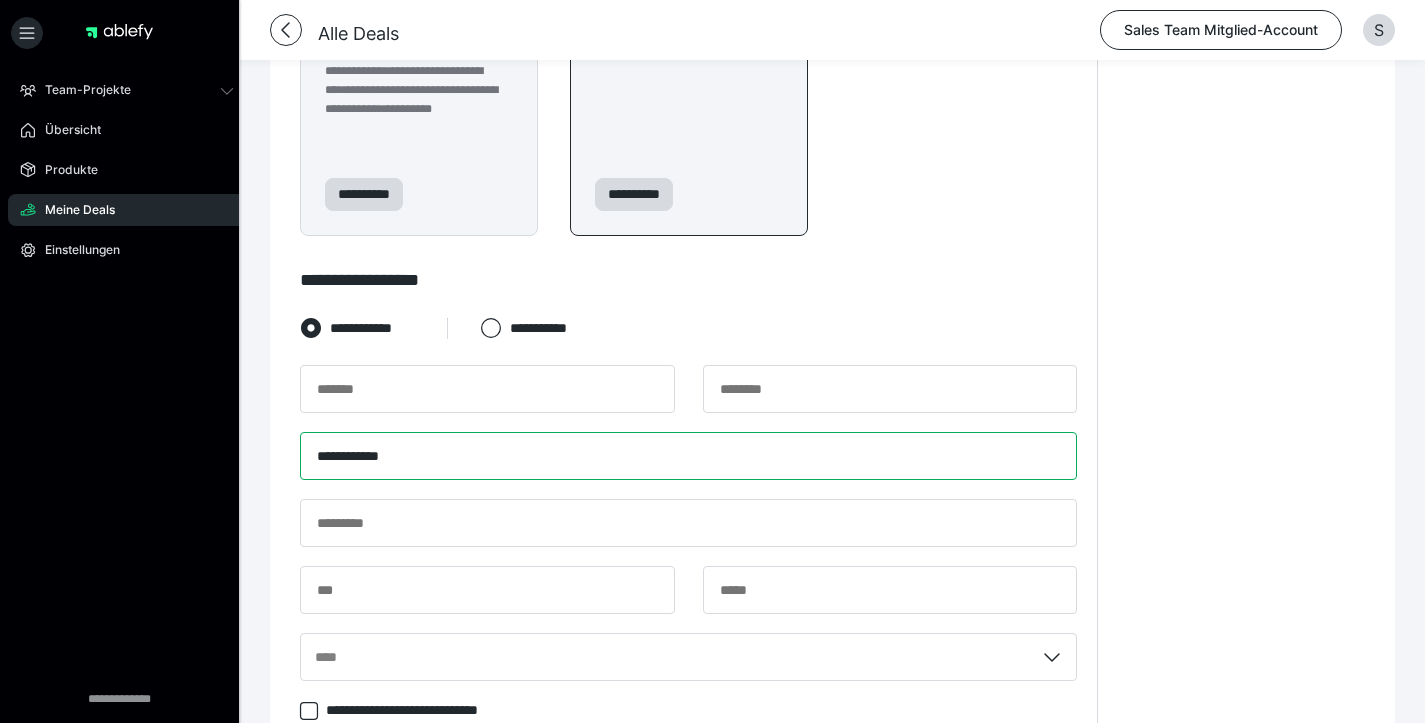type on "**********" 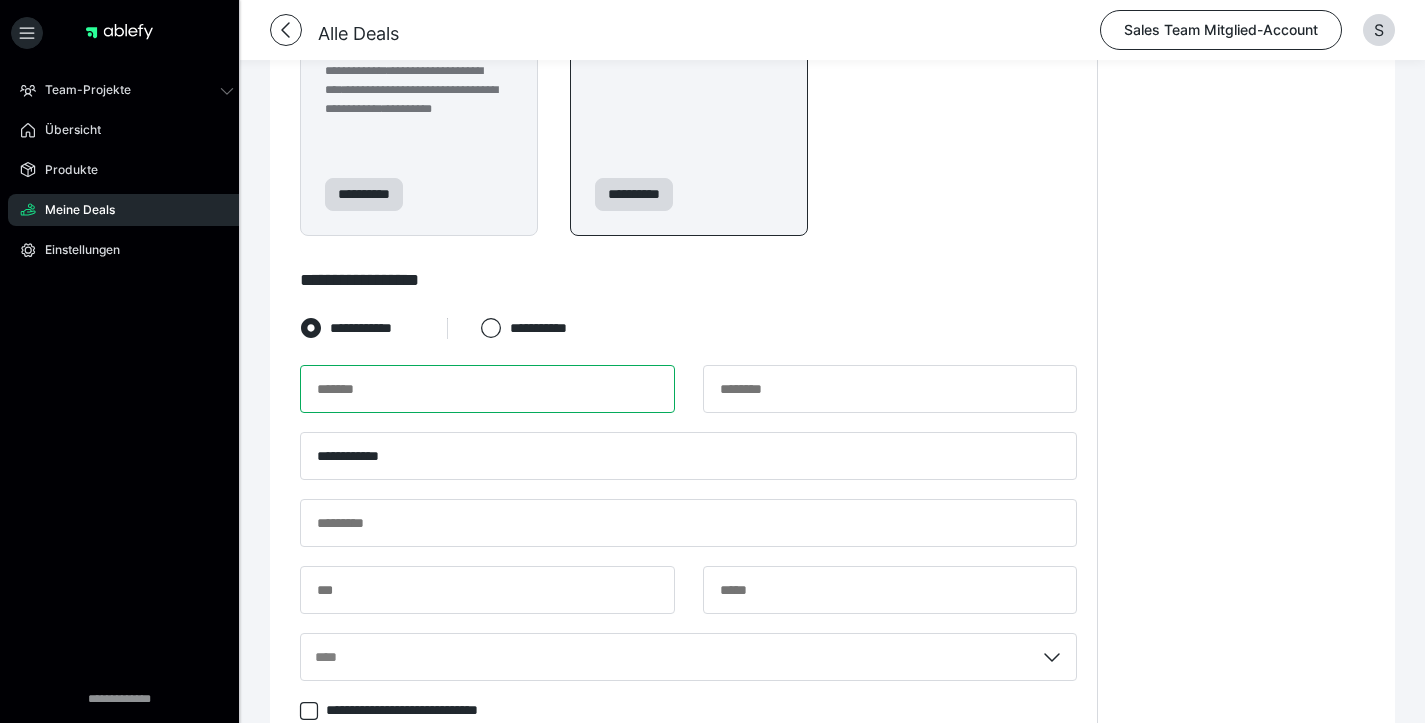 click at bounding box center (487, 389) 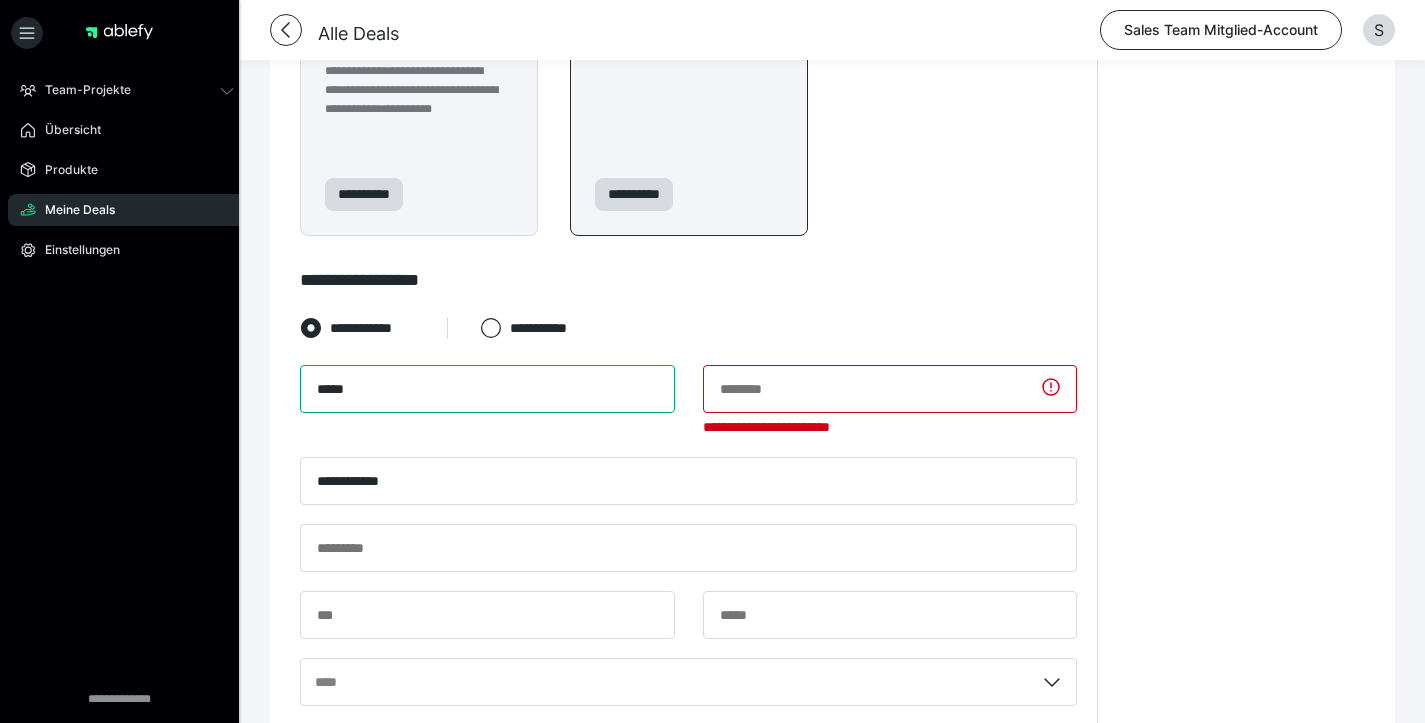 click on "****" at bounding box center (487, 389) 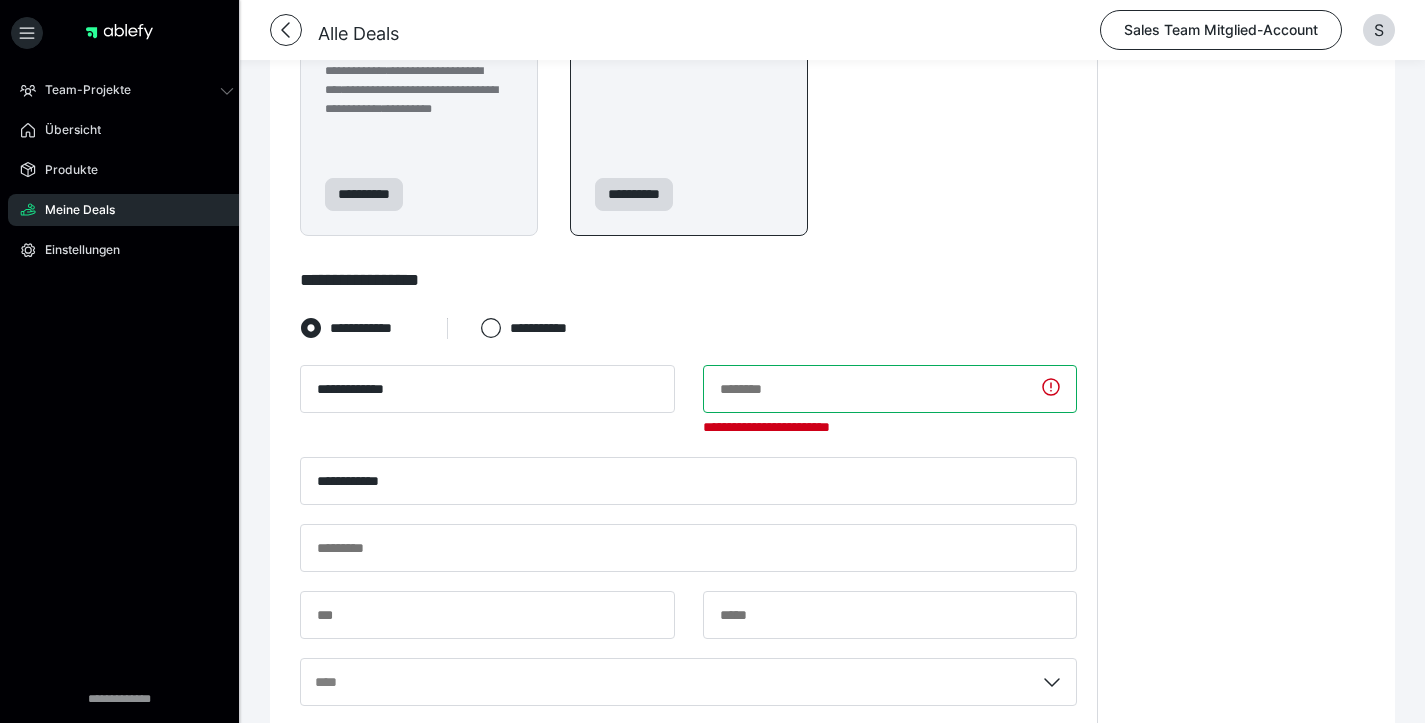 click at bounding box center [890, 389] 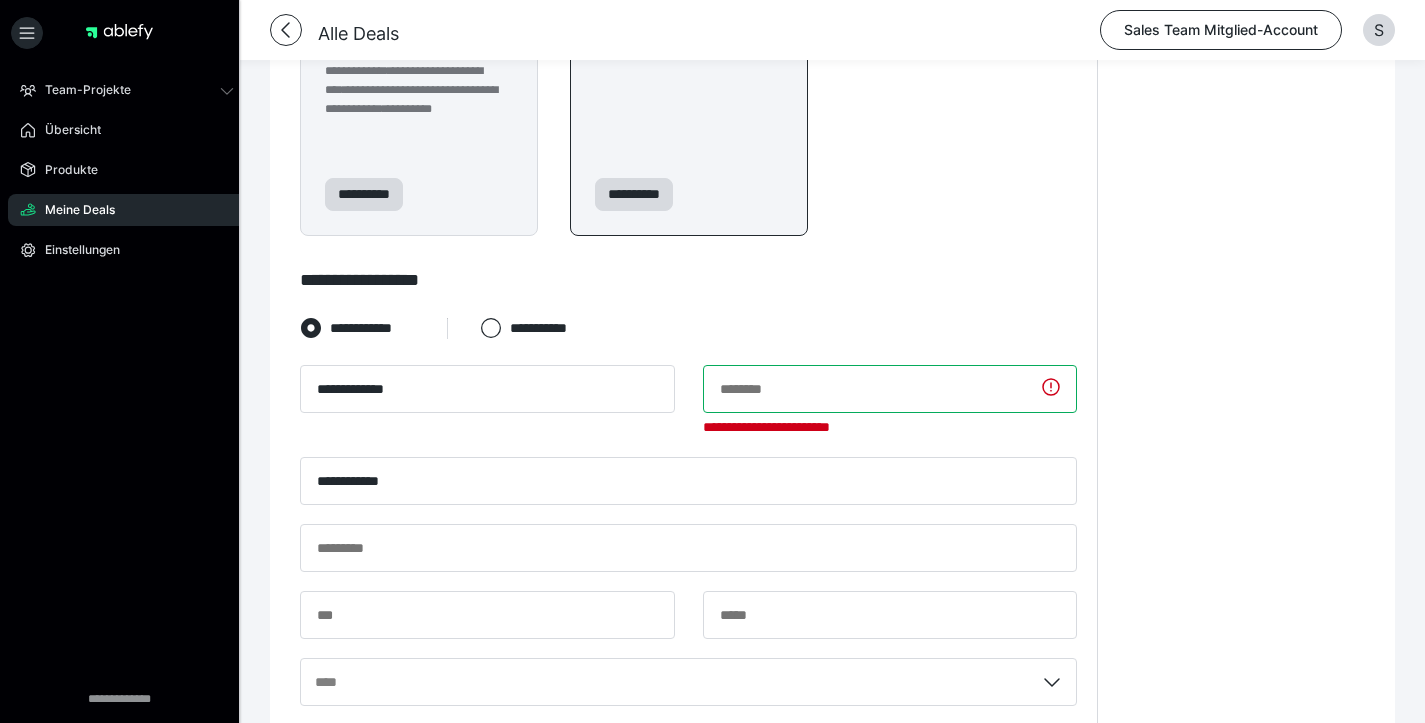 click at bounding box center (890, 389) 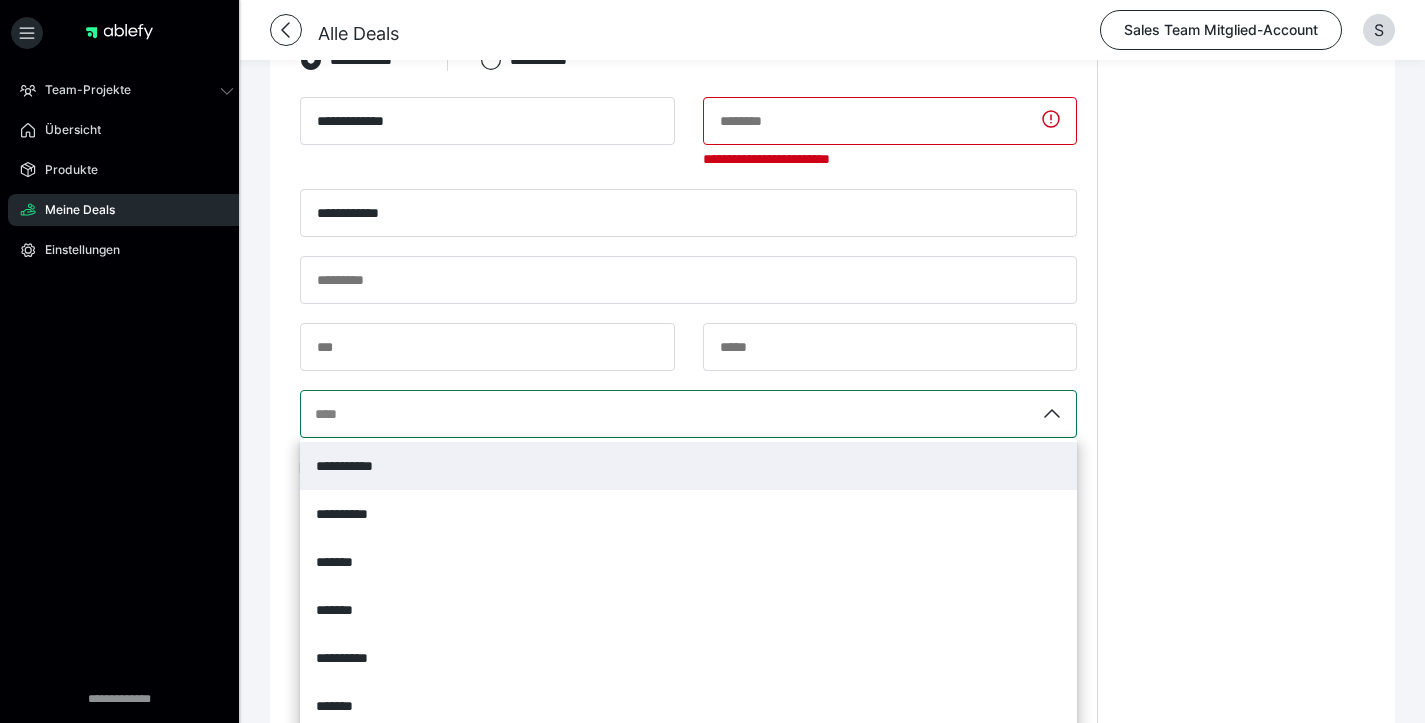 click on "**********" at bounding box center [688, 414] 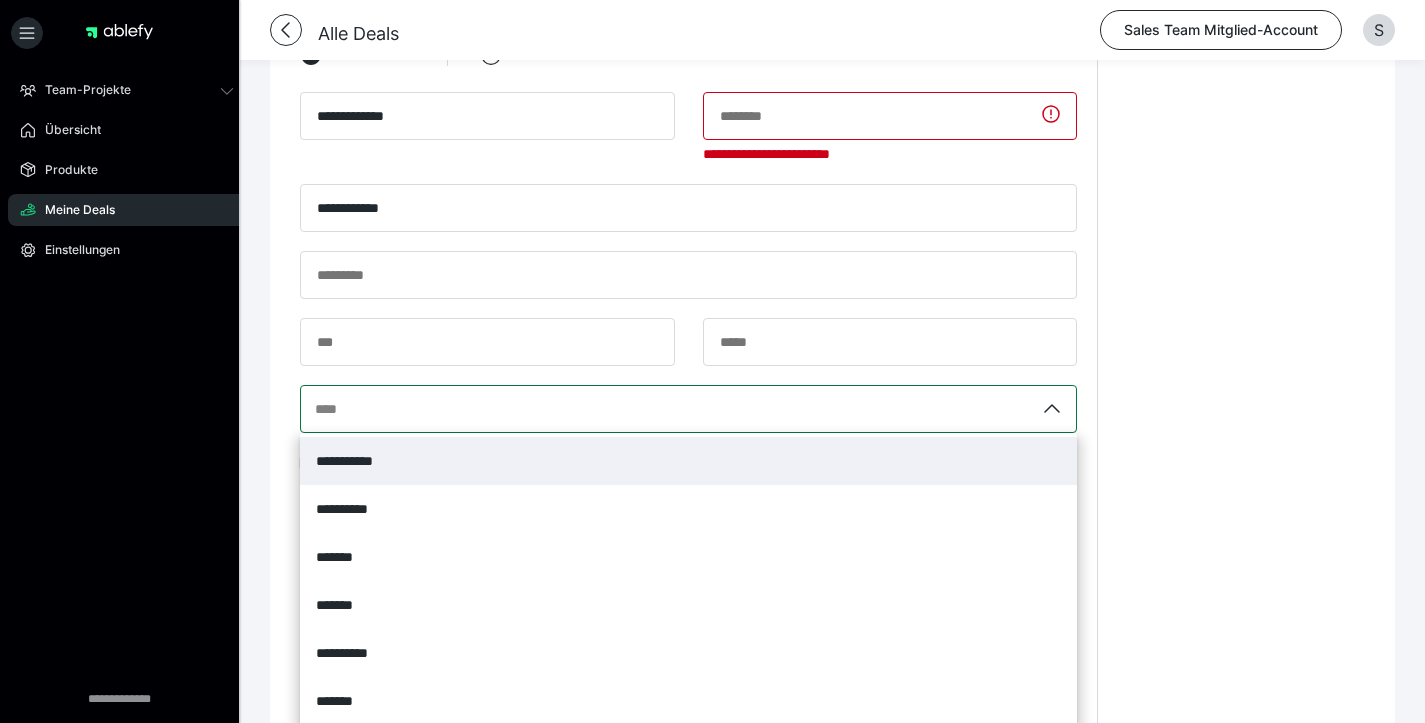 click on "**********" at bounding box center (316, 409) 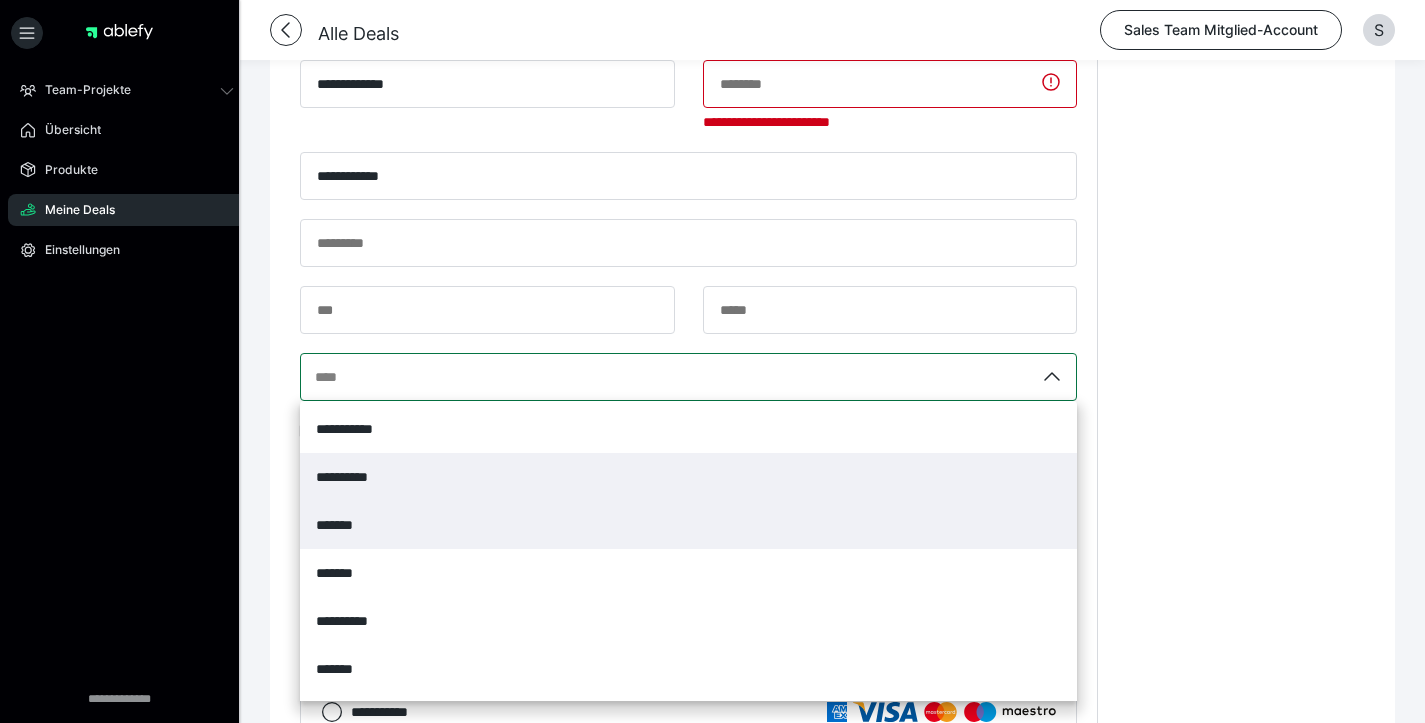 scroll, scrollTop: 1410, scrollLeft: 0, axis: vertical 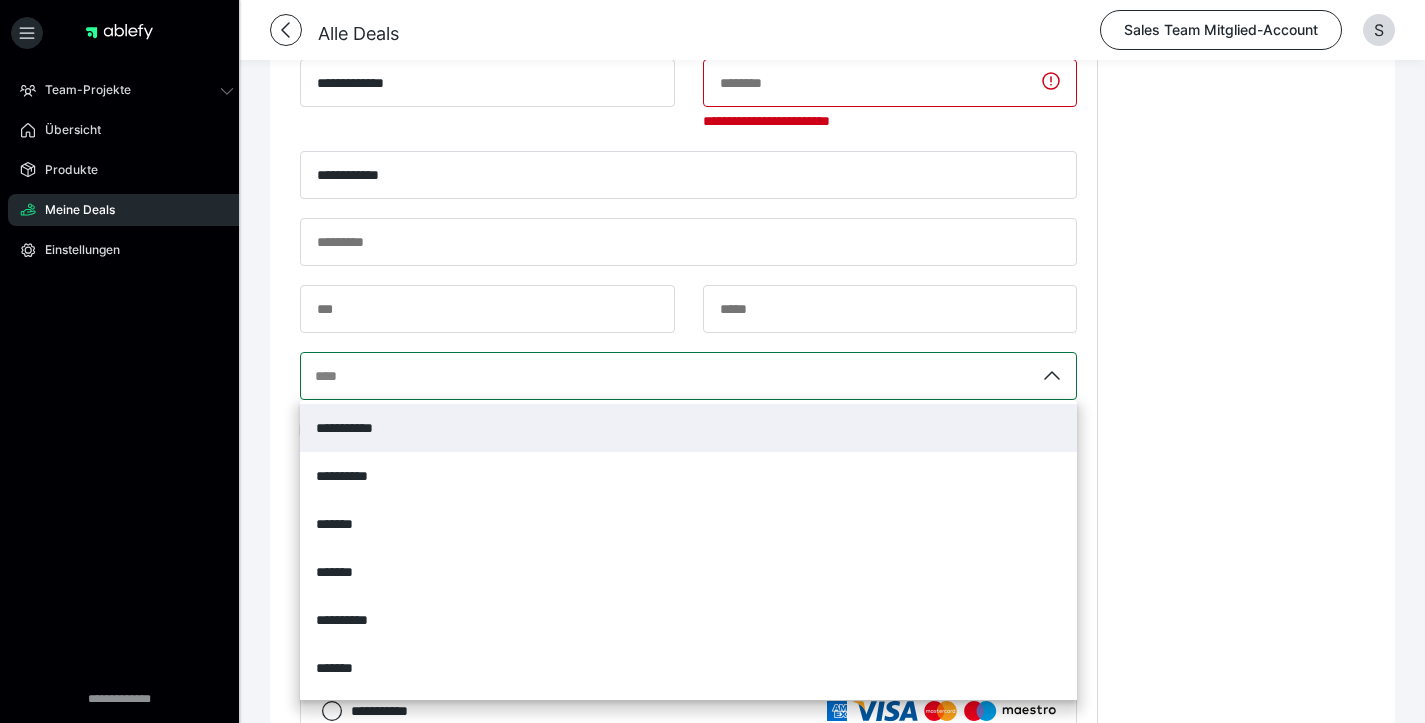 click on "**********" at bounding box center (688, 428) 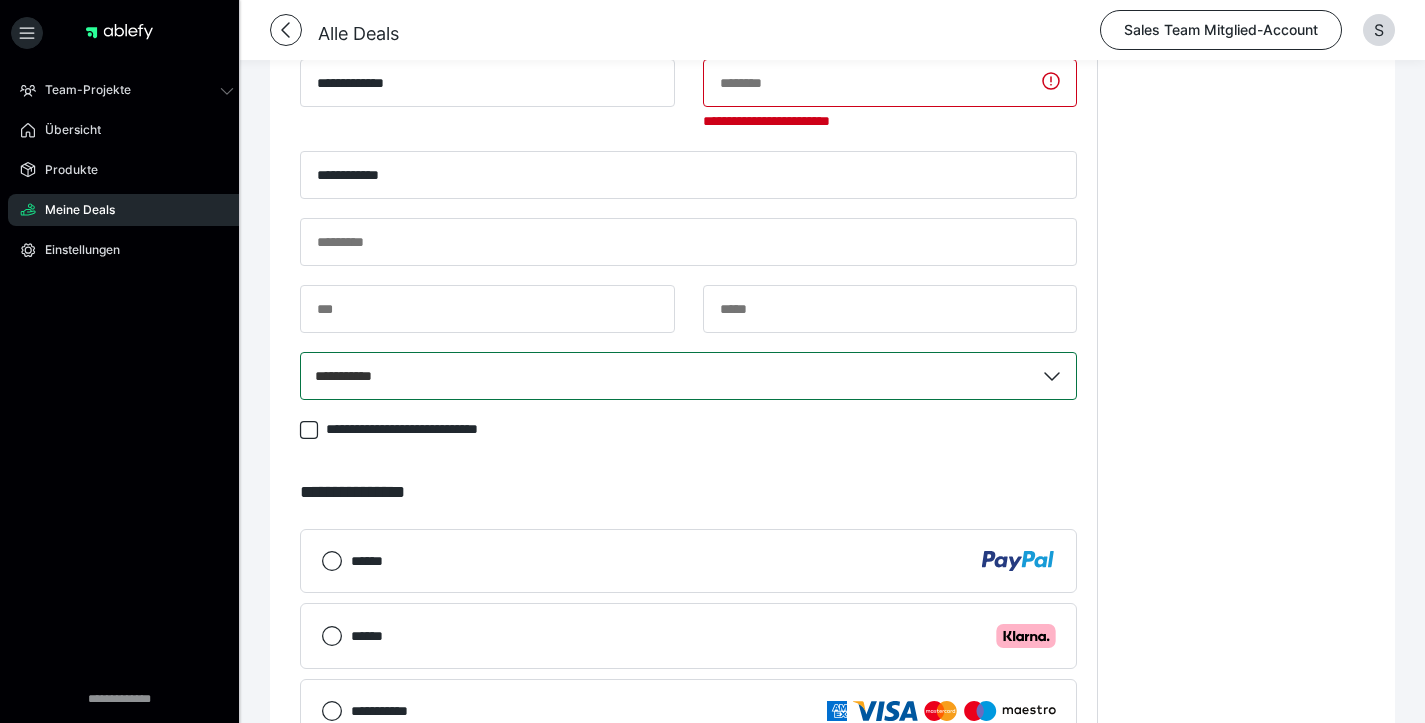 drag, startPoint x: 1235, startPoint y: 374, endPoint x: 1190, endPoint y: 345, distance: 53.535034 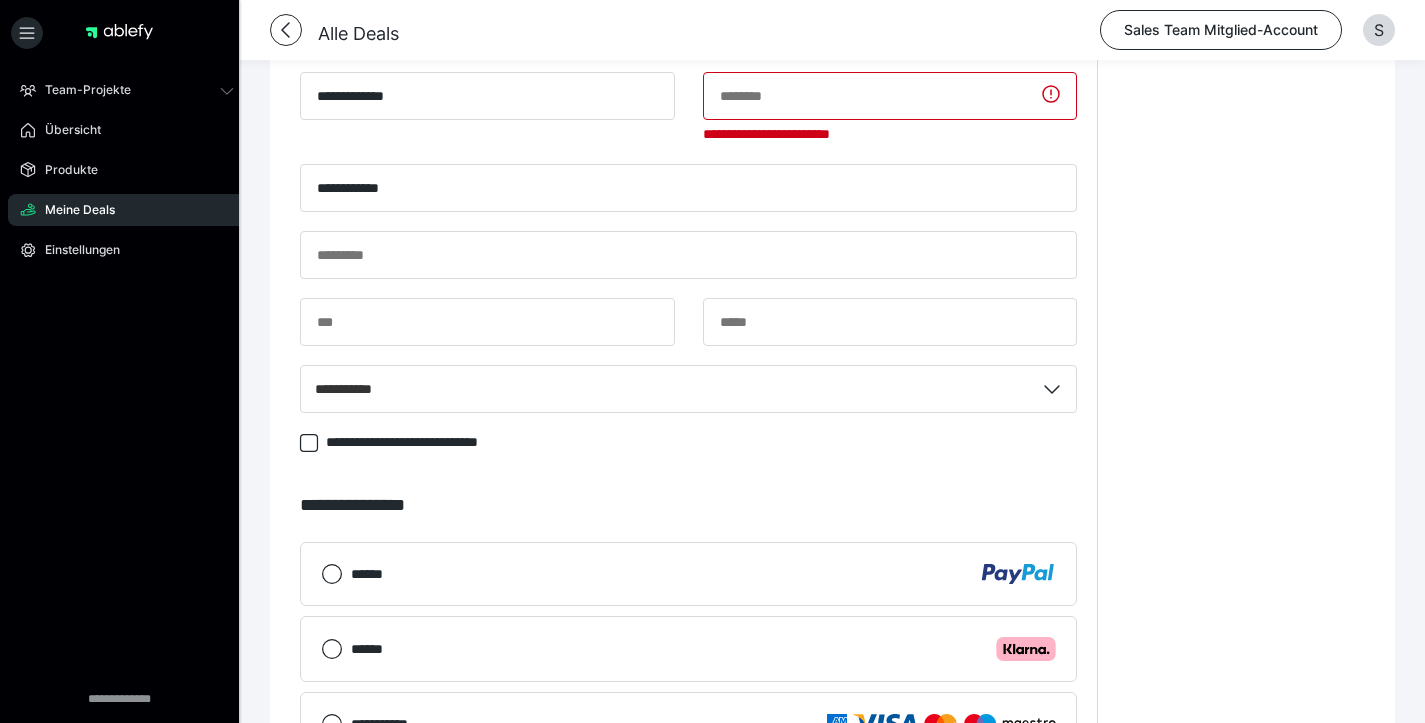 scroll, scrollTop: 1344, scrollLeft: 0, axis: vertical 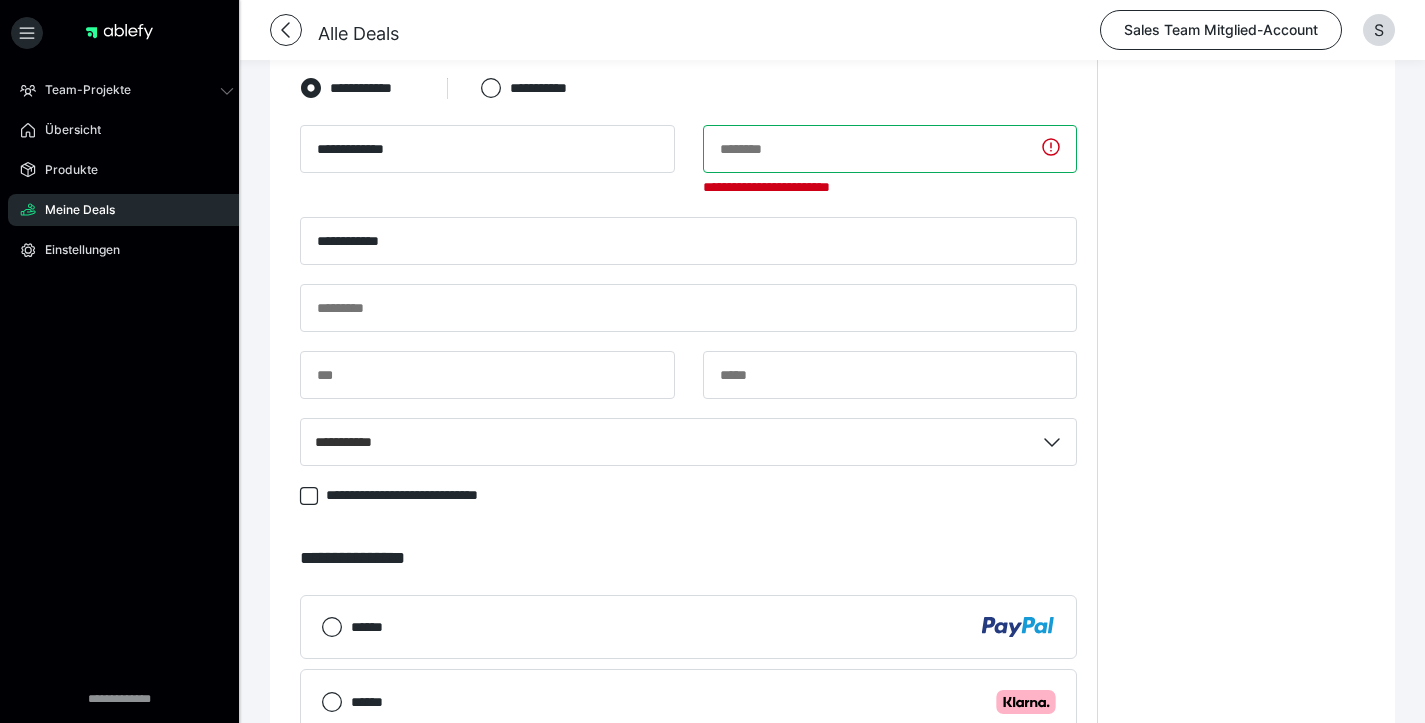 click at bounding box center (890, 149) 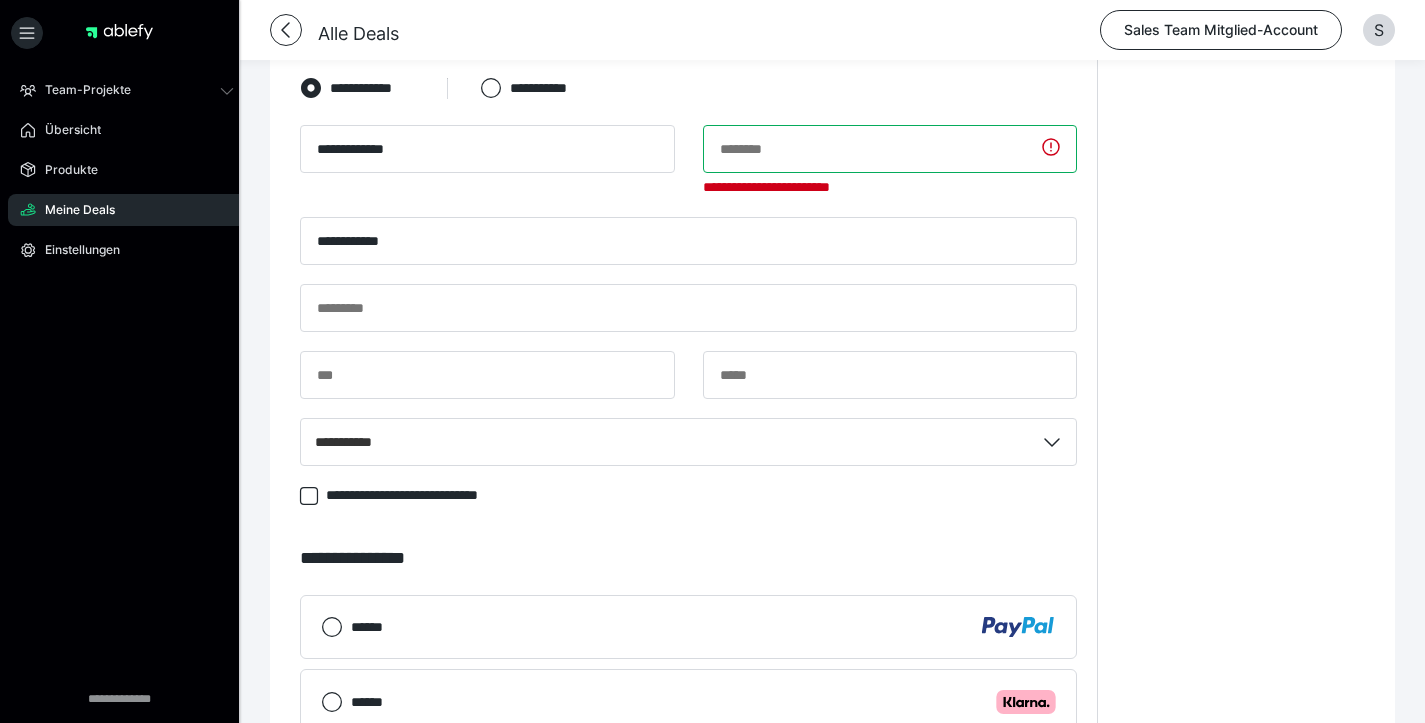 click at bounding box center (890, 149) 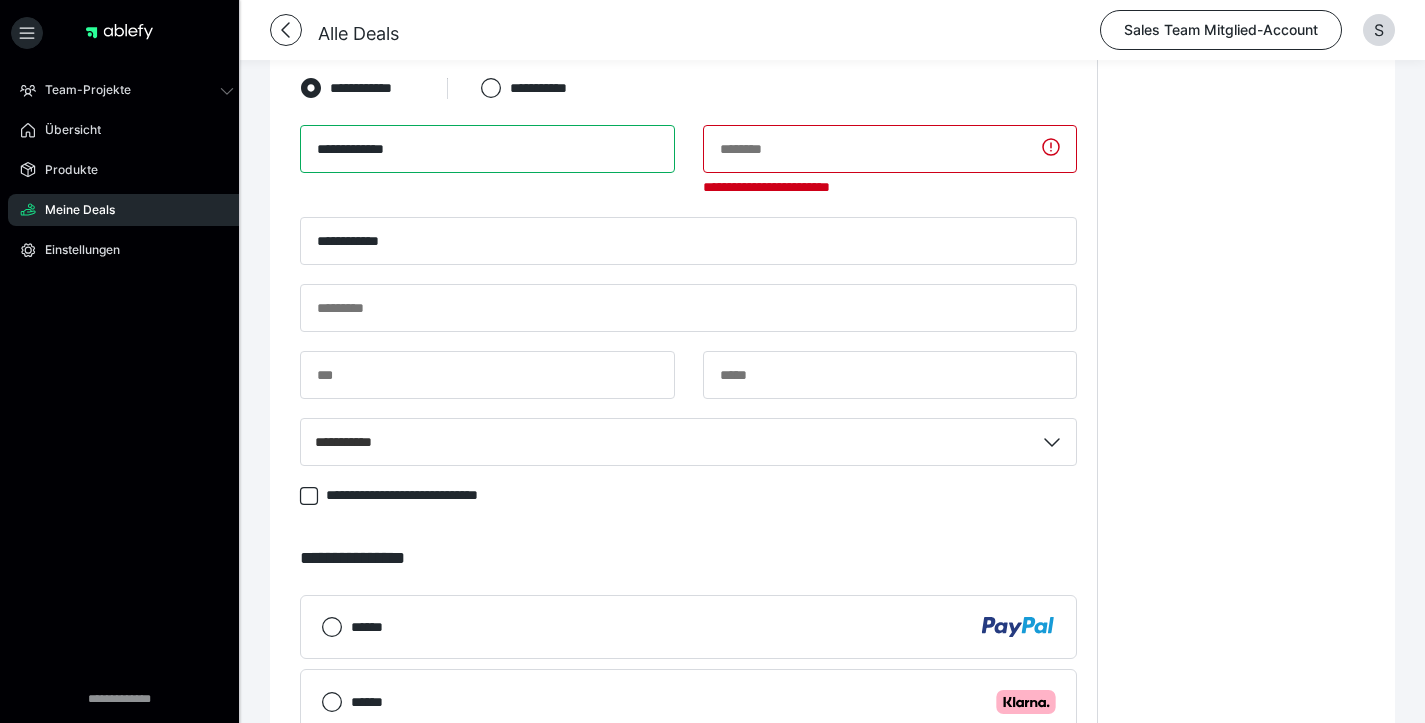 click on "**********" at bounding box center (487, 149) 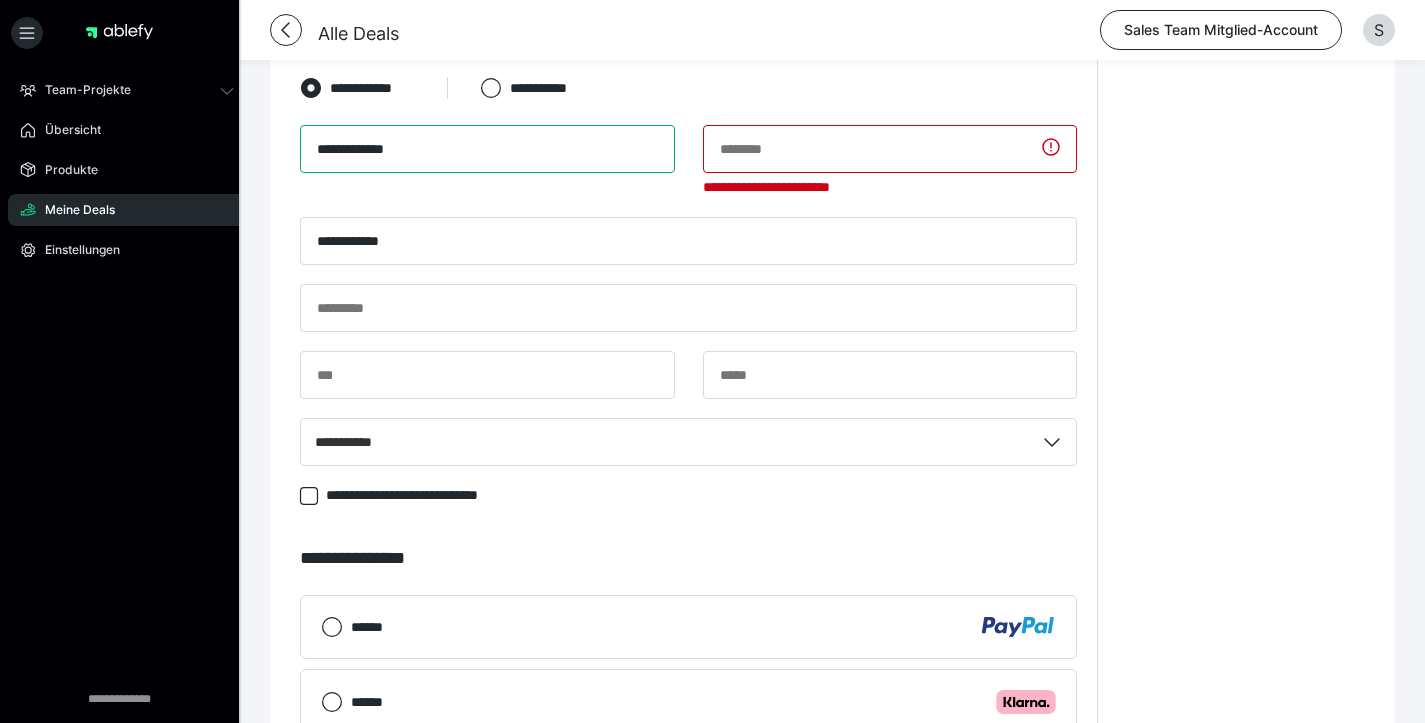 click on "**********" at bounding box center (487, 149) 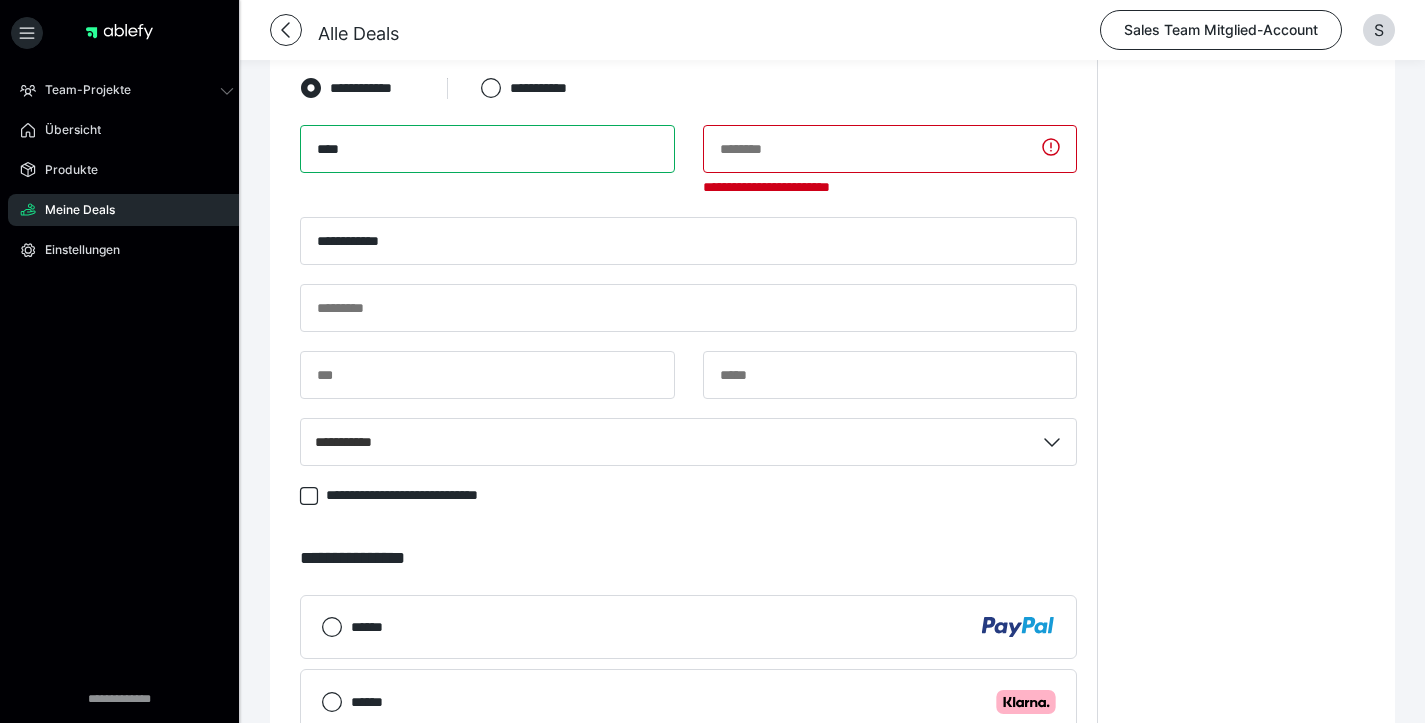 type on "****" 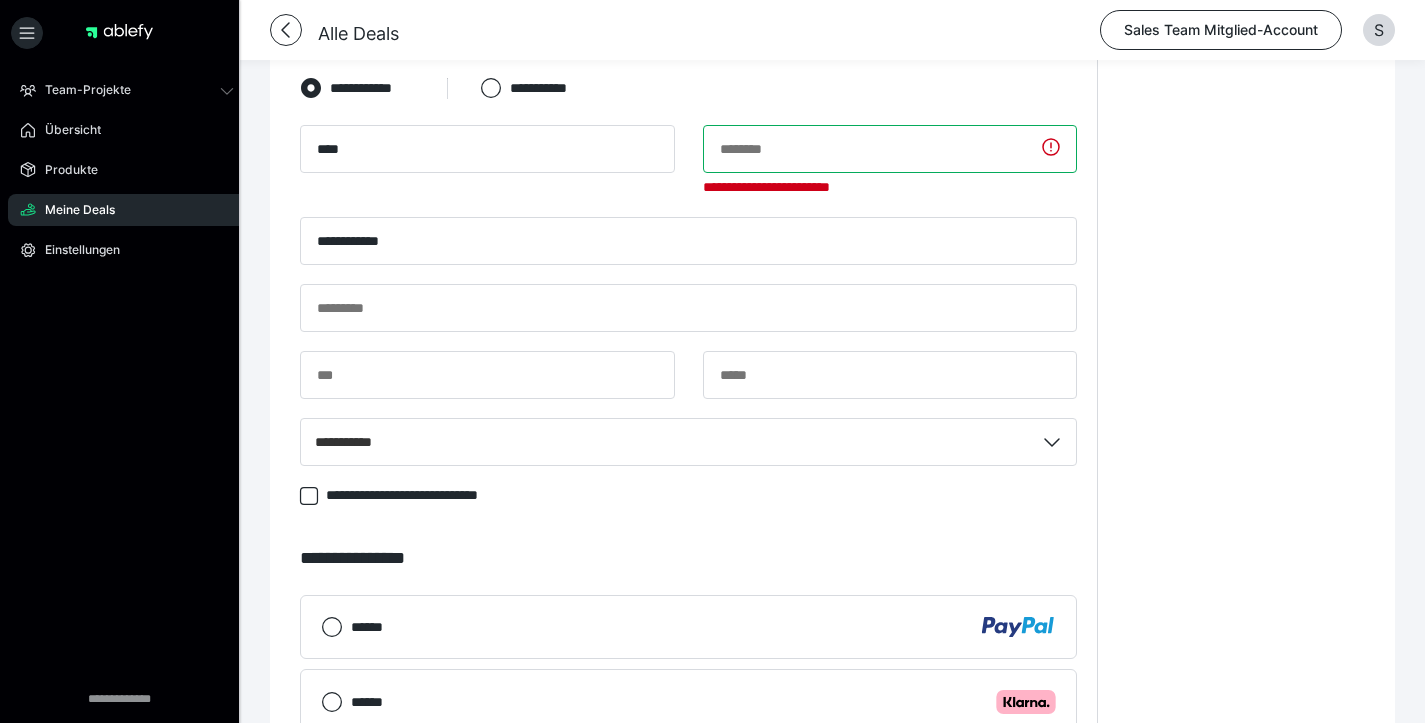 click at bounding box center (890, 149) 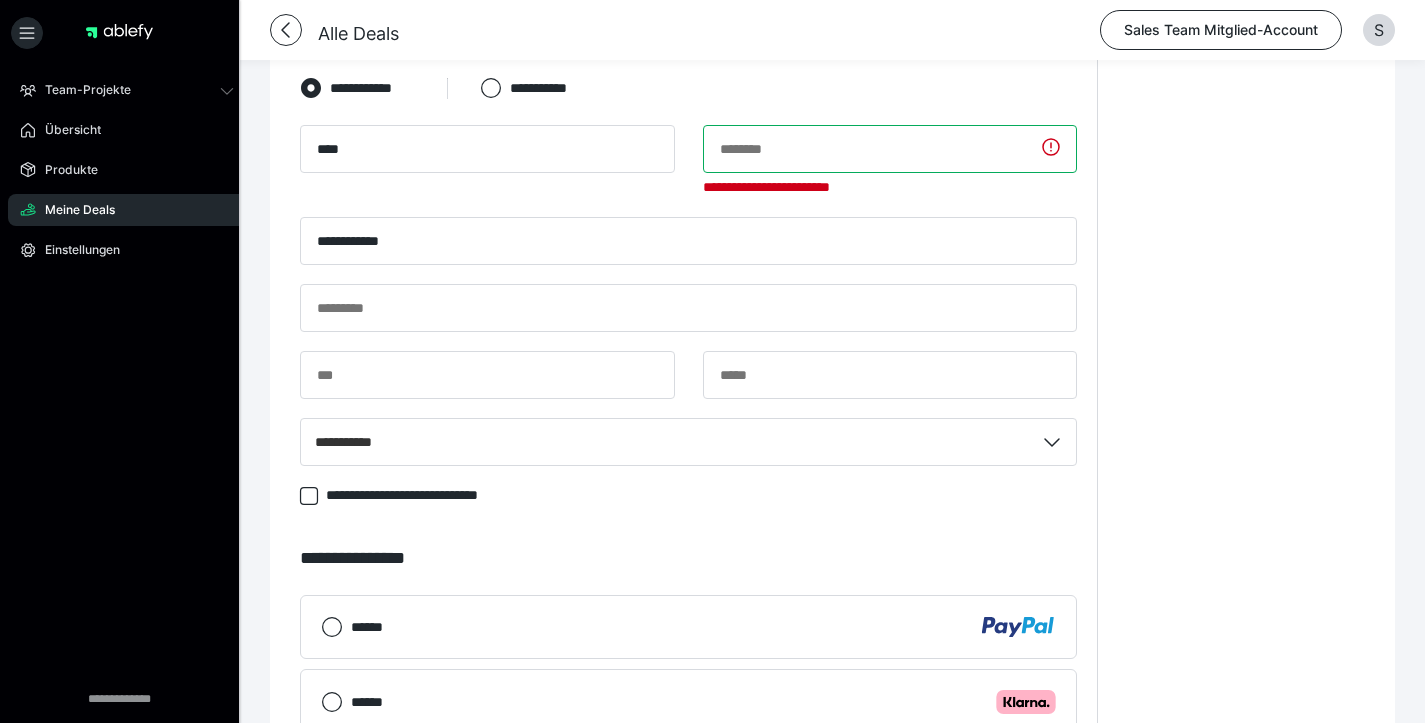 type on "*" 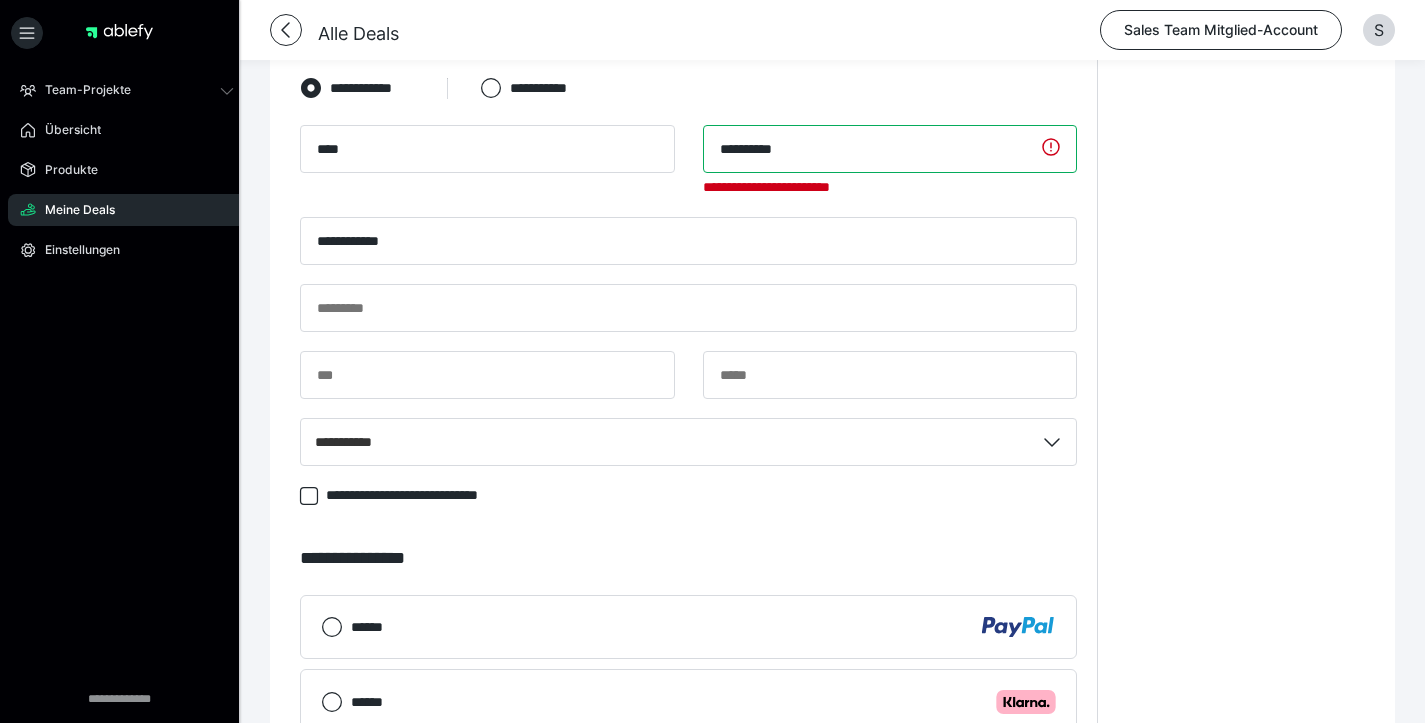 type on "**********" 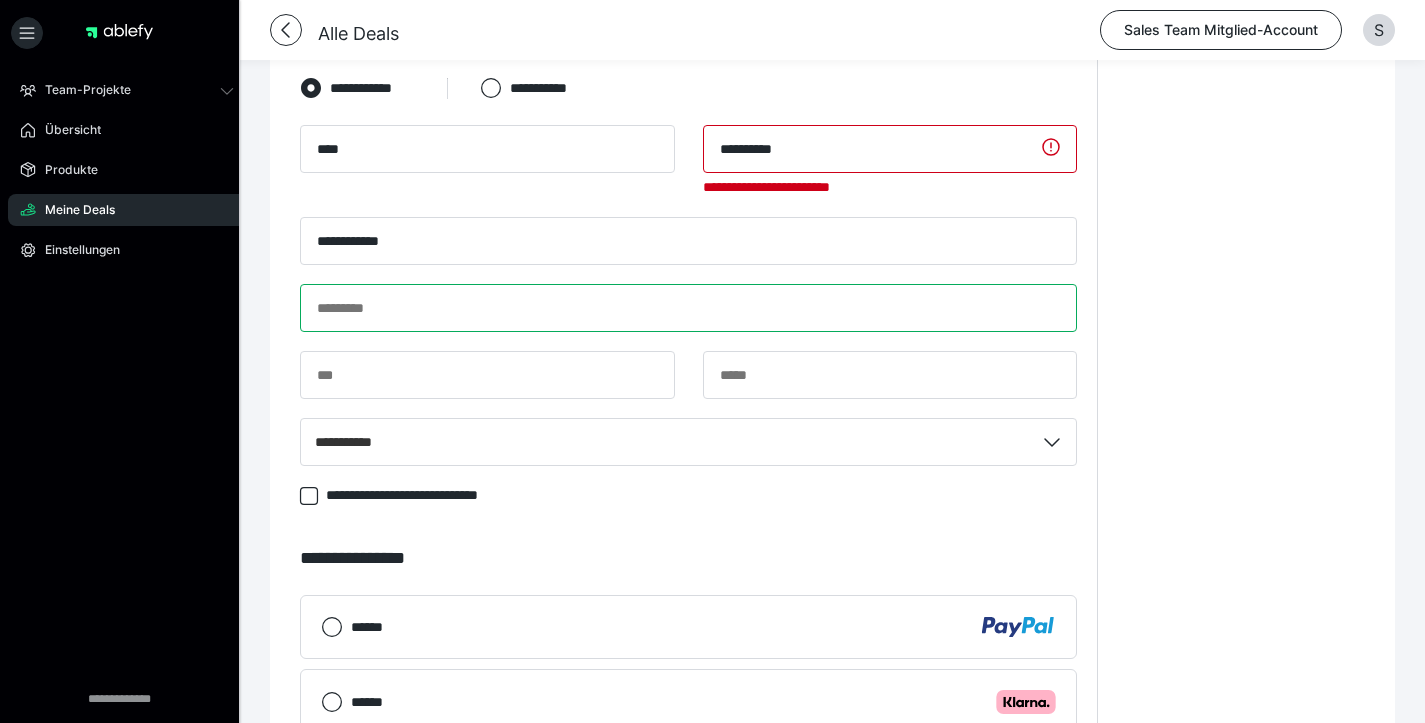 click on "**********" at bounding box center [688, 305] 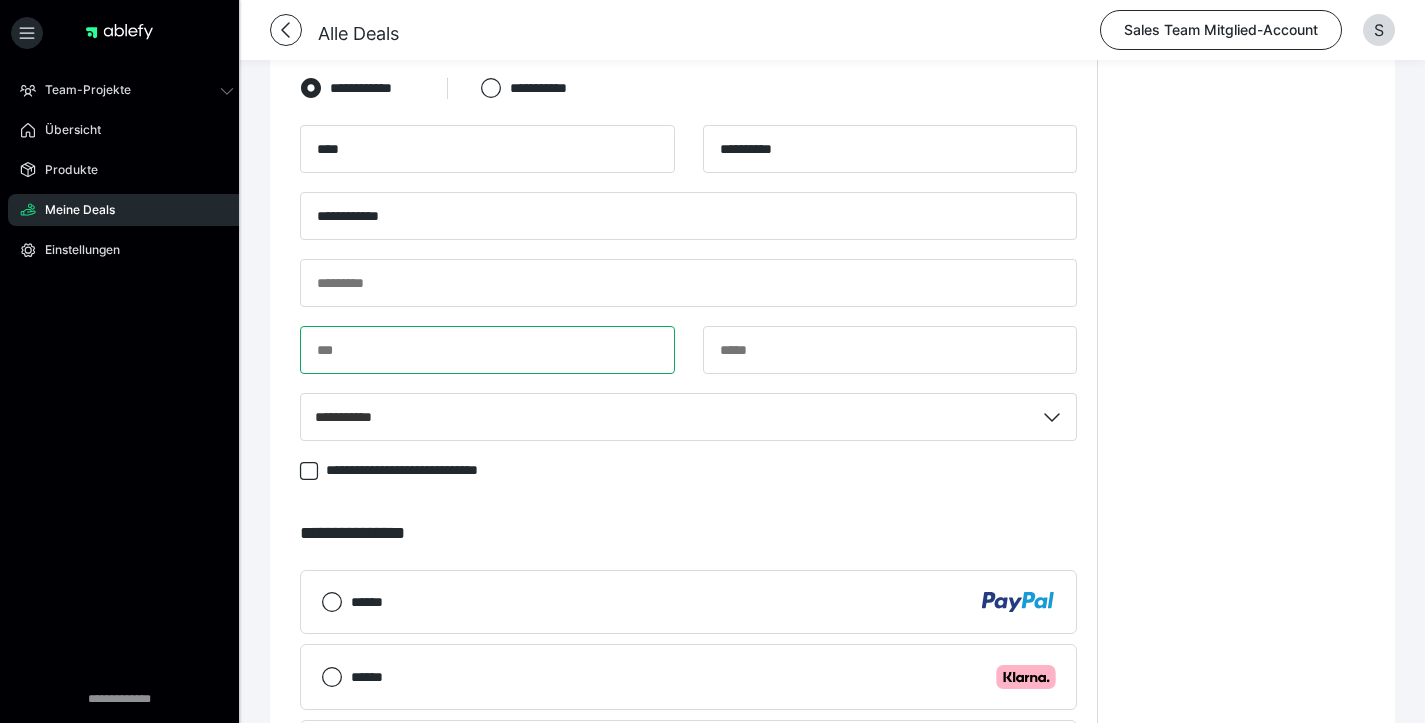 click at bounding box center (487, 350) 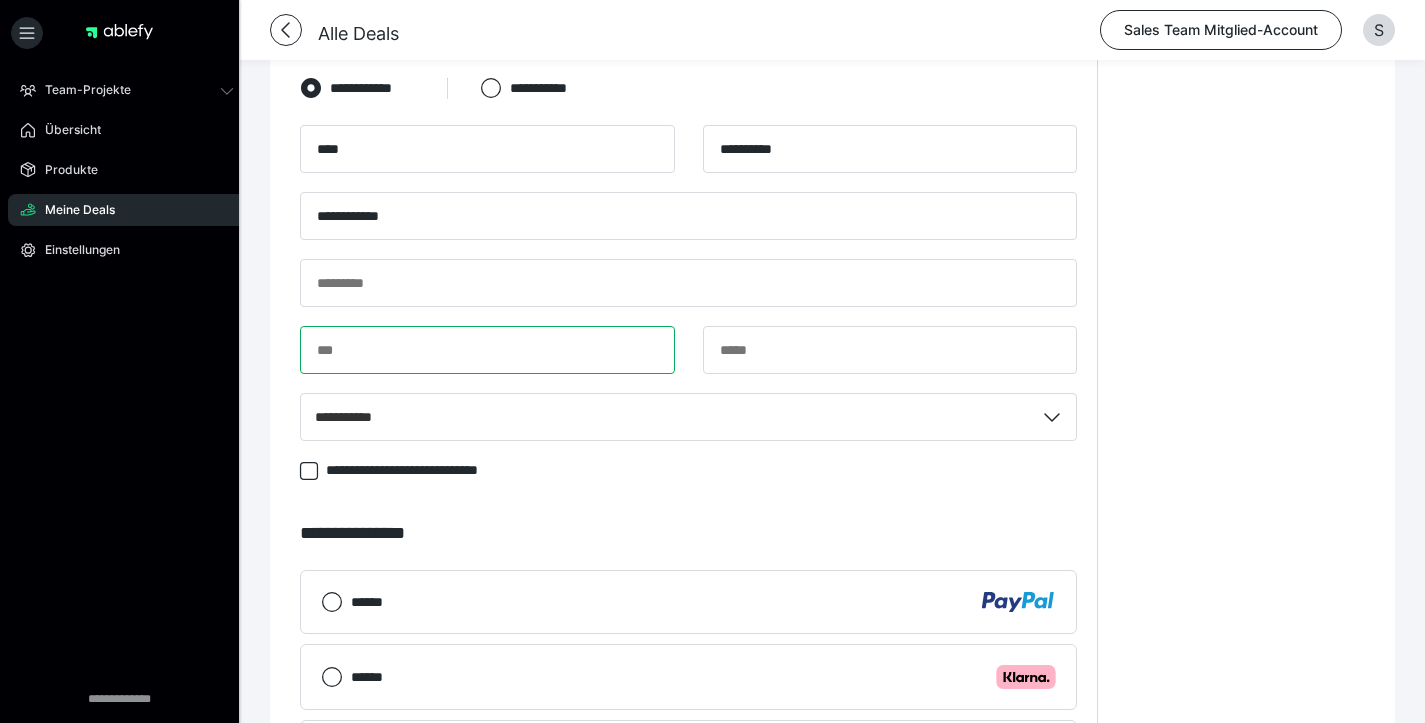 type on "*" 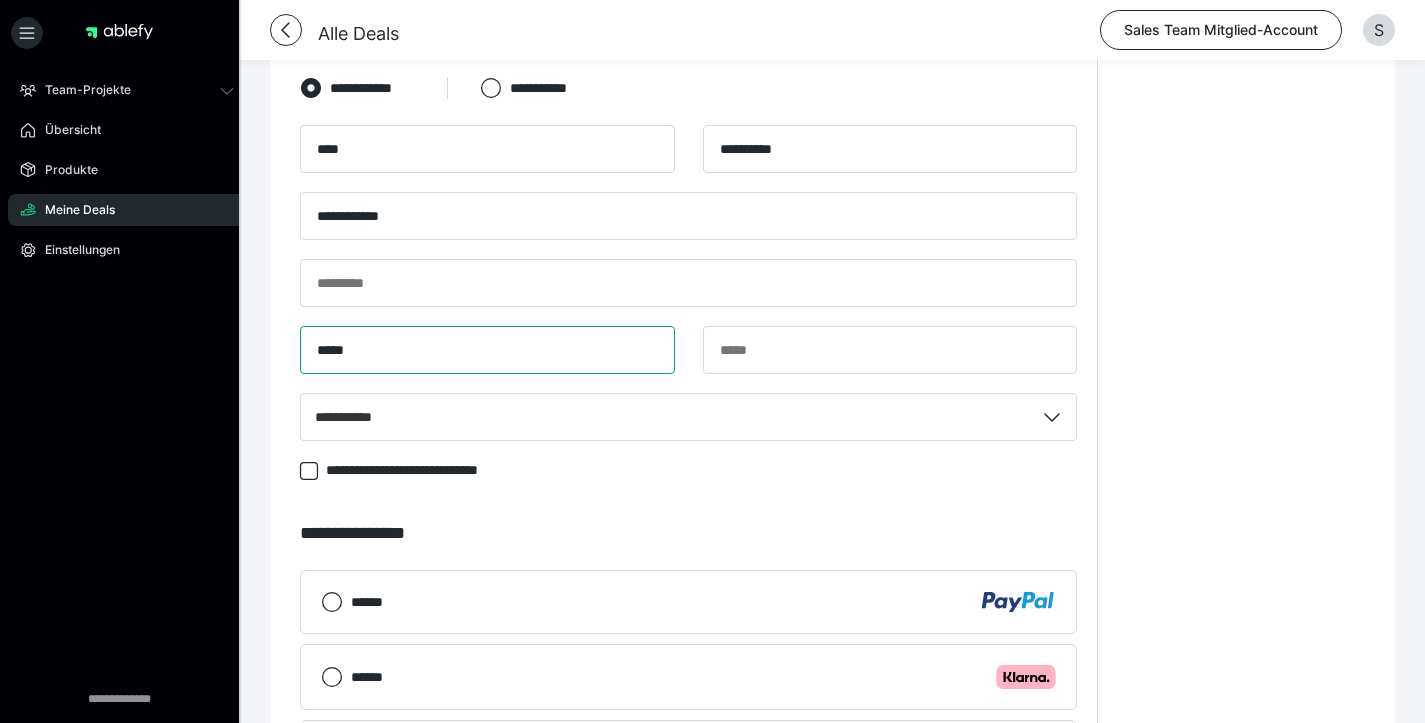 type on "*****" 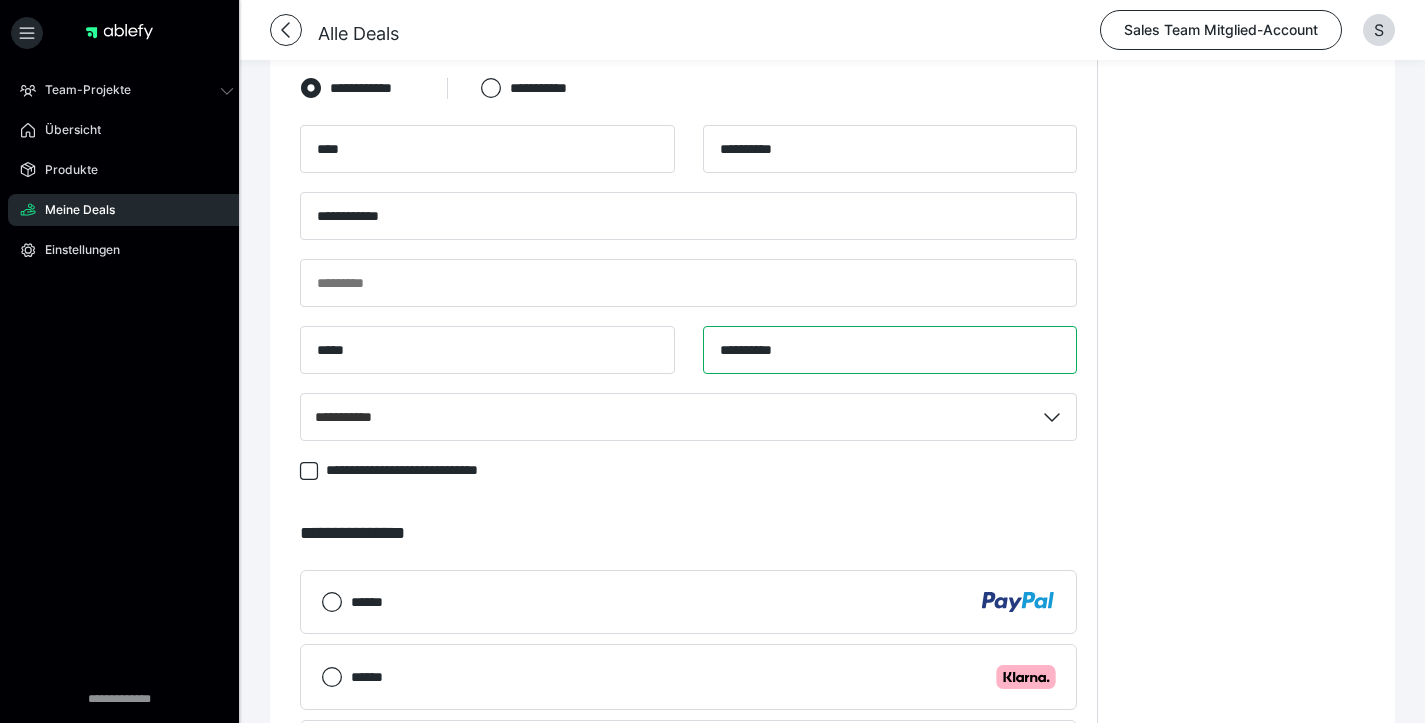 type on "*********" 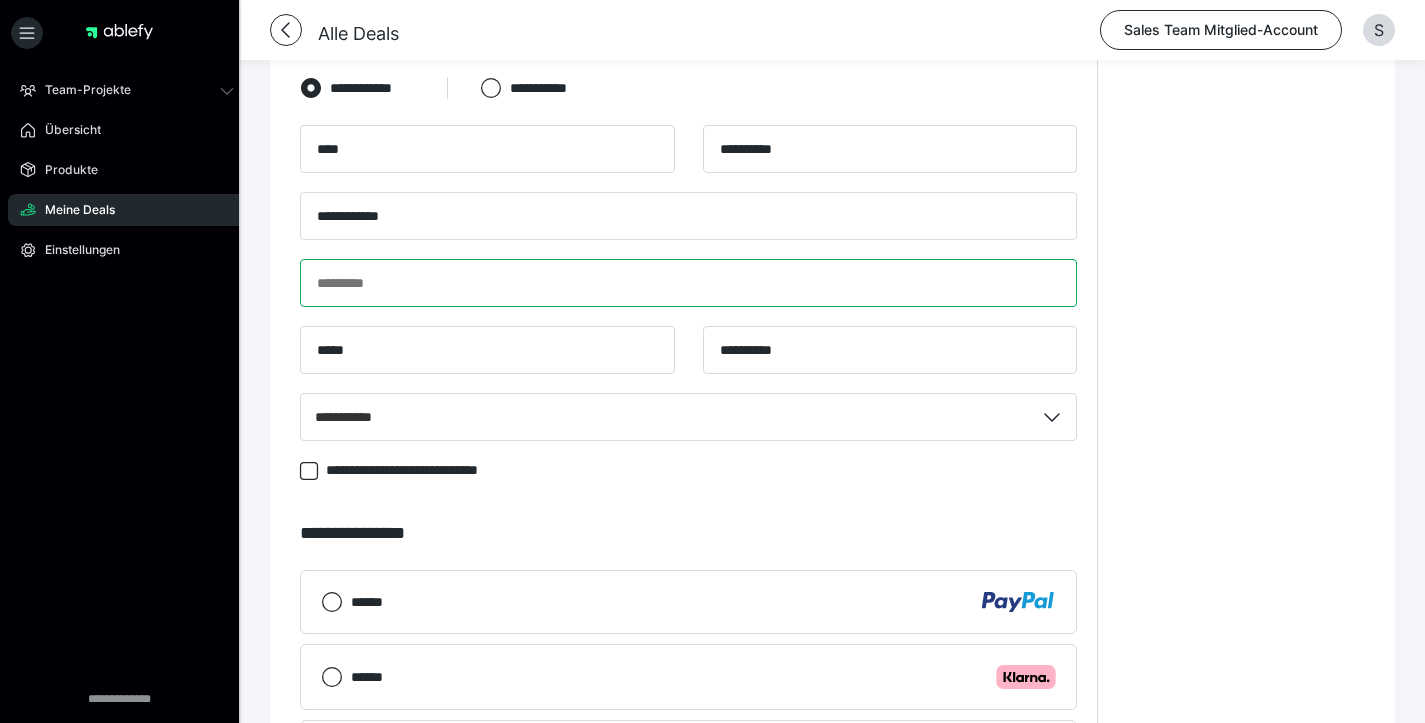 click at bounding box center [688, 283] 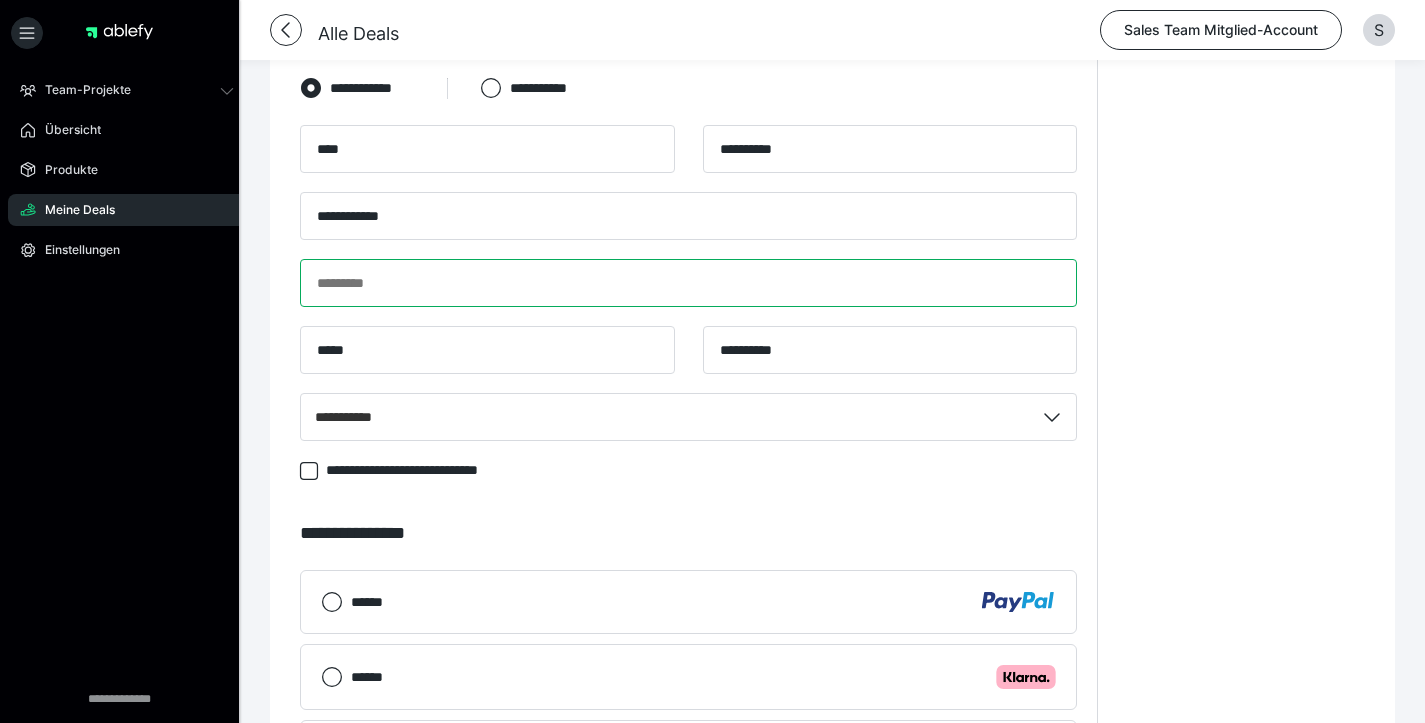 click at bounding box center (688, 283) 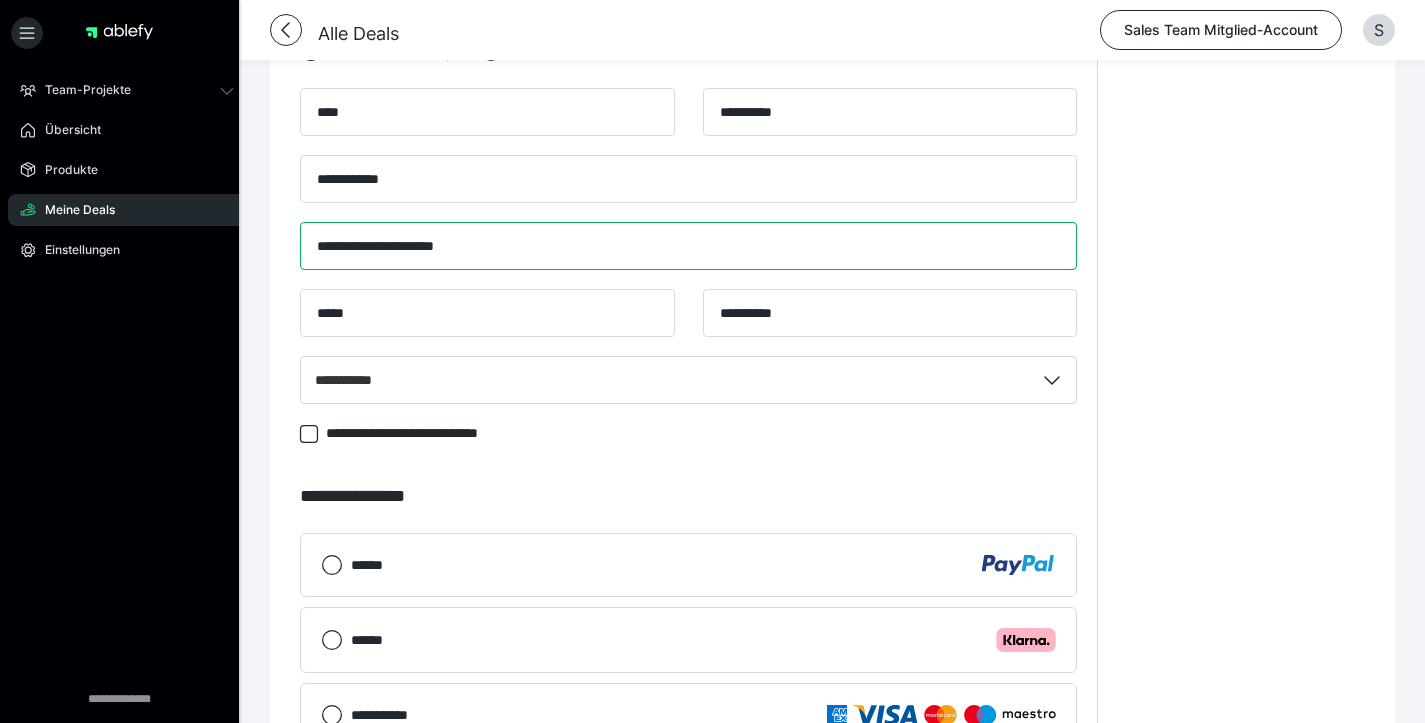 scroll, scrollTop: 1616, scrollLeft: 0, axis: vertical 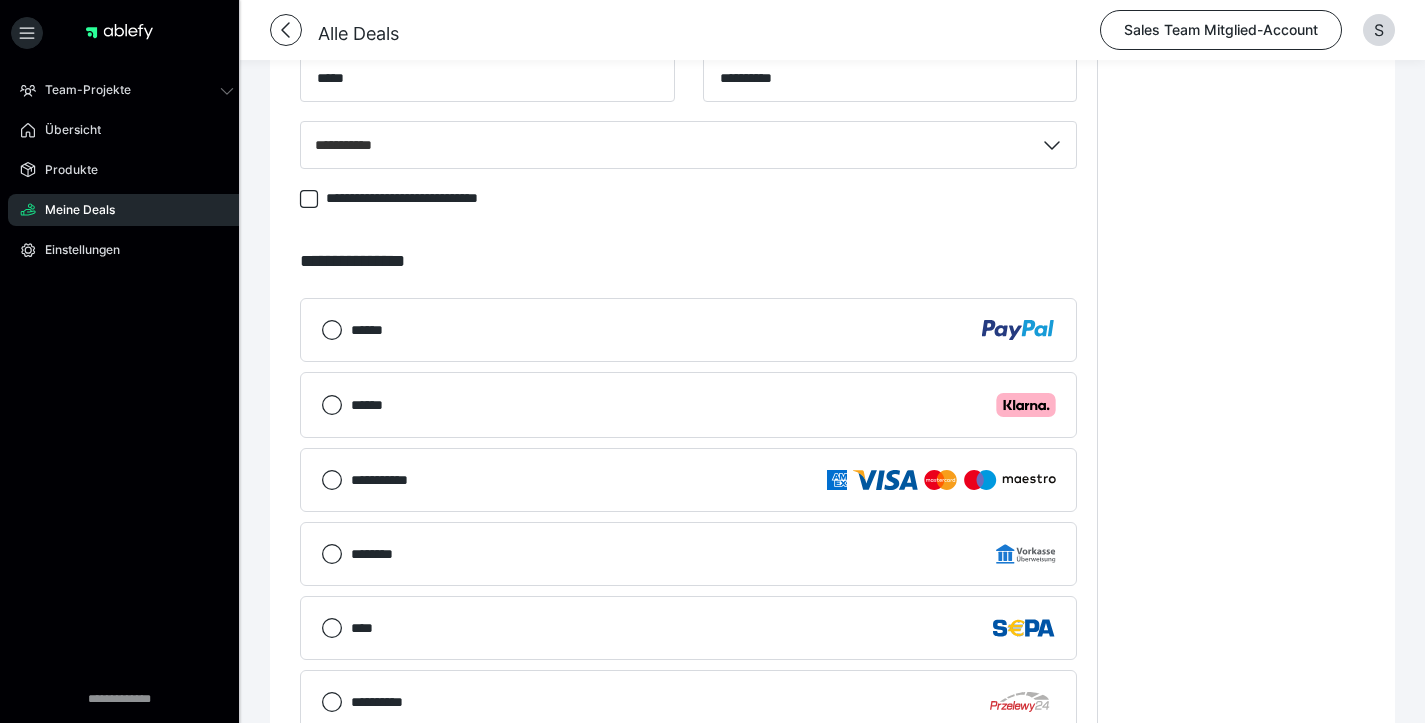 type on "**********" 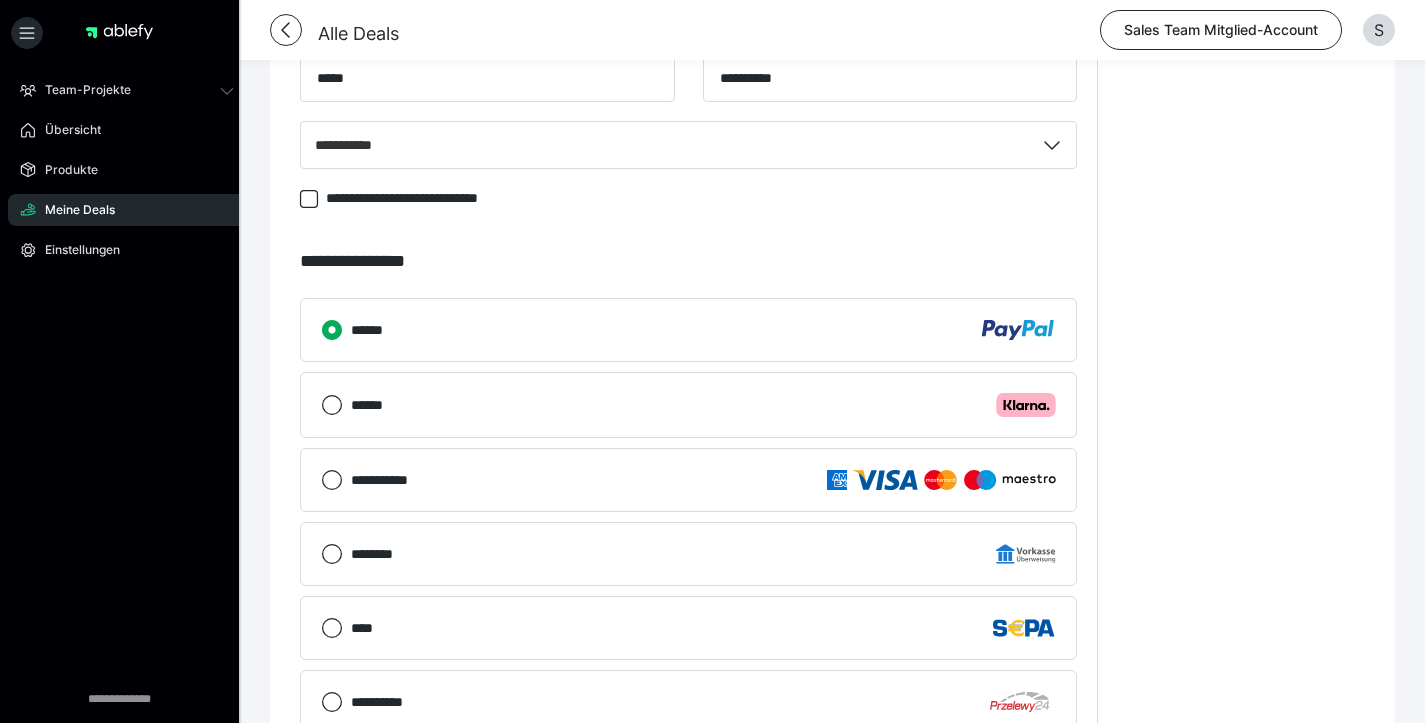 scroll, scrollTop: 2038, scrollLeft: 0, axis: vertical 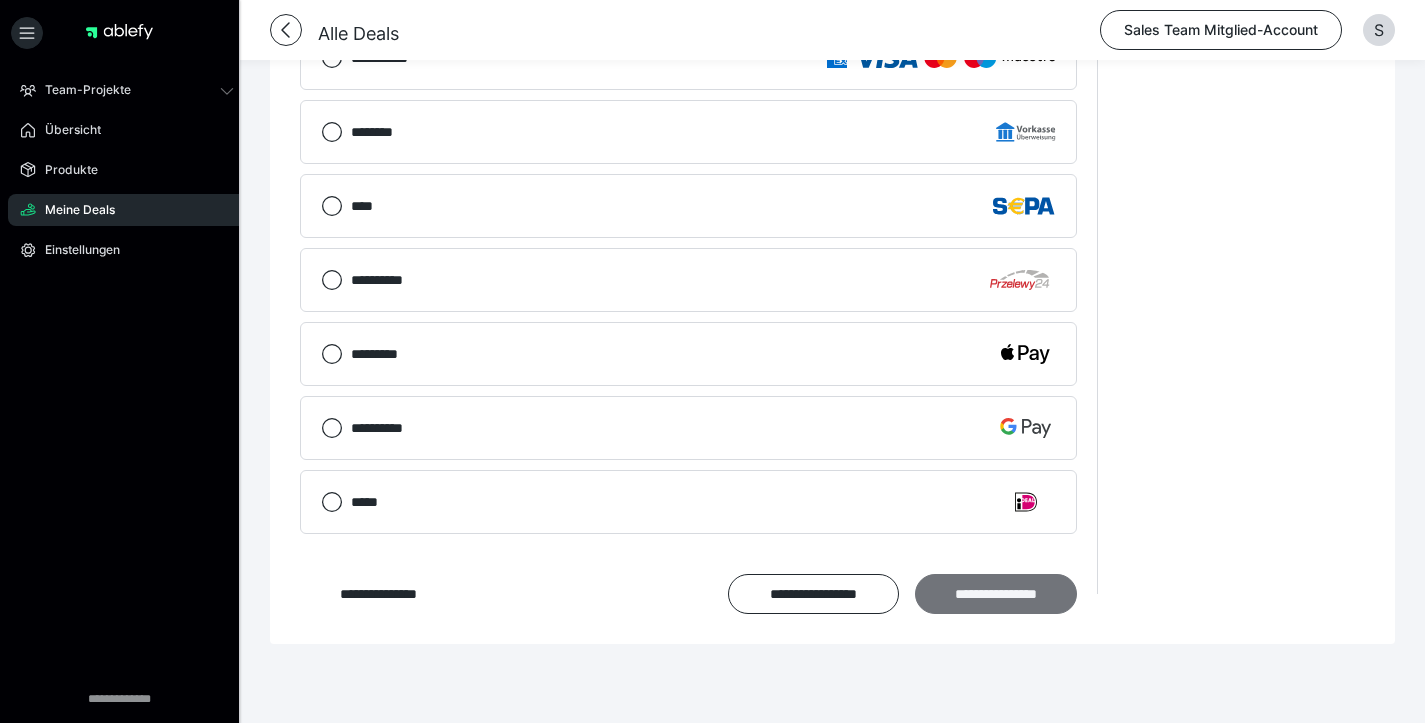 click on "**********" at bounding box center [996, 594] 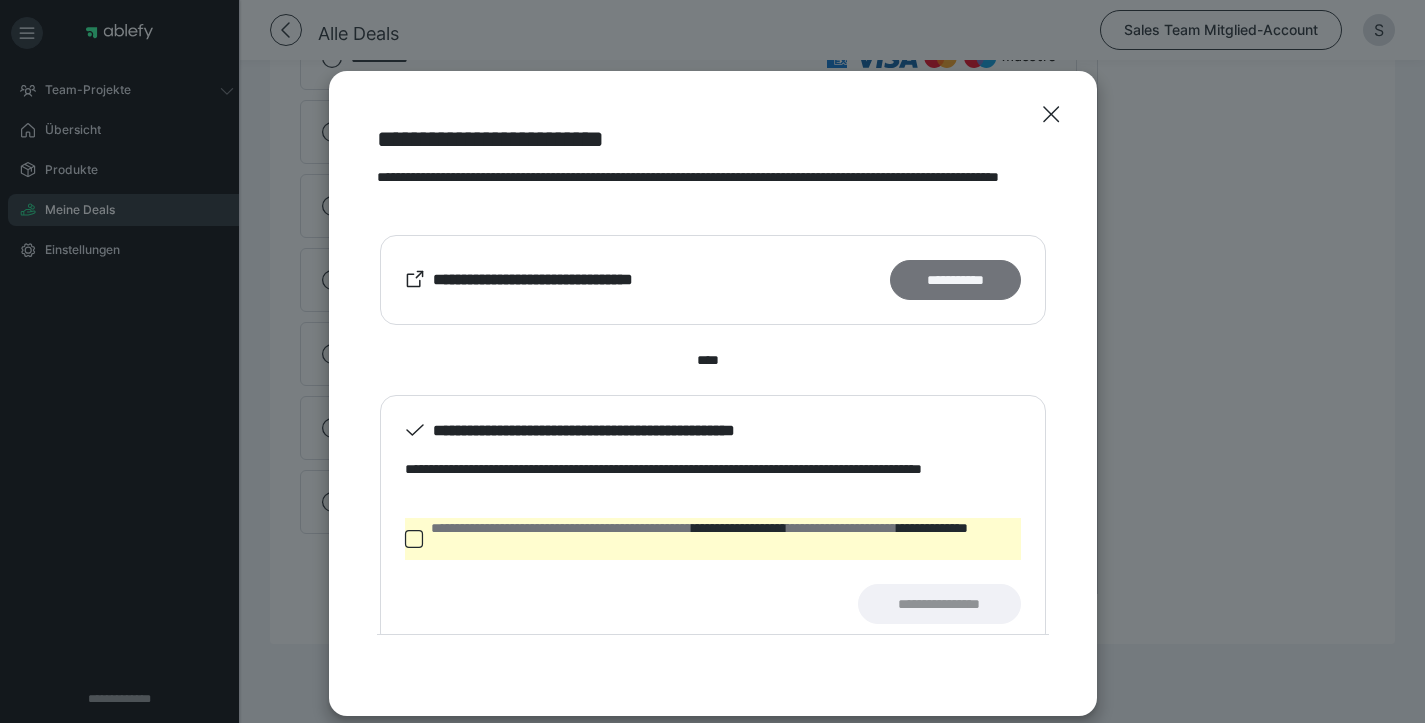click on "**********" at bounding box center (955, 280) 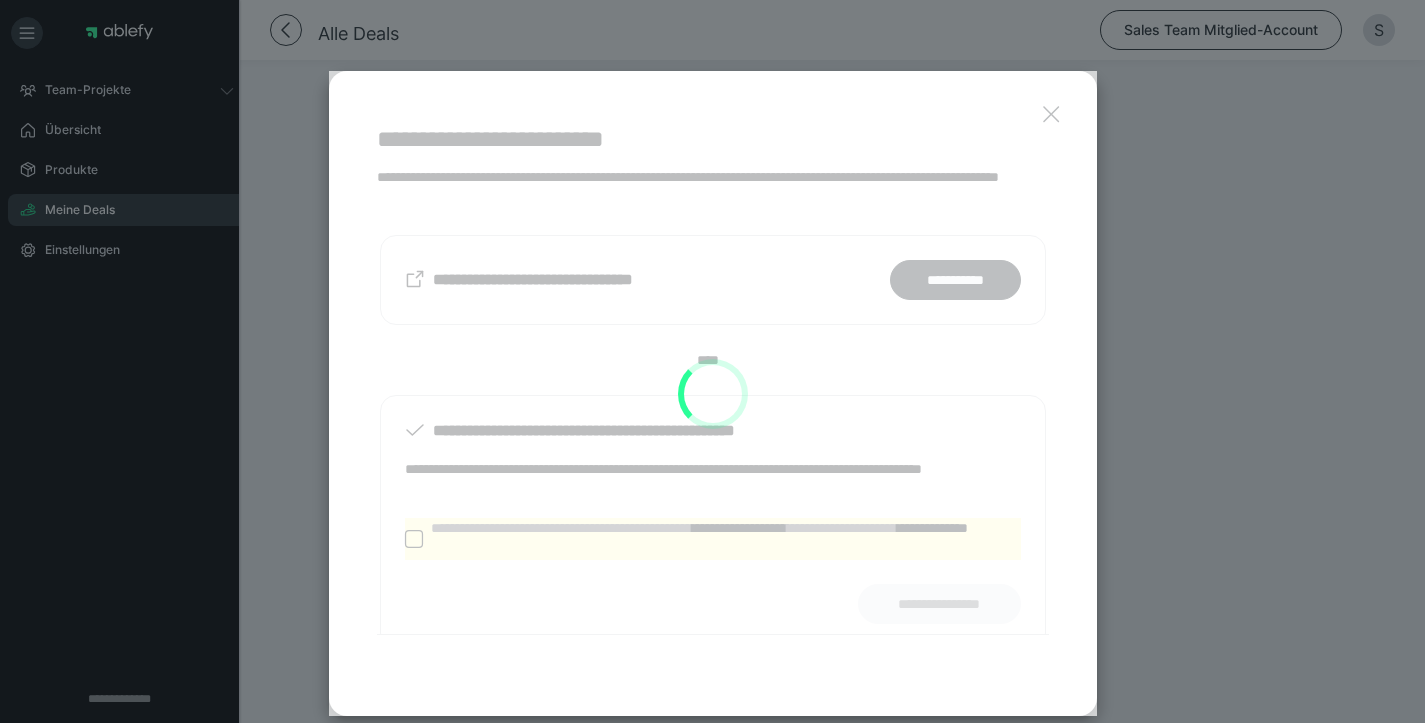 scroll, scrollTop: 1387, scrollLeft: 0, axis: vertical 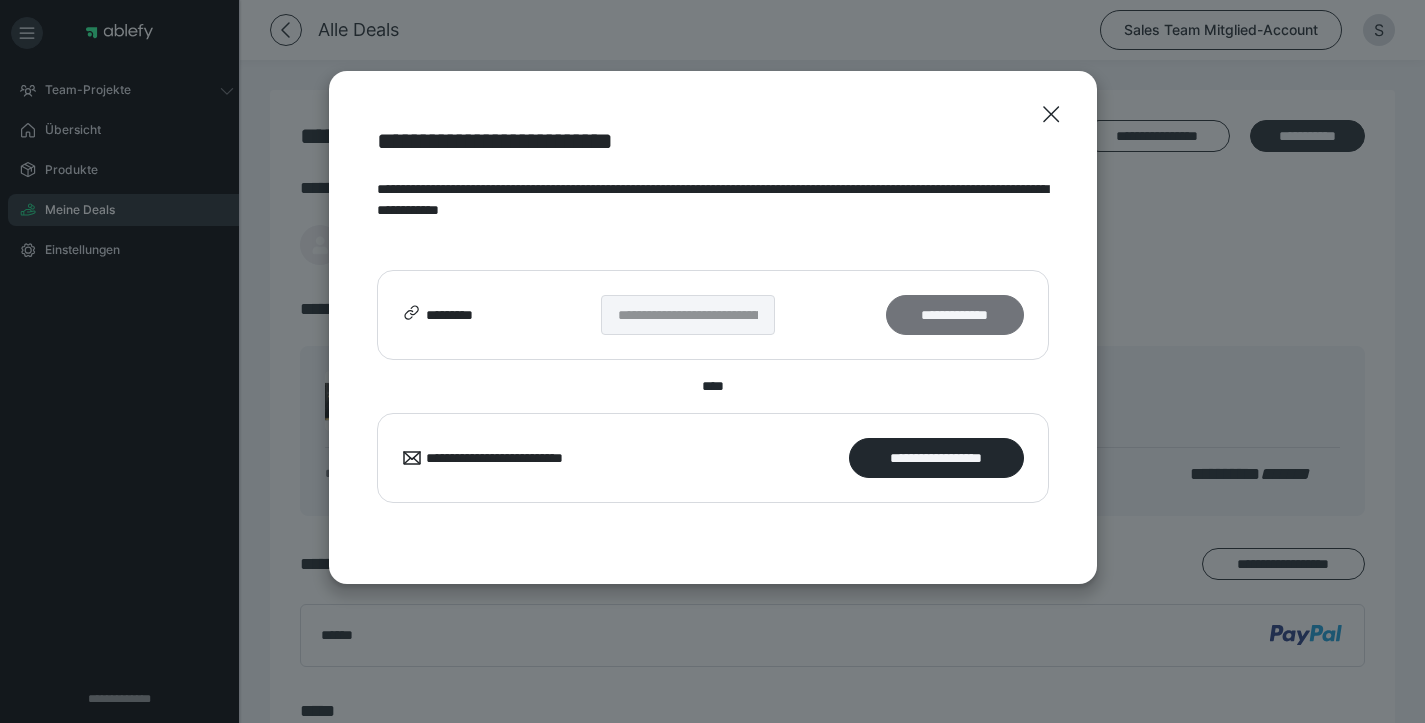 click on "**********" at bounding box center (954, 315) 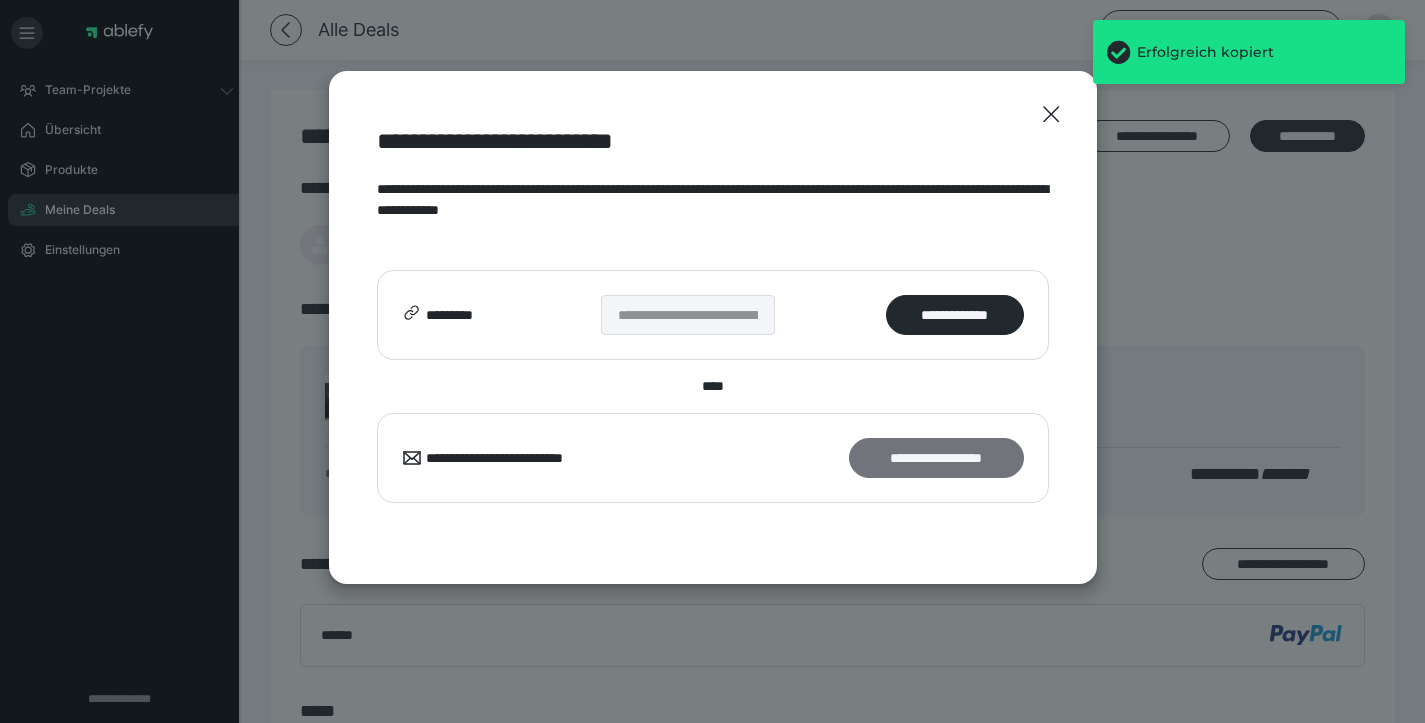 click on "**********" at bounding box center (936, 458) 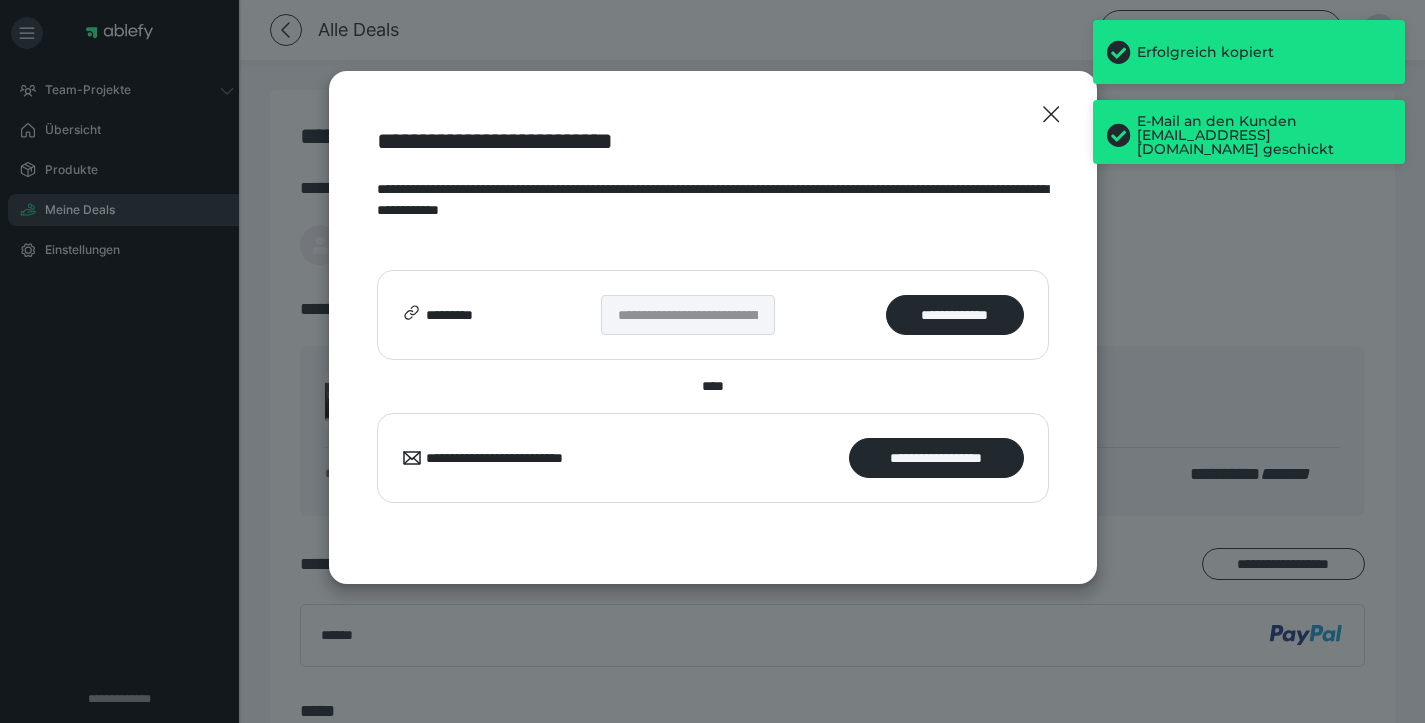 click on "**********" at bounding box center (712, 361) 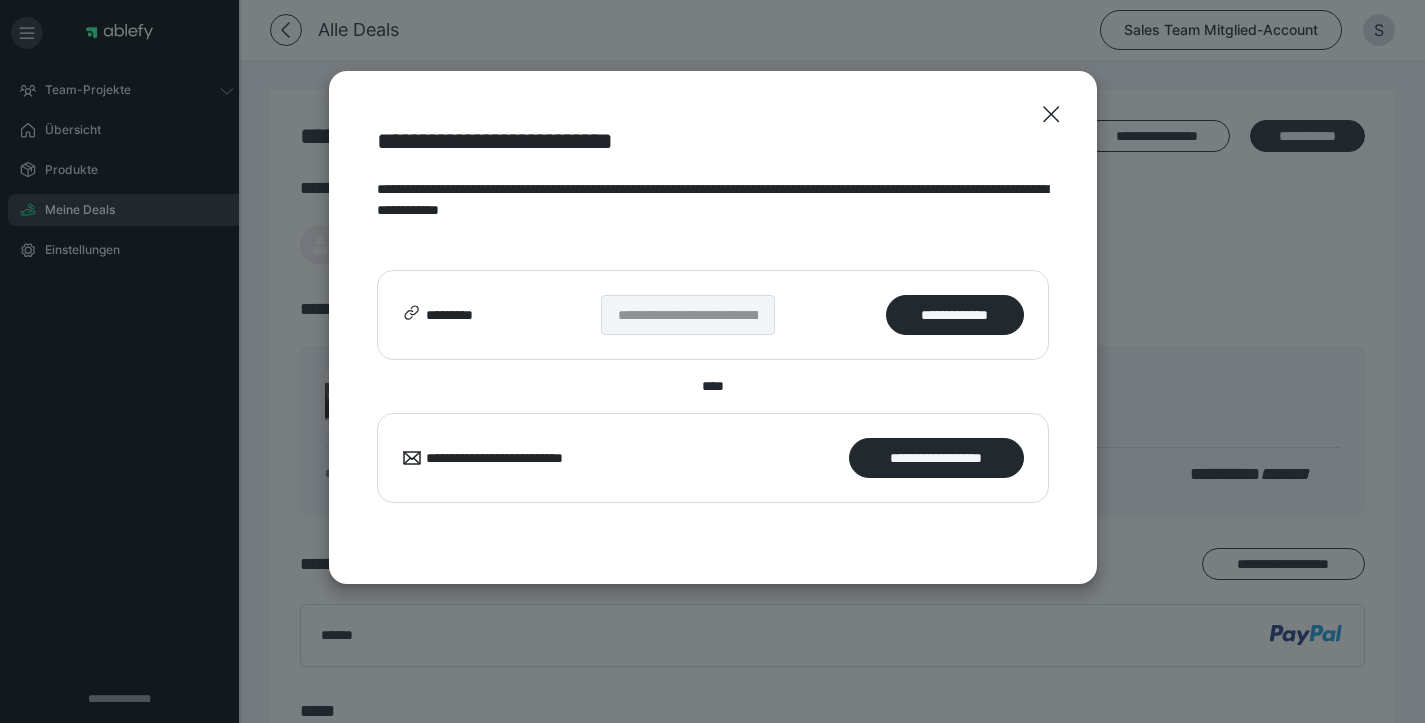 click on "**********" at bounding box center (712, 361) 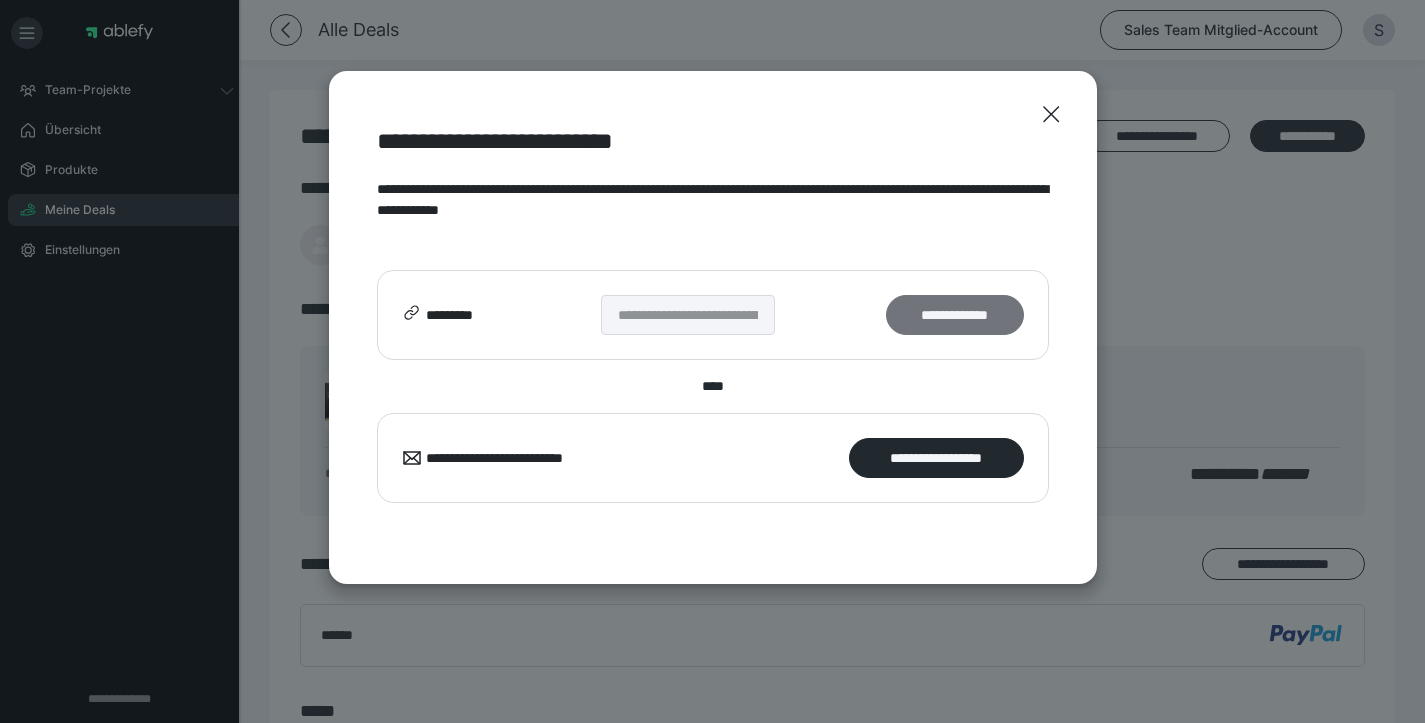 click on "**********" at bounding box center [954, 315] 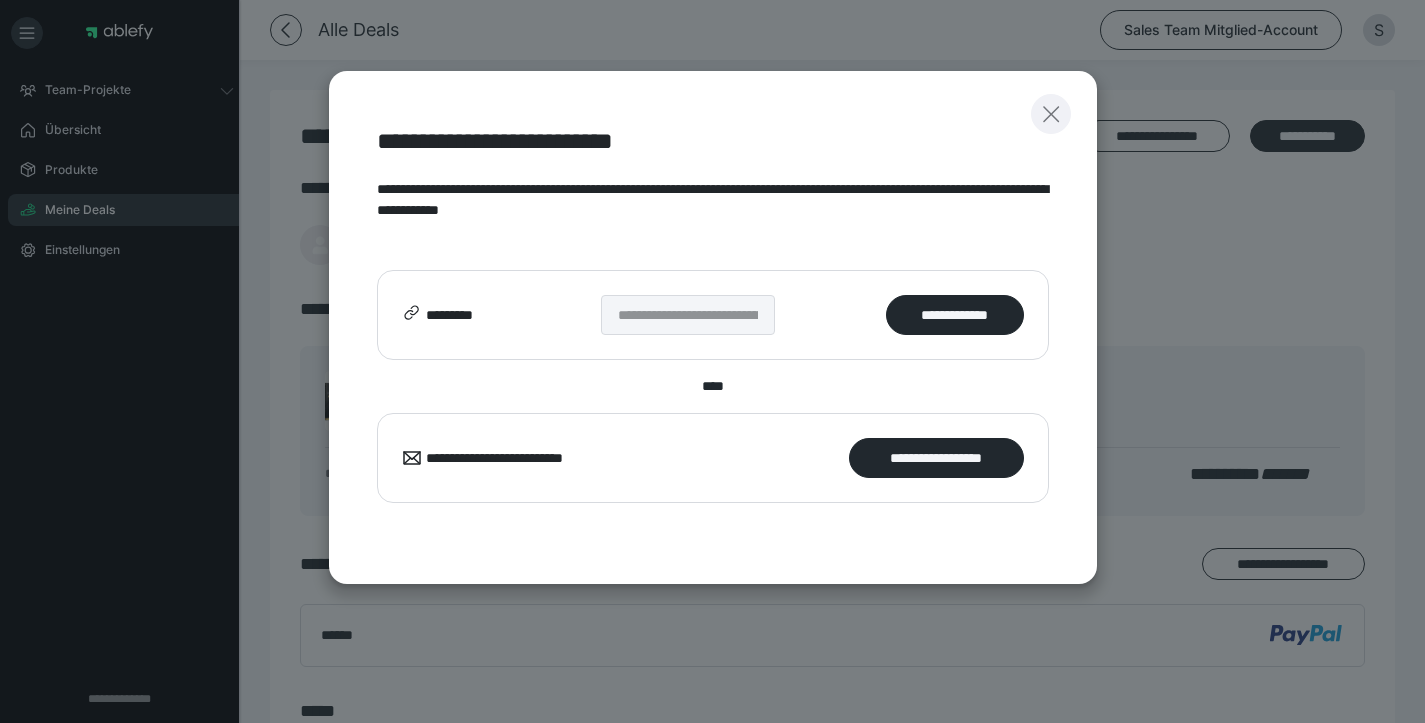 click at bounding box center (1051, 114) 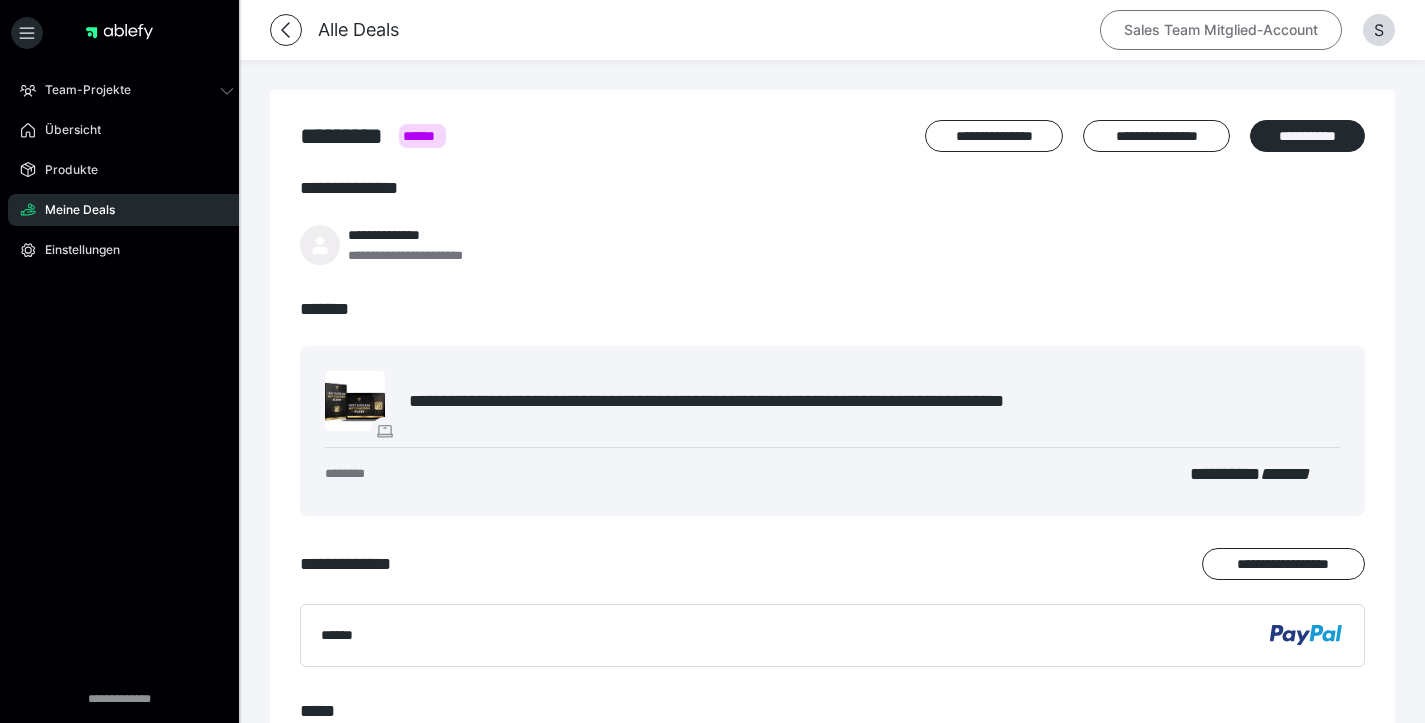click on "Sales Team Mitglied-Account" at bounding box center (1221, 30) 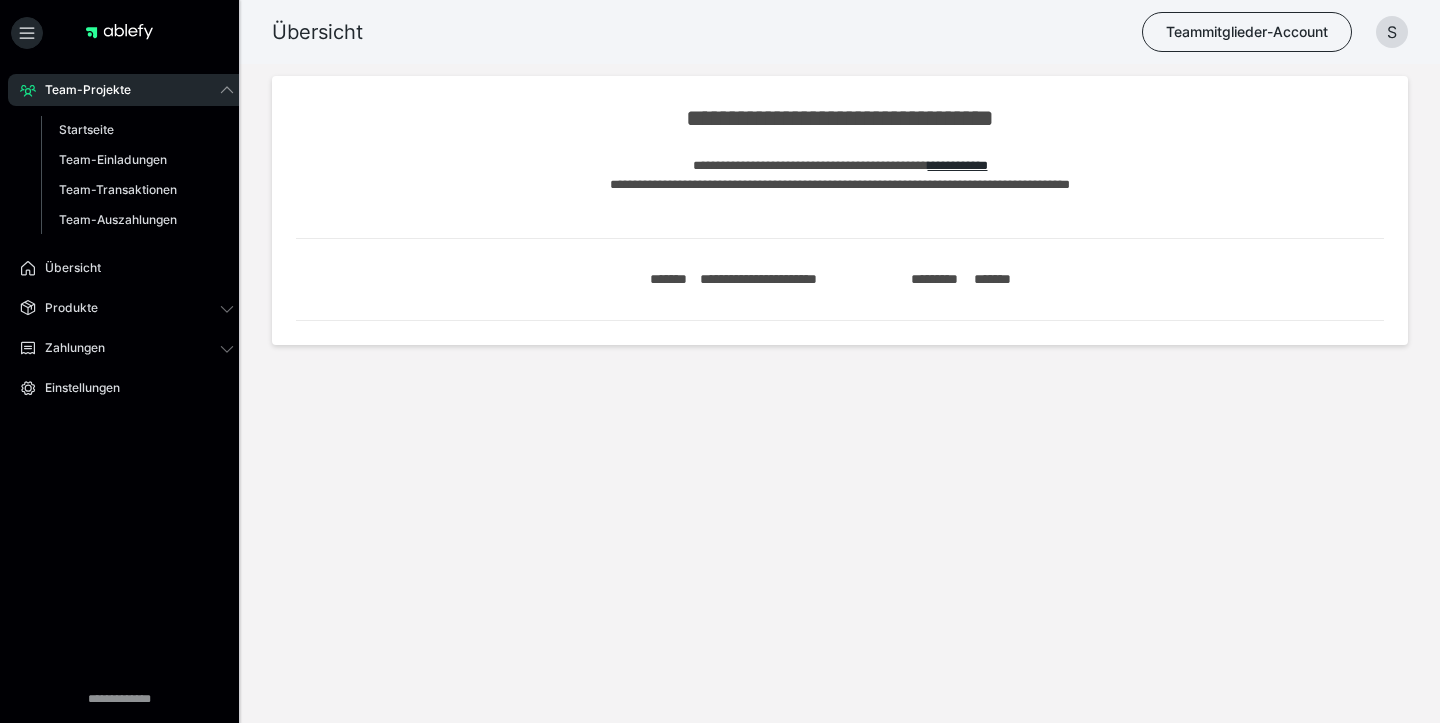 scroll, scrollTop: 0, scrollLeft: 0, axis: both 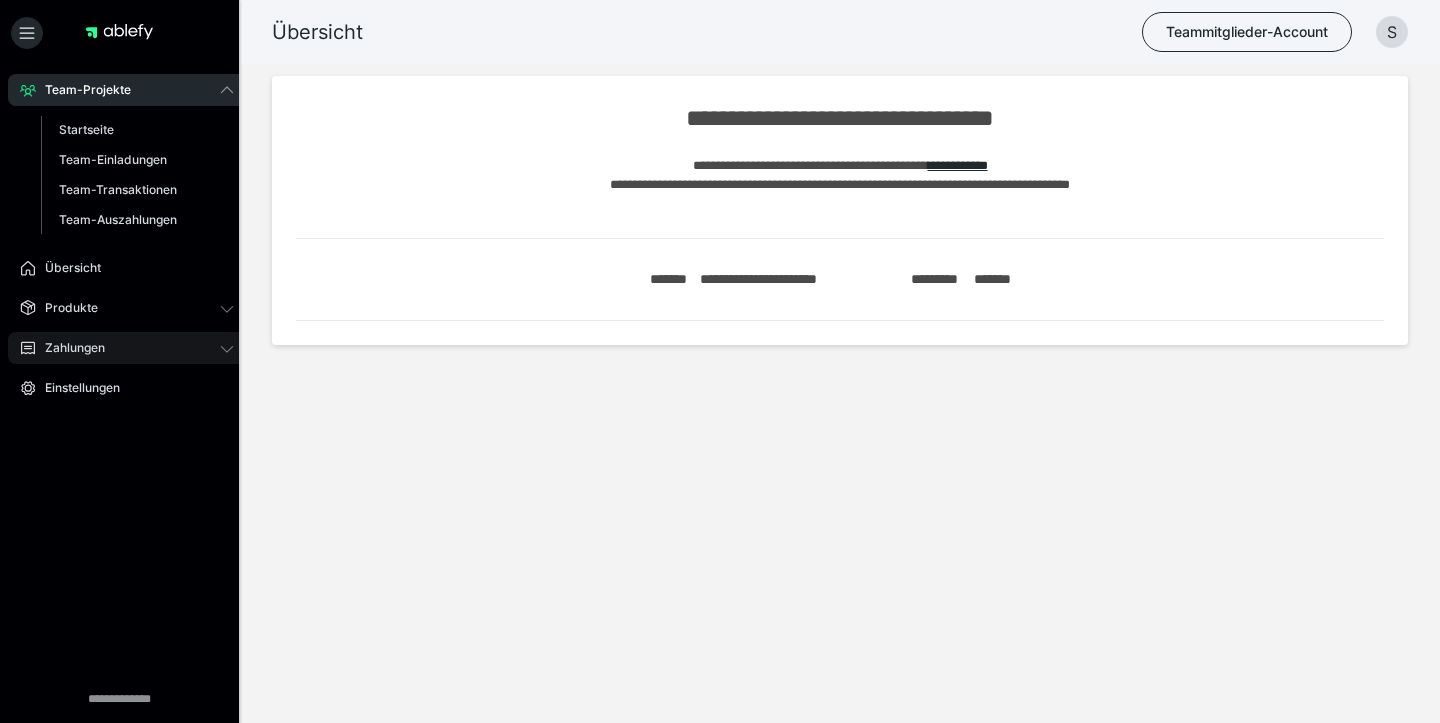 click on "Zahlungen" at bounding box center (68, 348) 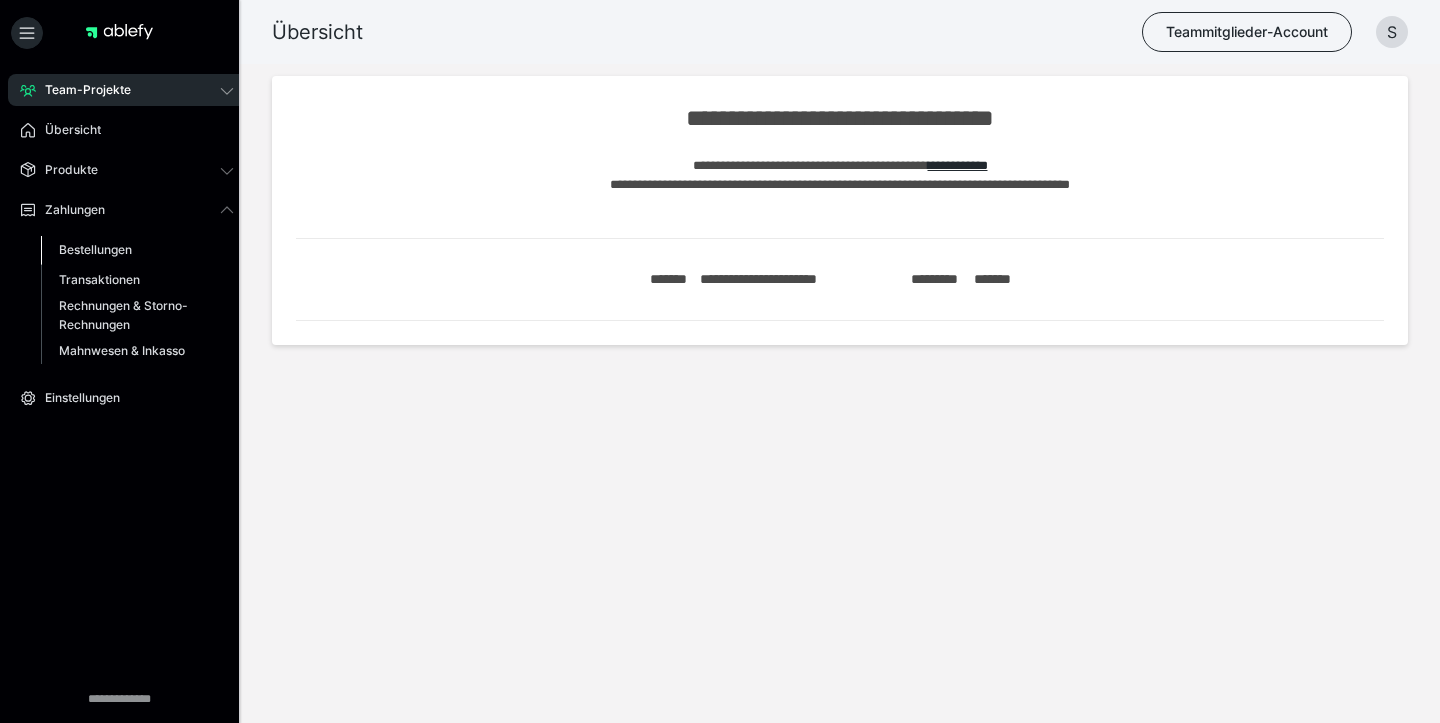 click on "Bestellungen" at bounding box center [95, 249] 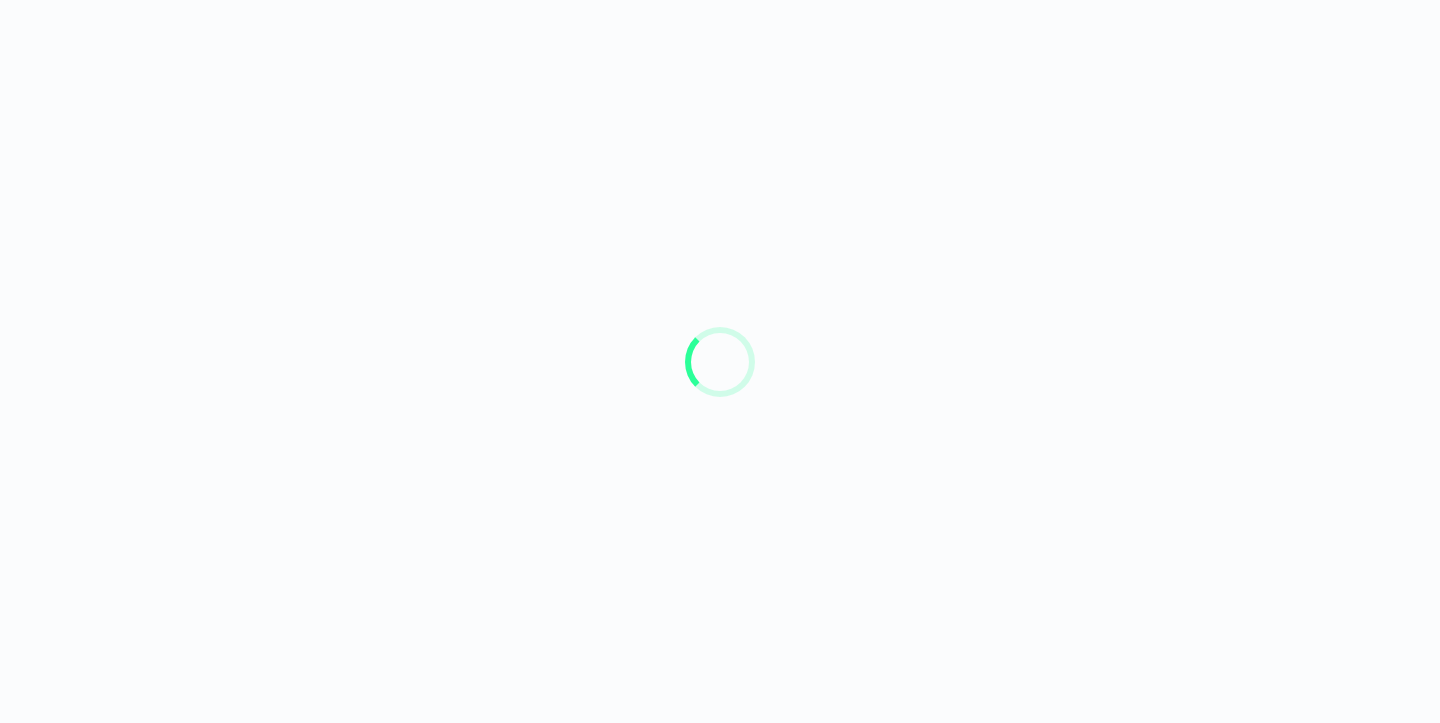 scroll, scrollTop: 0, scrollLeft: 0, axis: both 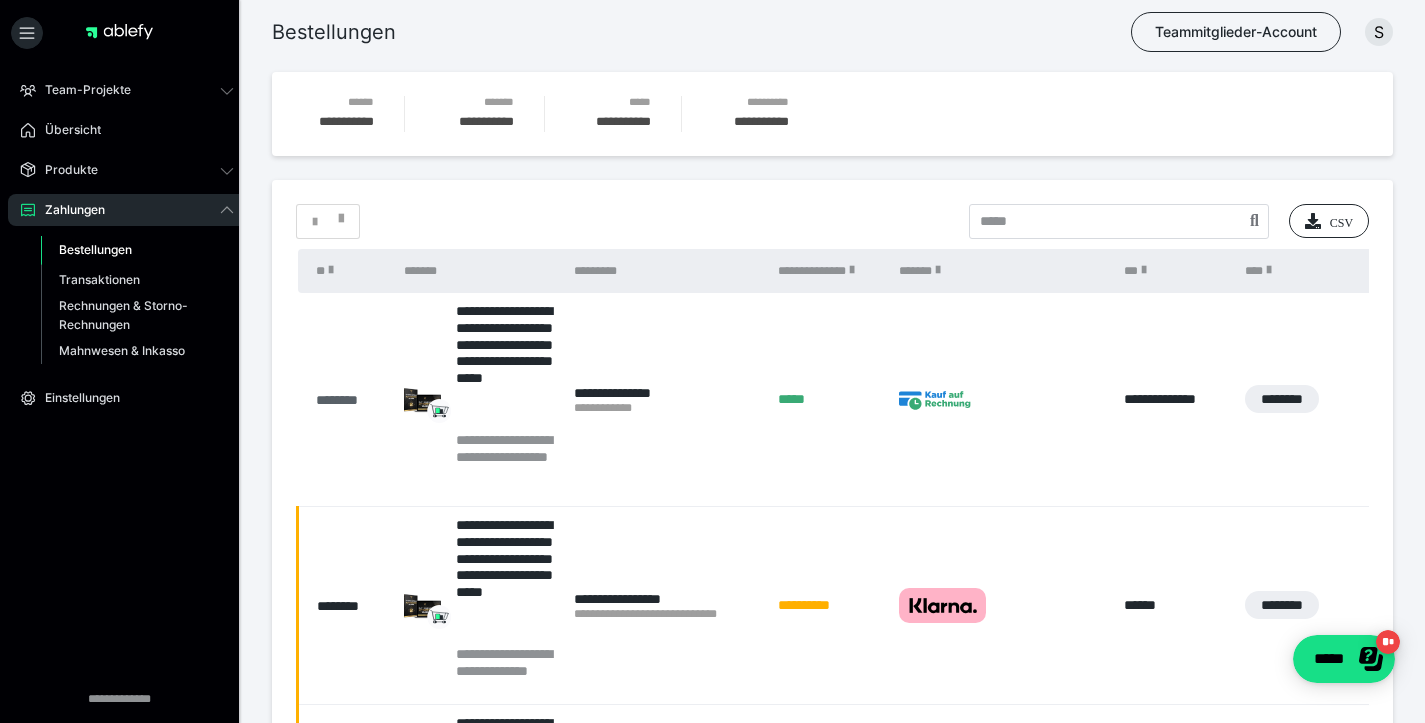 click on "********" at bounding box center [350, 400] 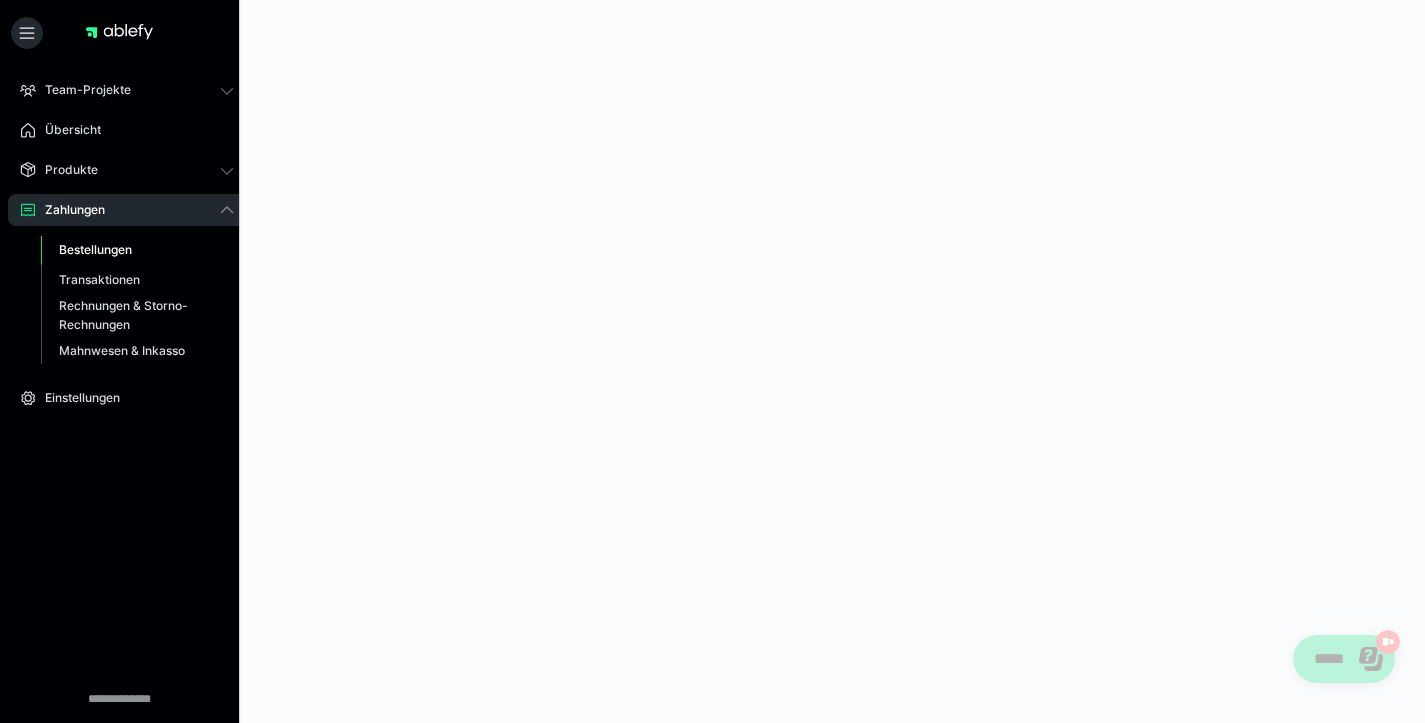 scroll, scrollTop: 0, scrollLeft: 0, axis: both 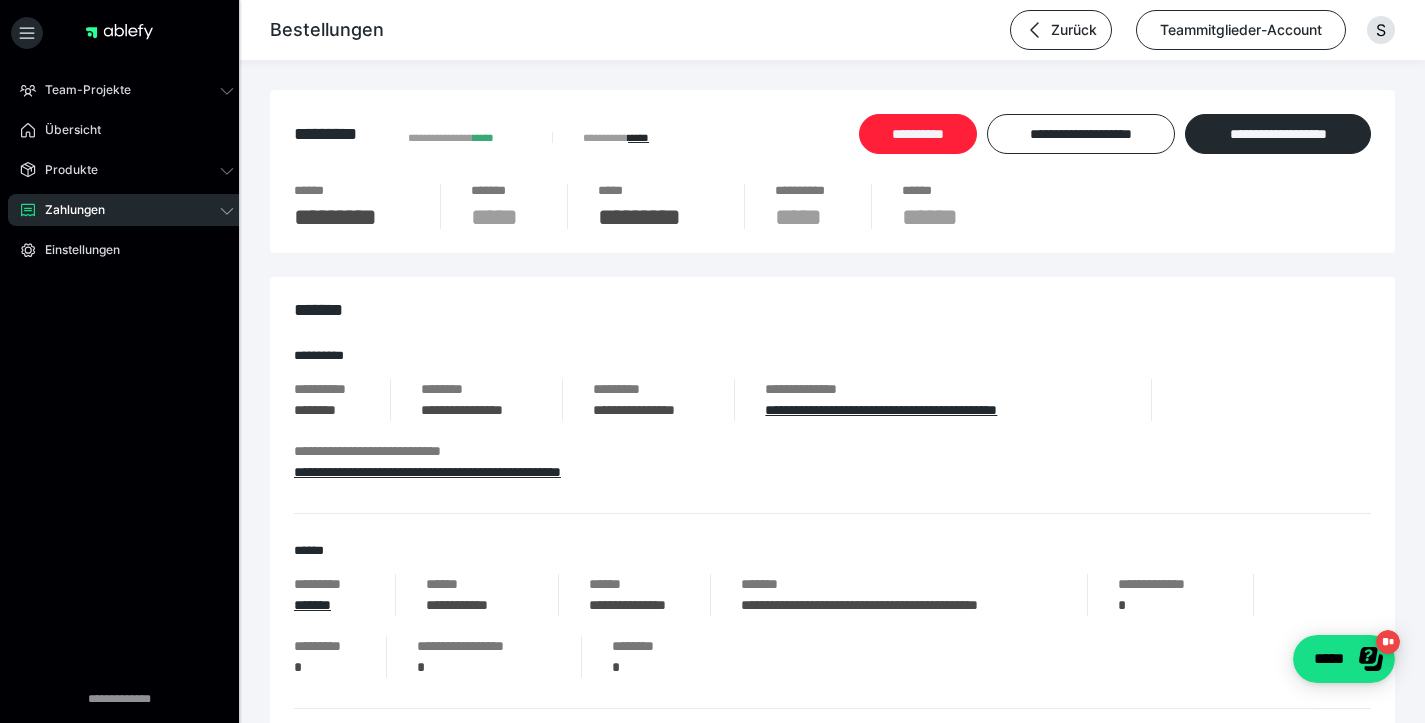 click on "**********" at bounding box center [918, 134] 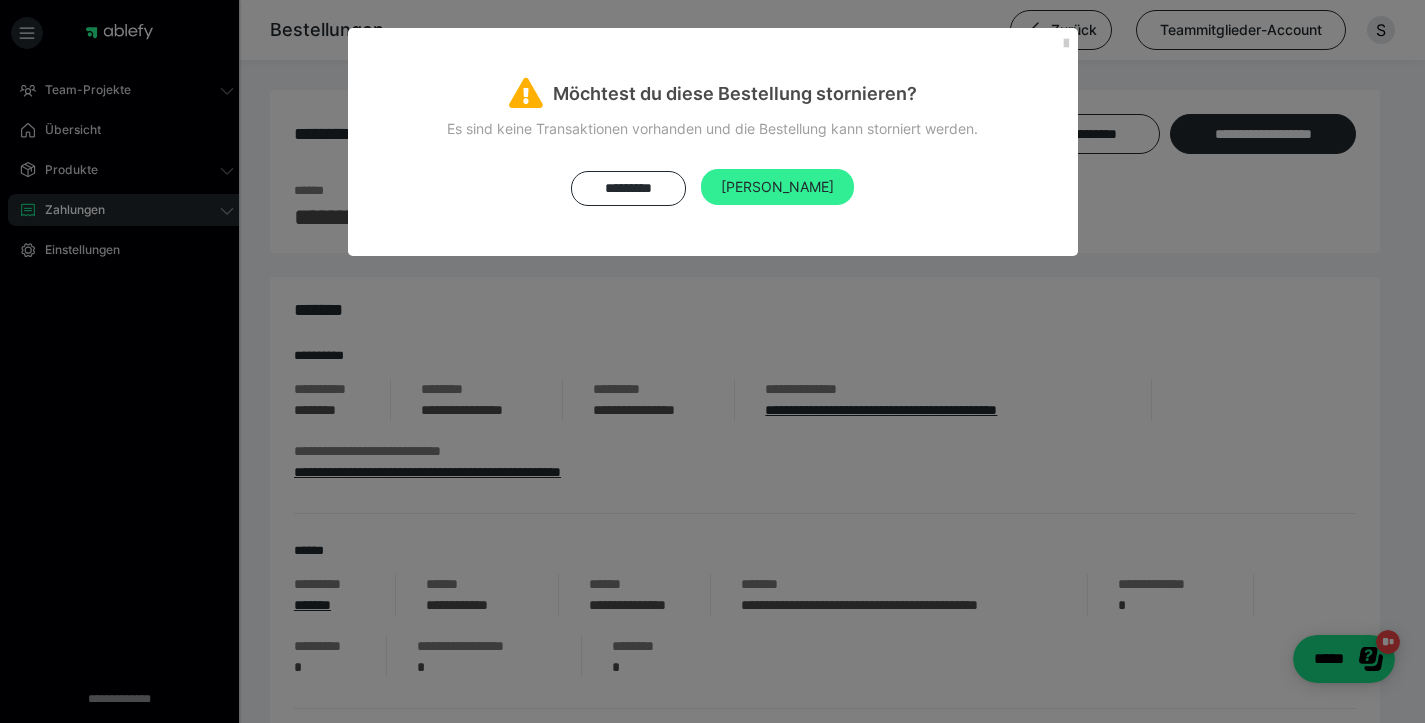 click on "Ja" at bounding box center [777, 186] 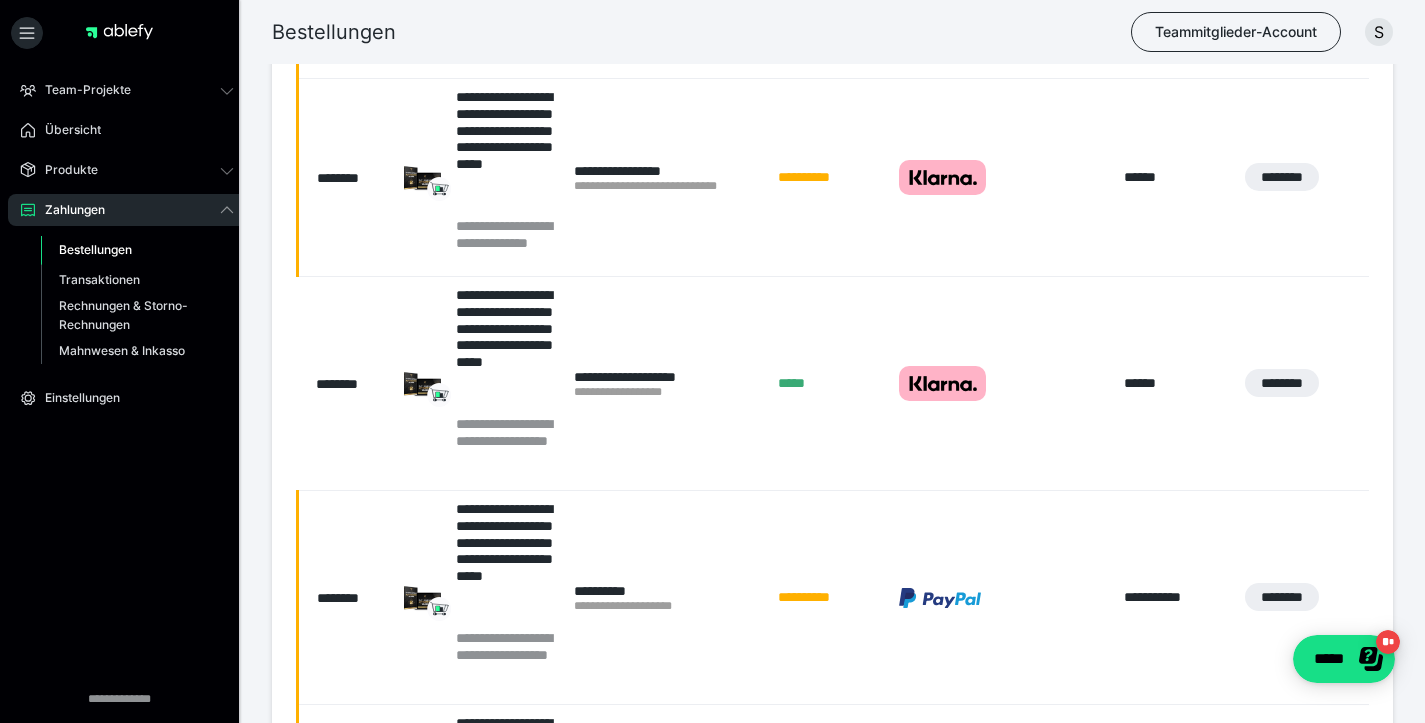 scroll, scrollTop: 867, scrollLeft: 0, axis: vertical 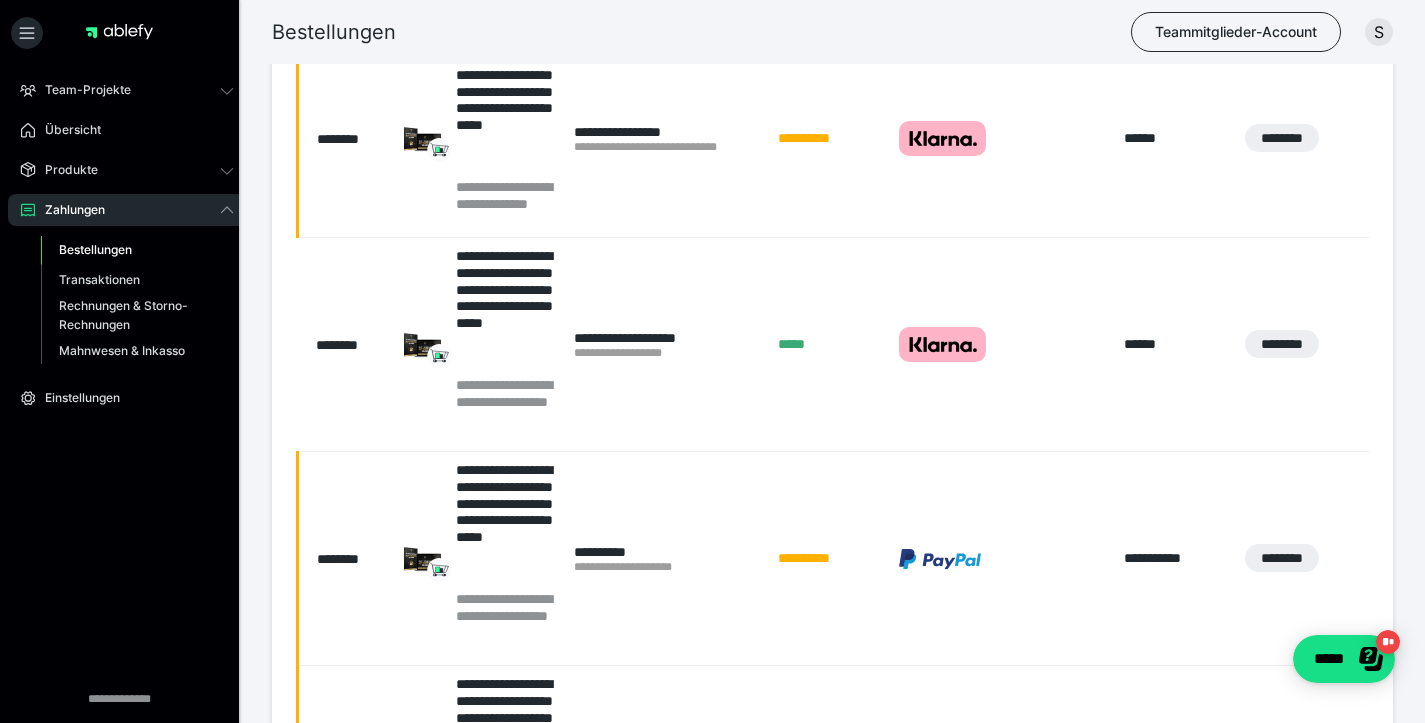 click on "**********" at bounding box center (666, 345) 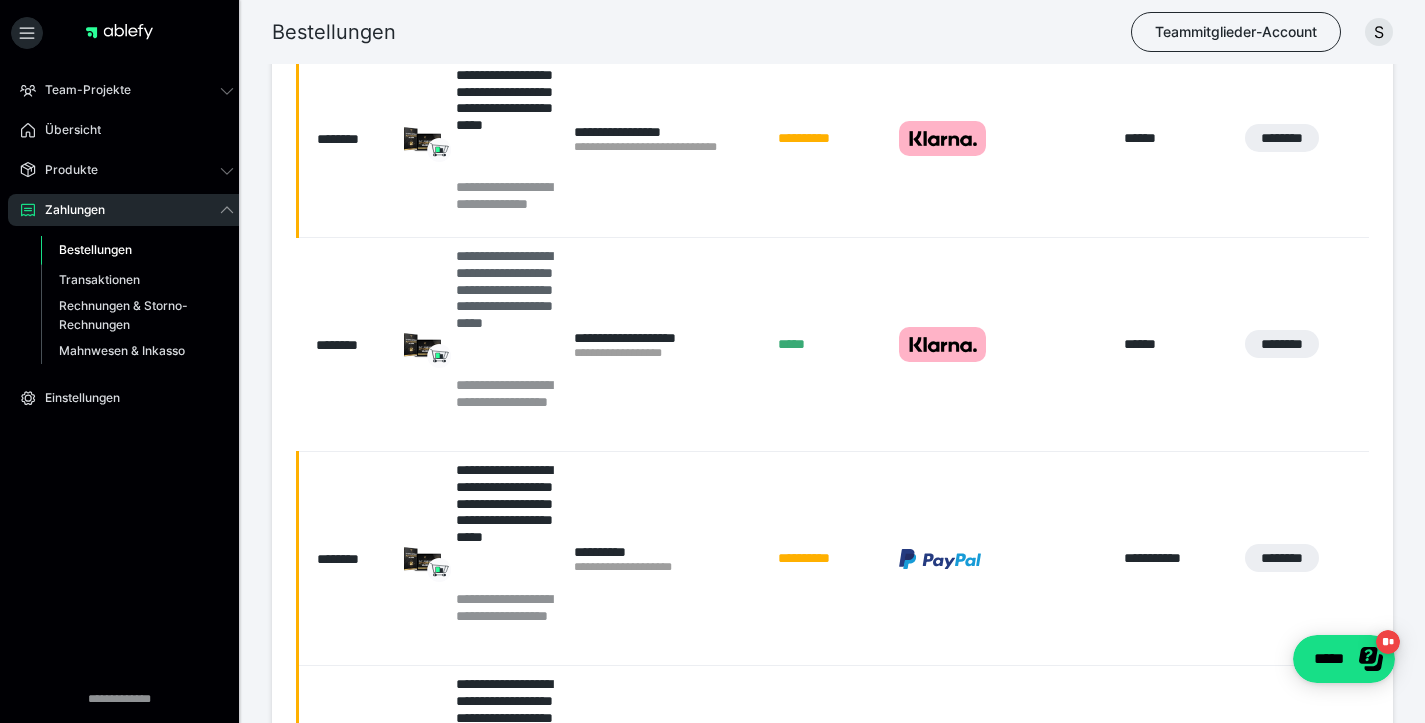 click on "**********" at bounding box center [505, 312] 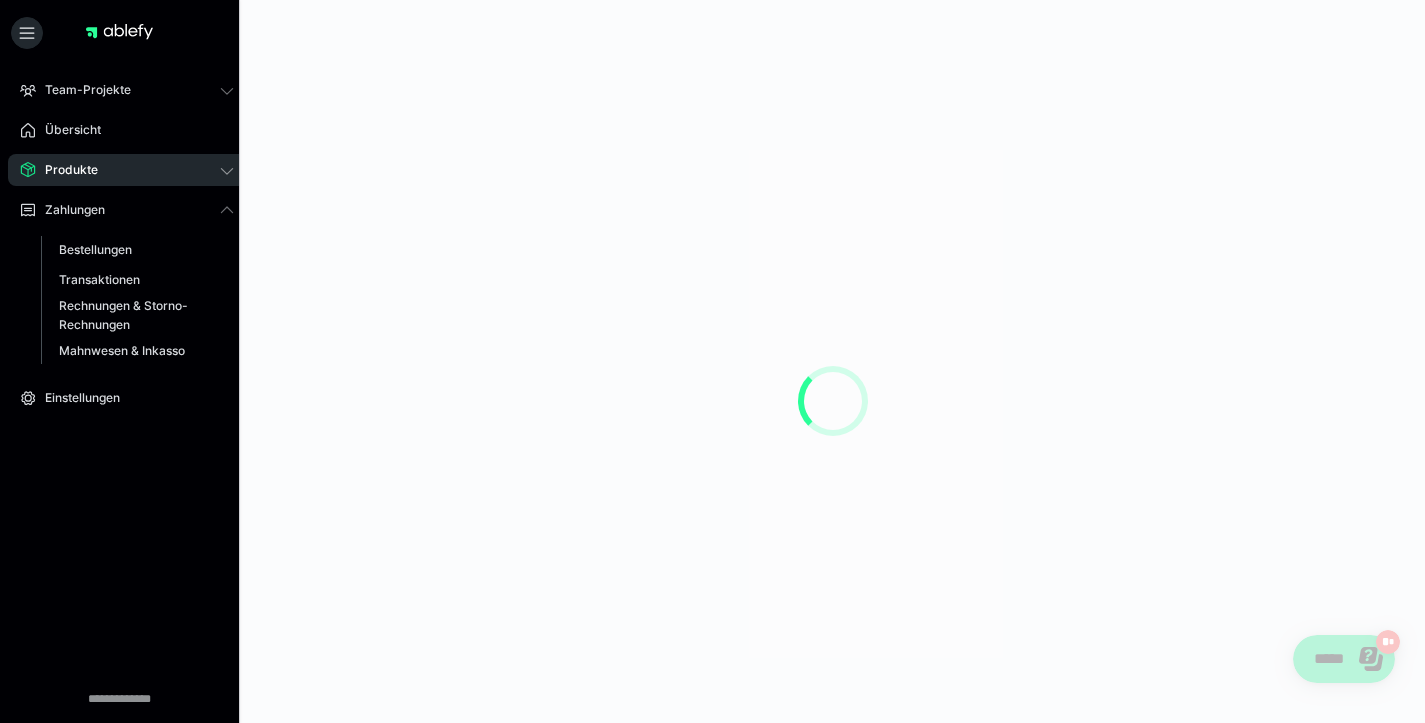scroll, scrollTop: 0, scrollLeft: 0, axis: both 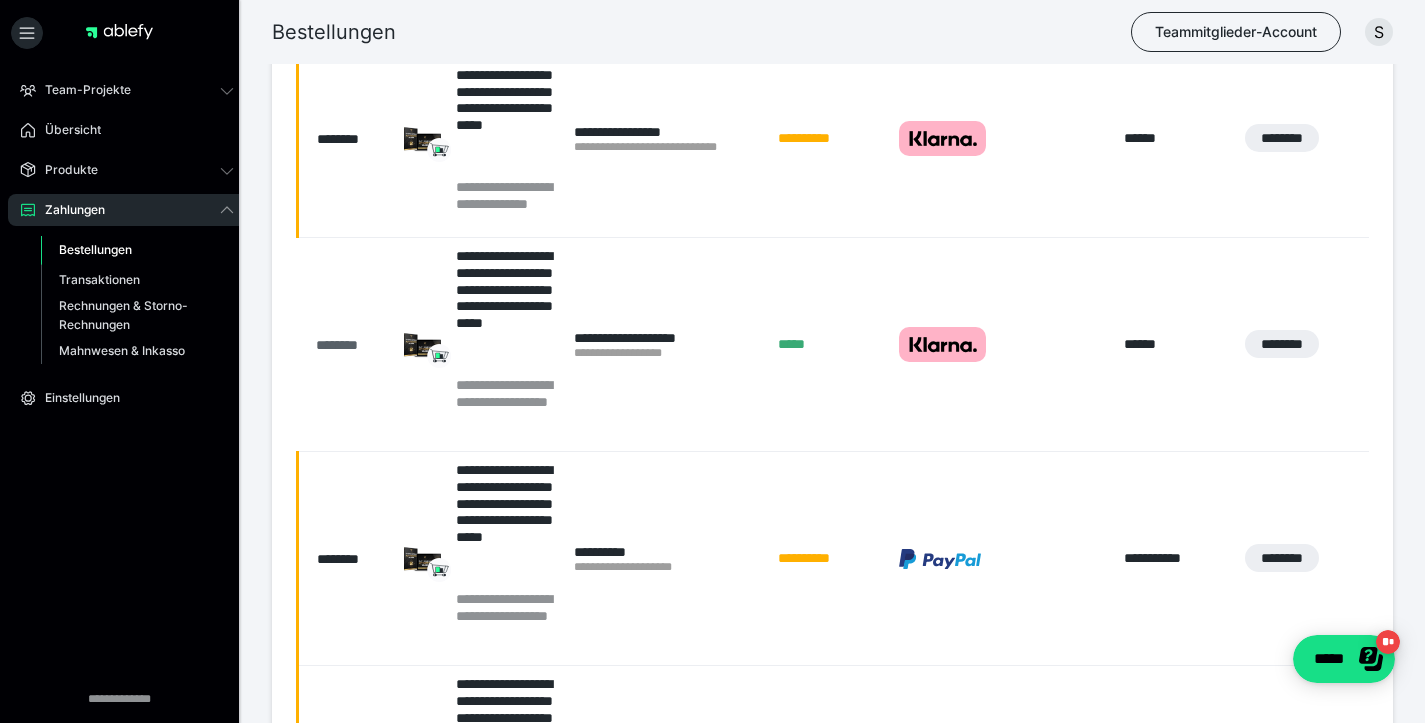 click on "********" at bounding box center [350, 345] 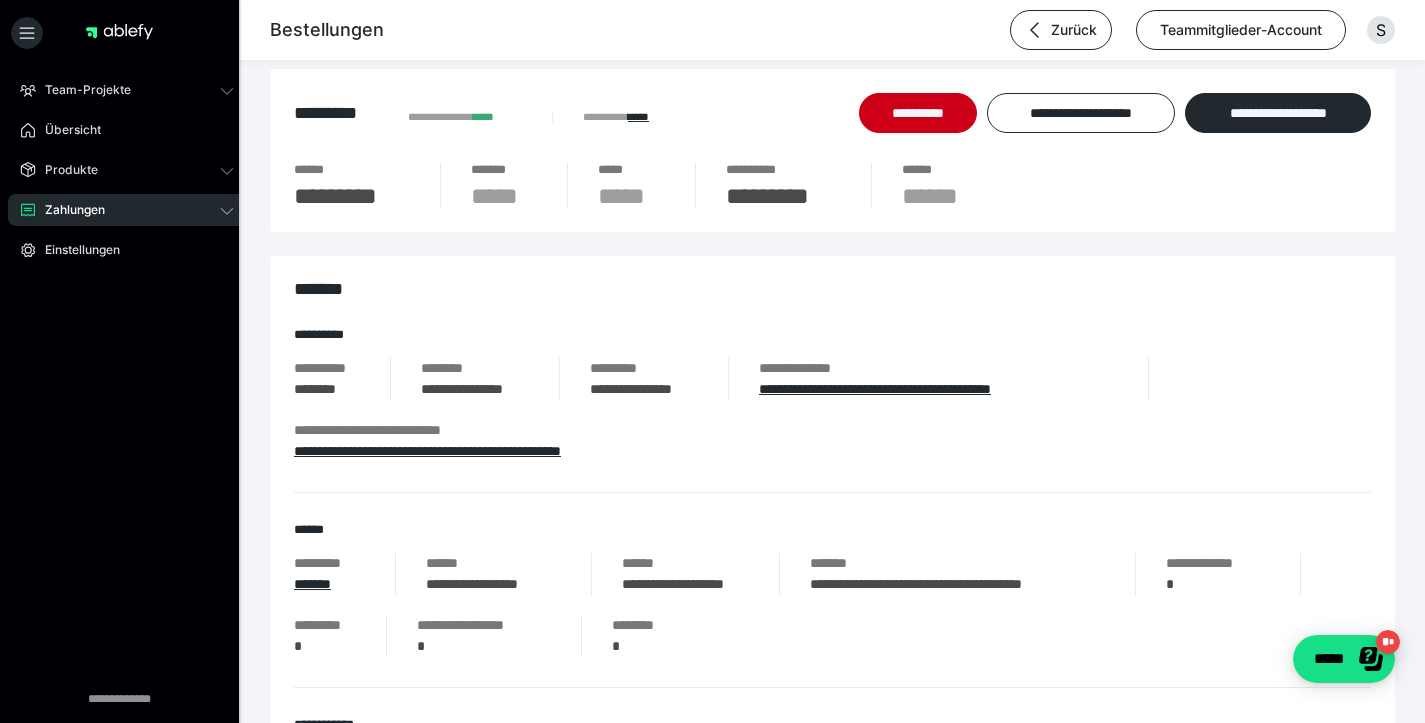 scroll, scrollTop: 41, scrollLeft: 0, axis: vertical 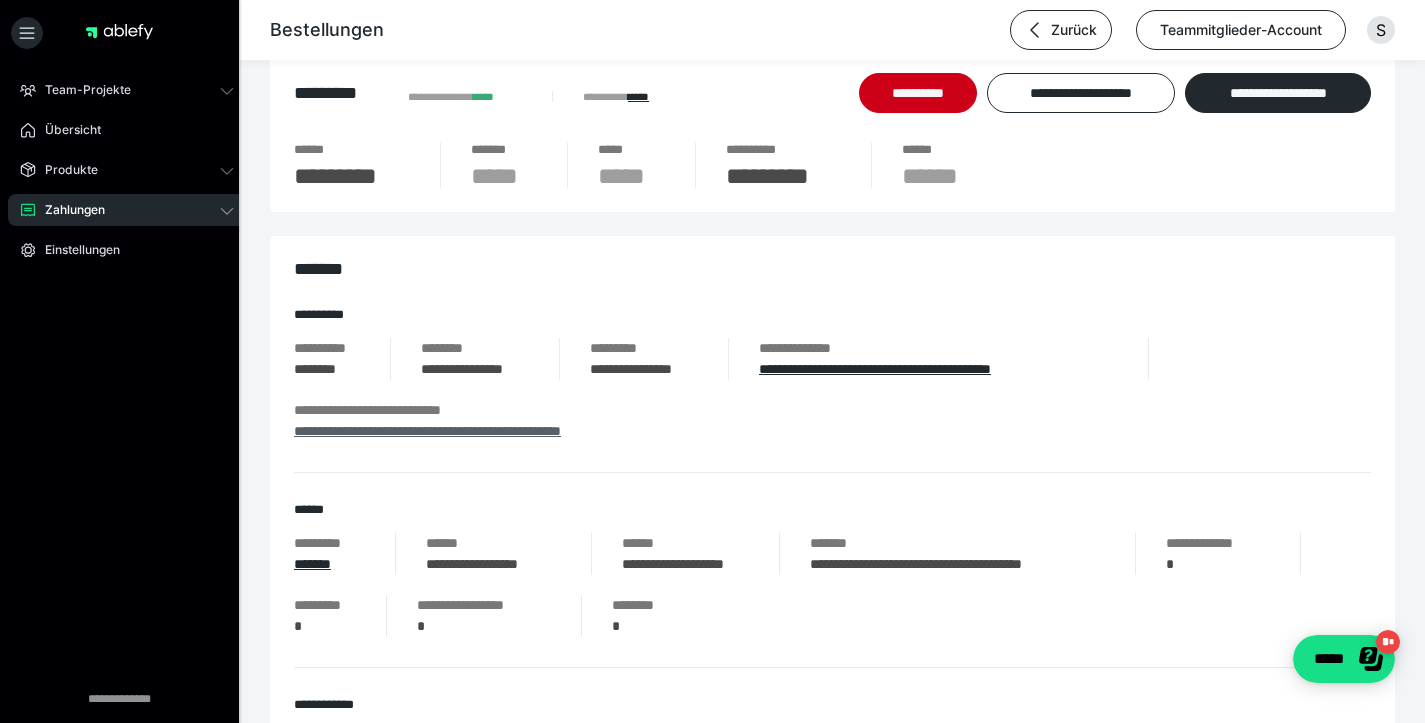 click on "**********" at bounding box center (427, 431) 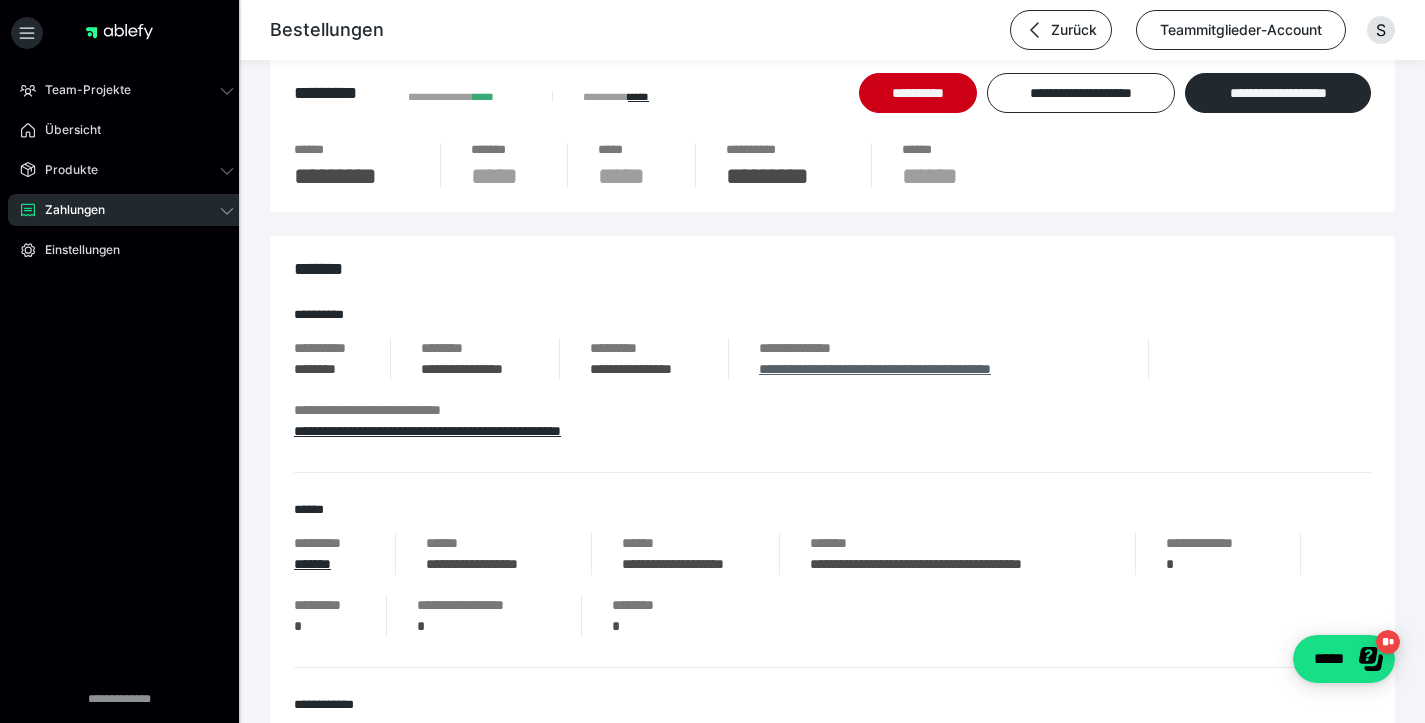 click on "**********" at bounding box center [875, 369] 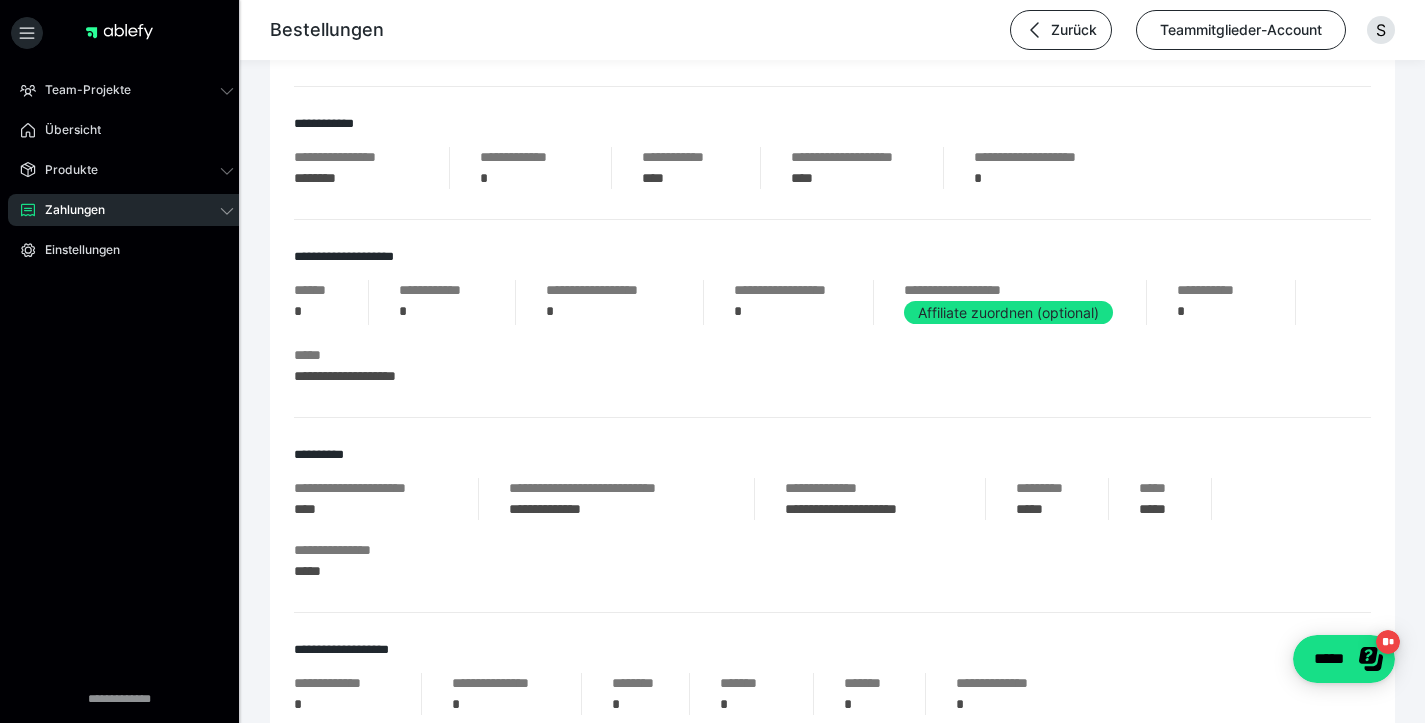 scroll, scrollTop: 0, scrollLeft: 0, axis: both 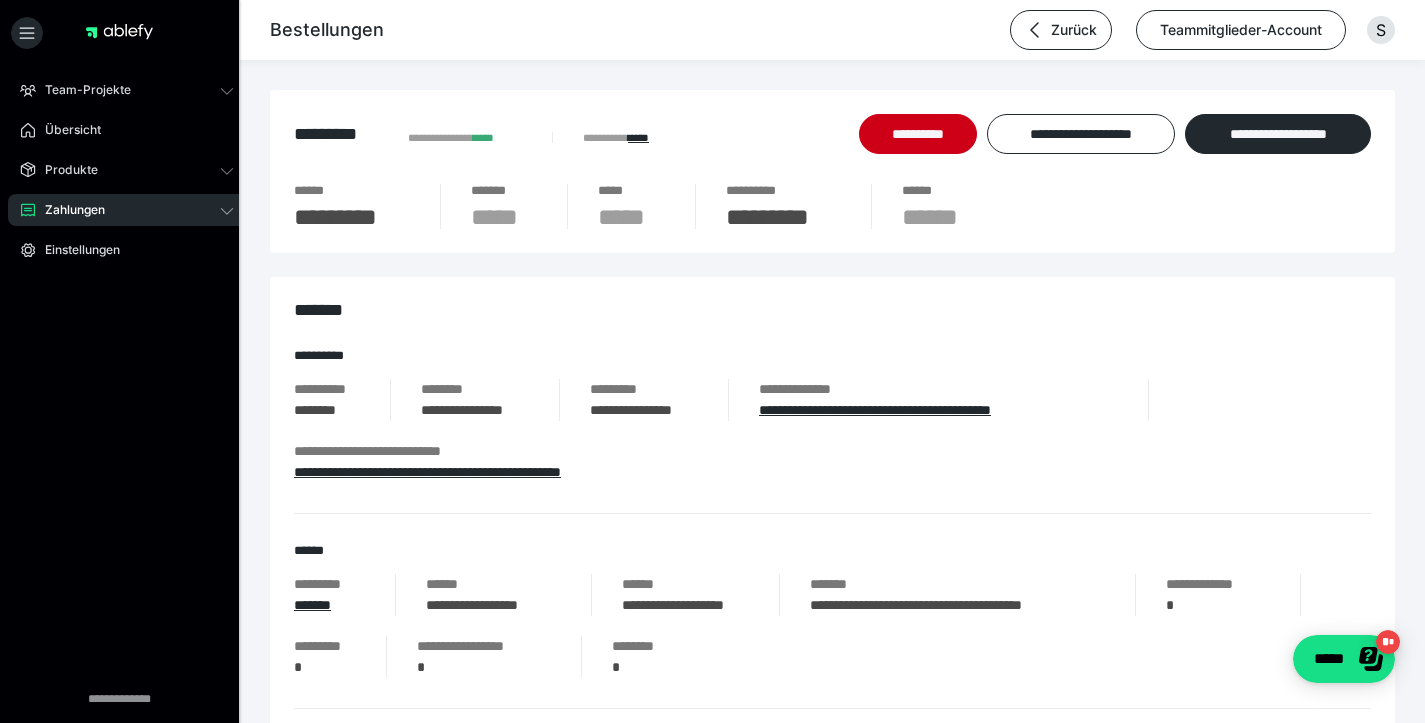 click on "**********" at bounding box center [832, 2307] 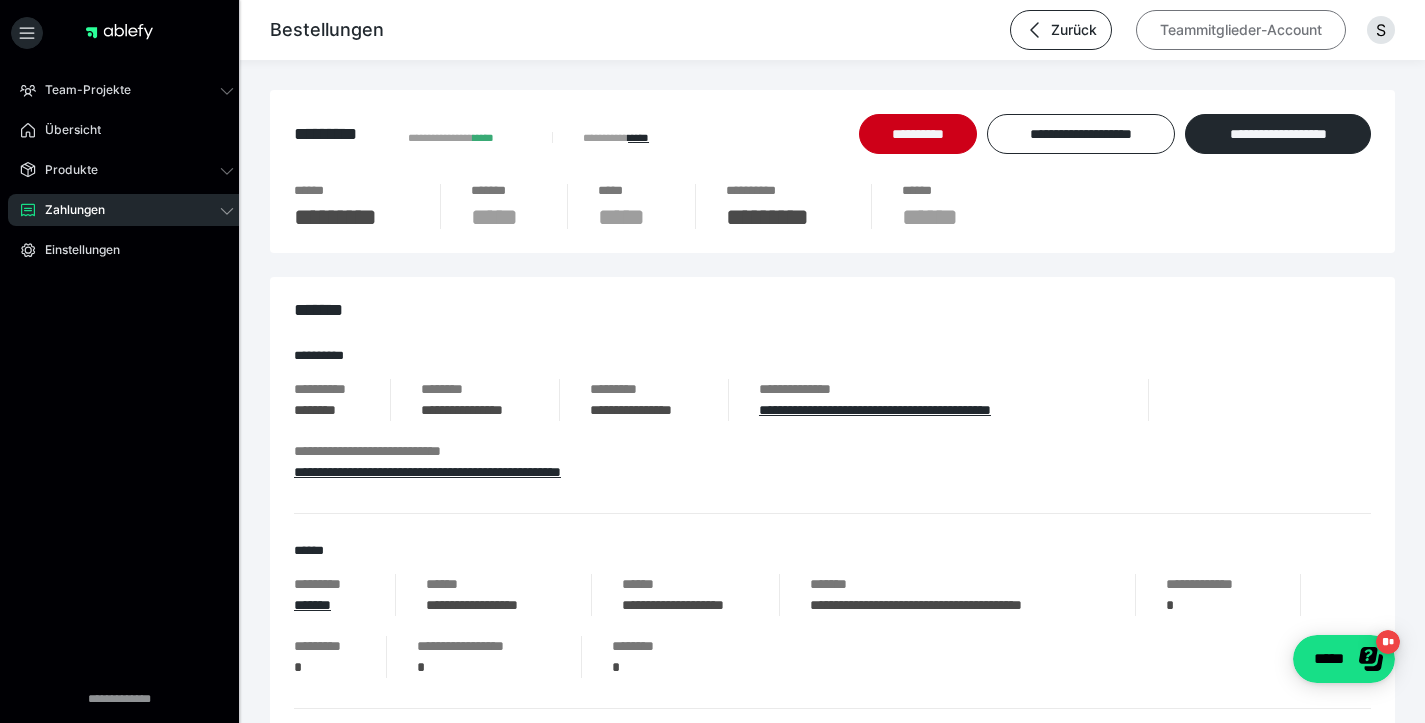 click on "Teammitglieder-Account" at bounding box center [1241, 30] 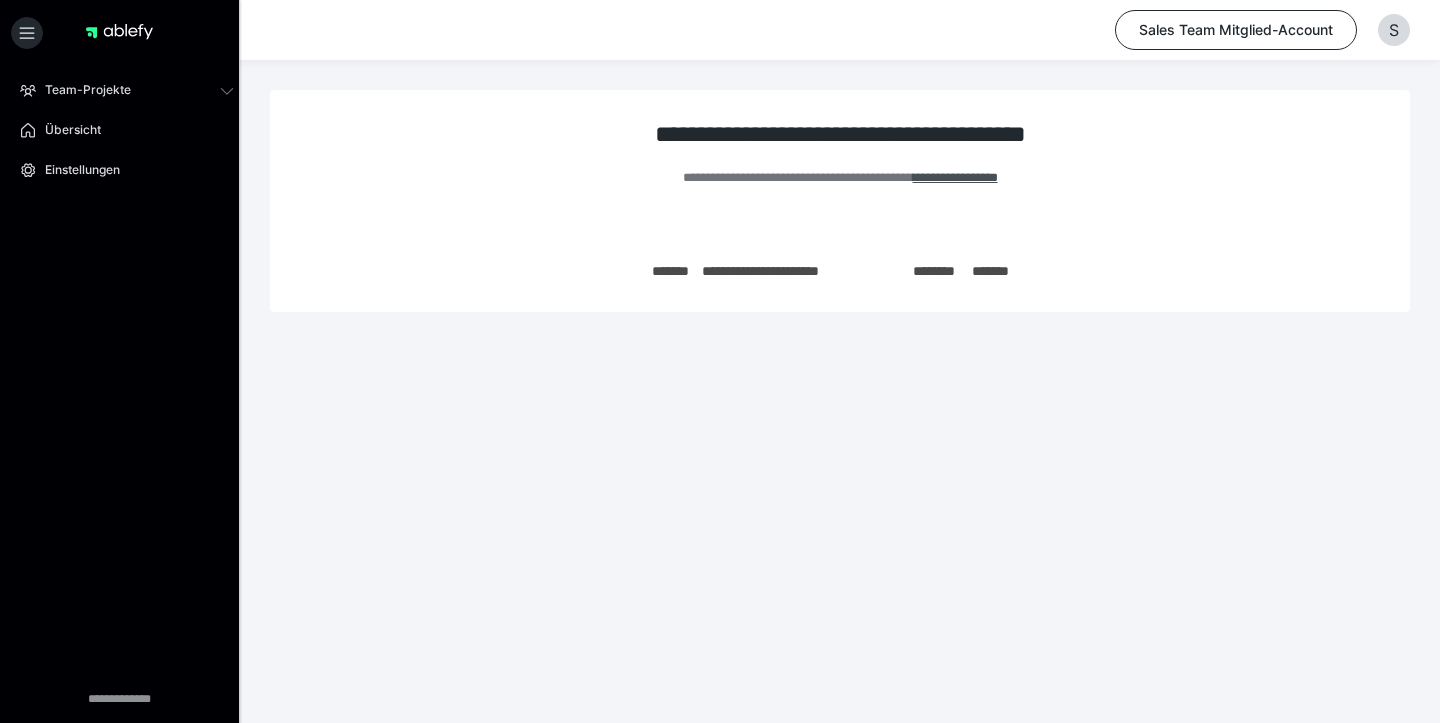 scroll, scrollTop: 0, scrollLeft: 0, axis: both 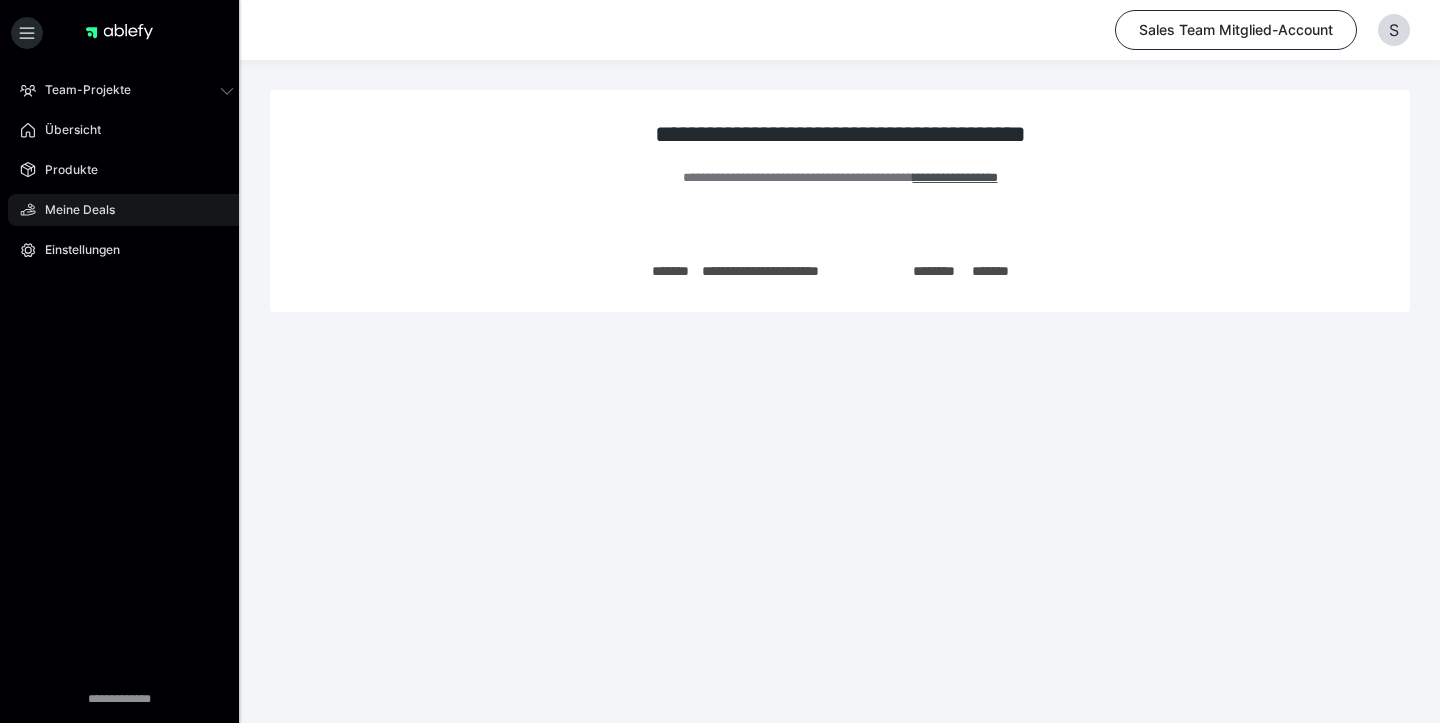 click on "Meine Deals" at bounding box center (73, 210) 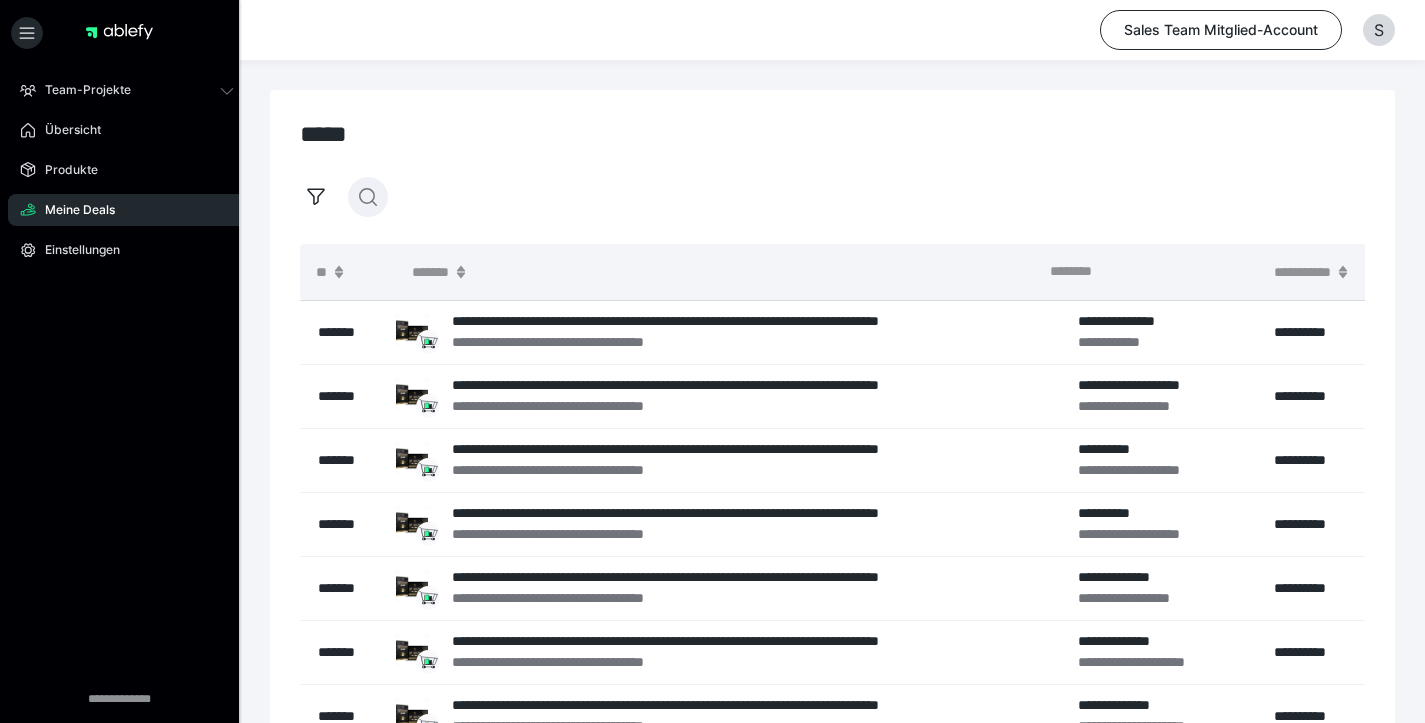 click 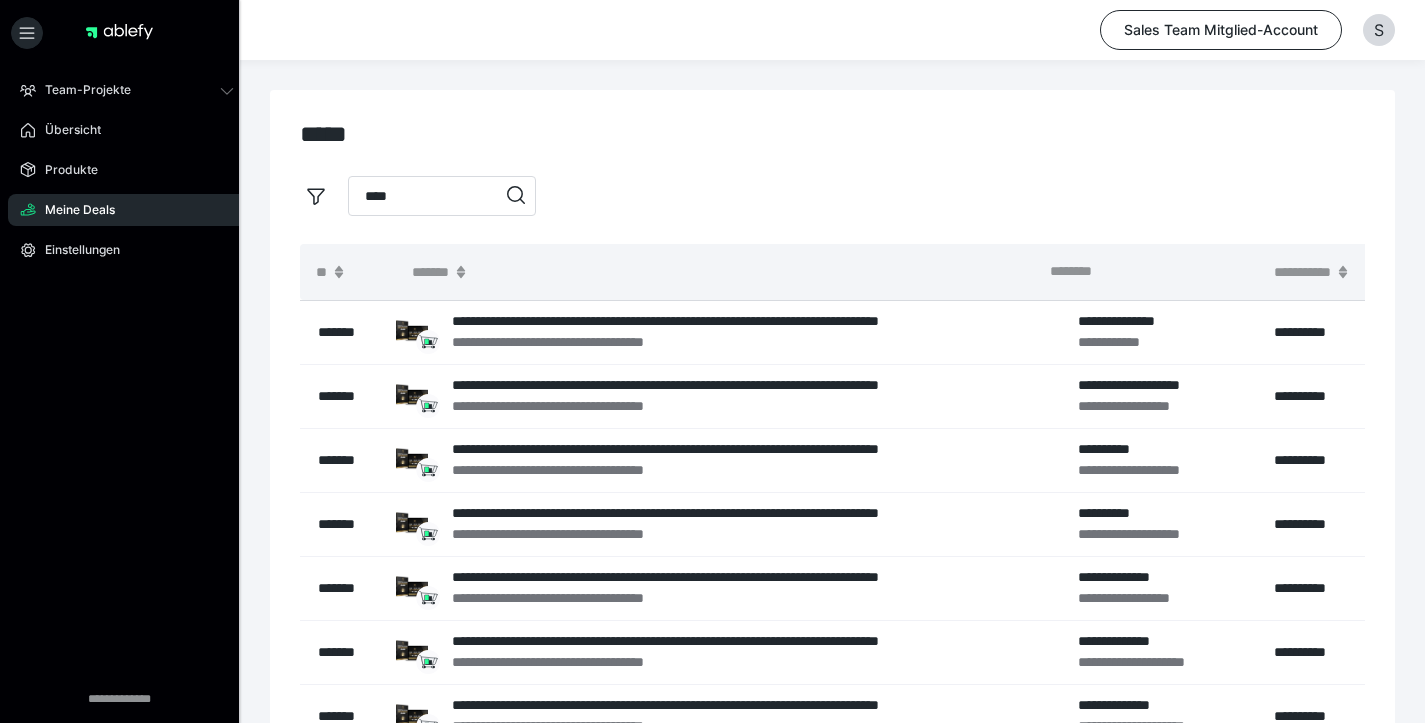 type on "****" 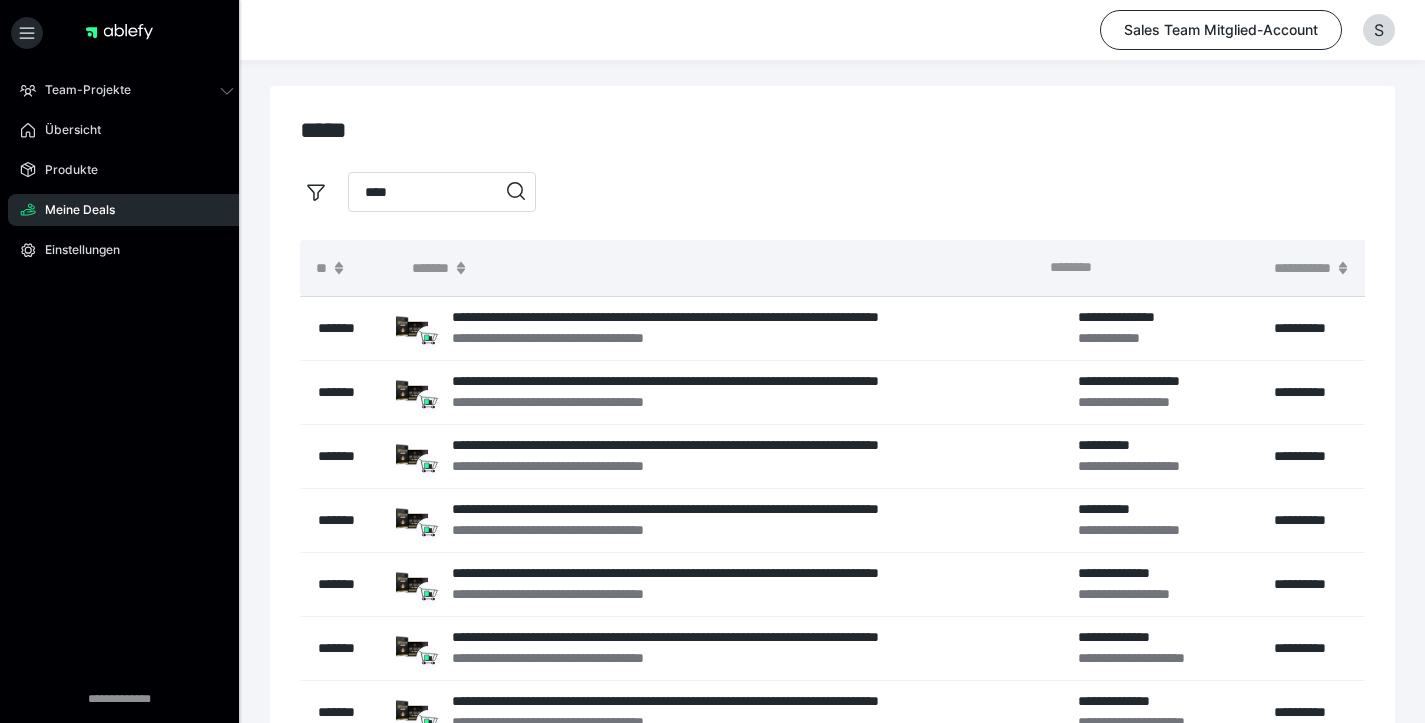 scroll, scrollTop: 8, scrollLeft: 0, axis: vertical 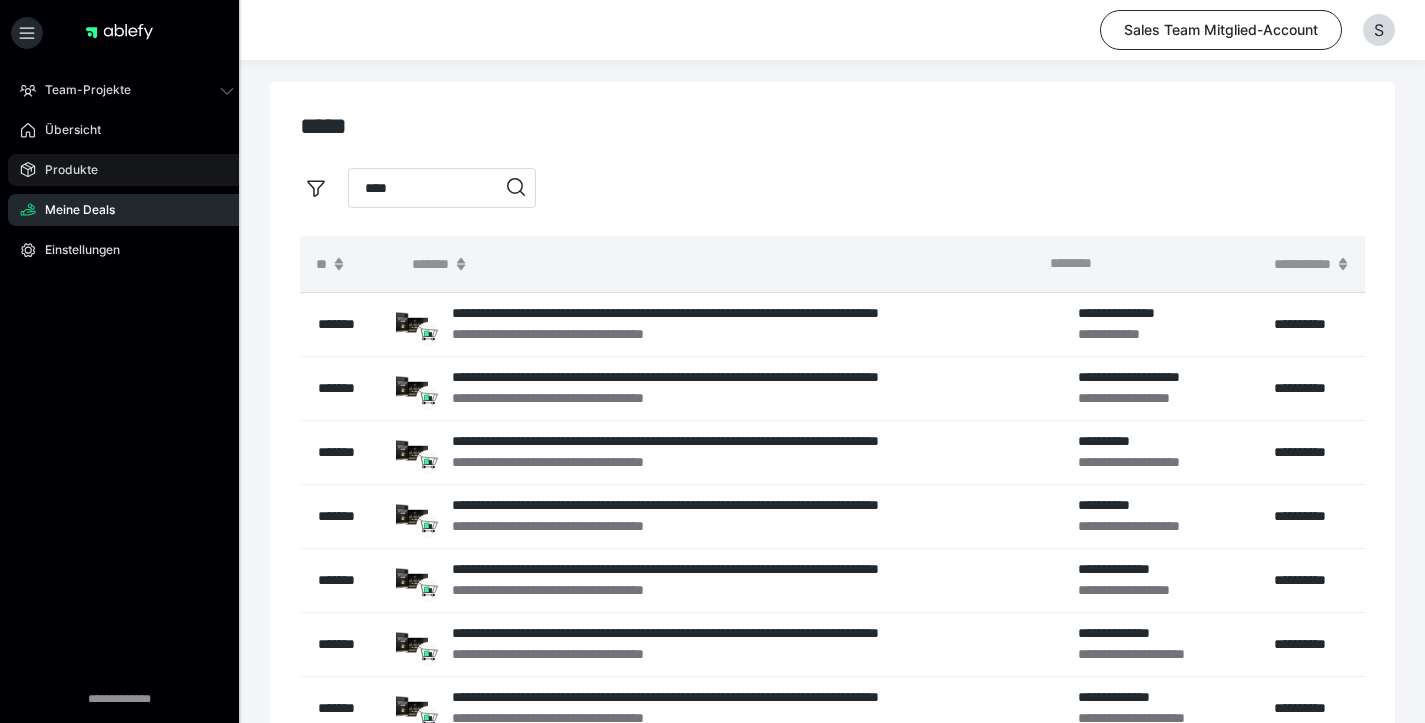 click on "Produkte" at bounding box center (127, 170) 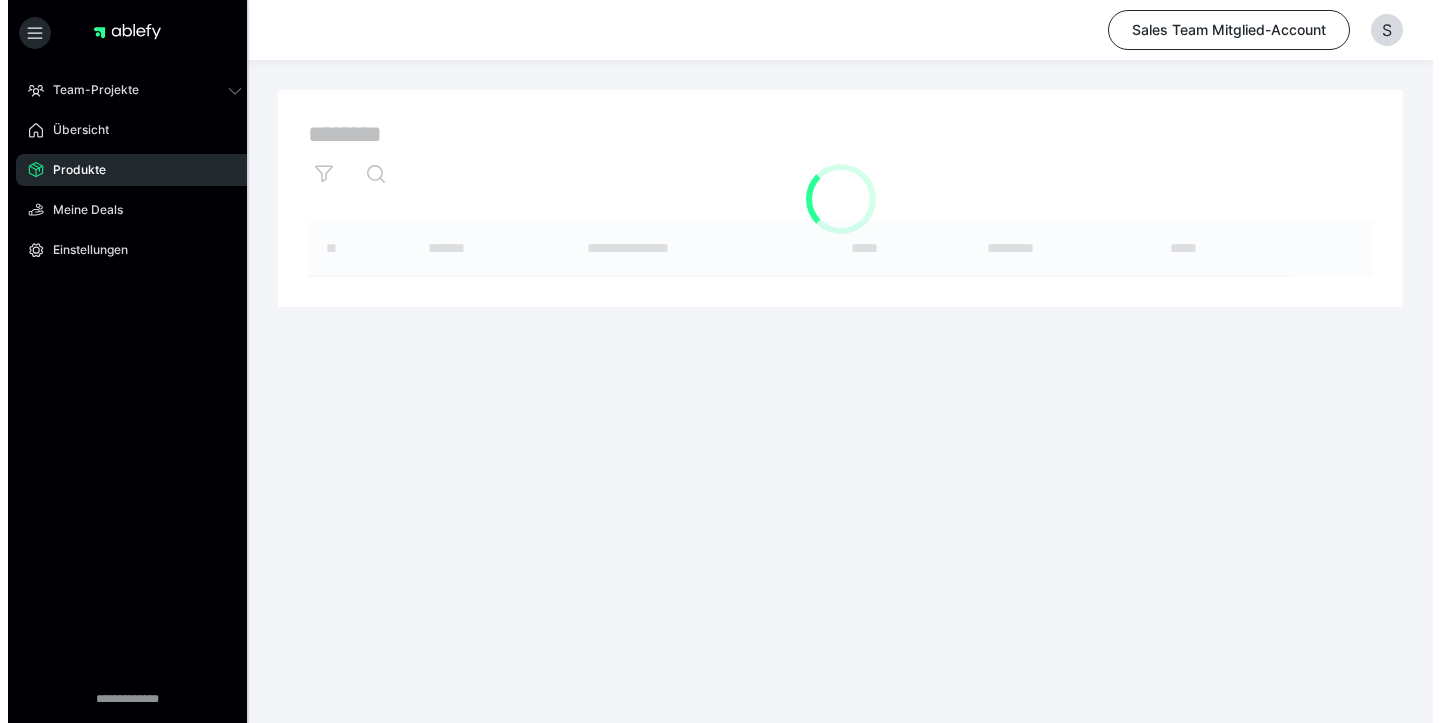 scroll, scrollTop: 0, scrollLeft: 0, axis: both 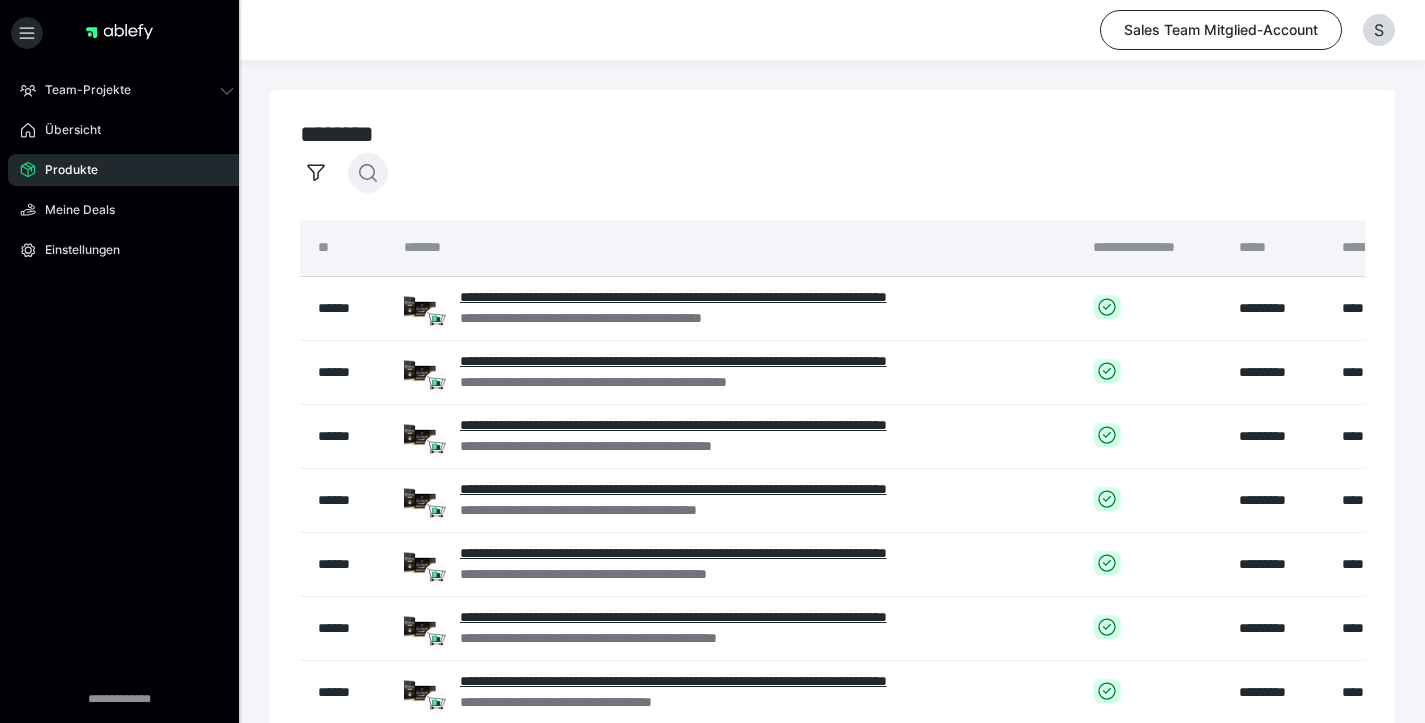 click 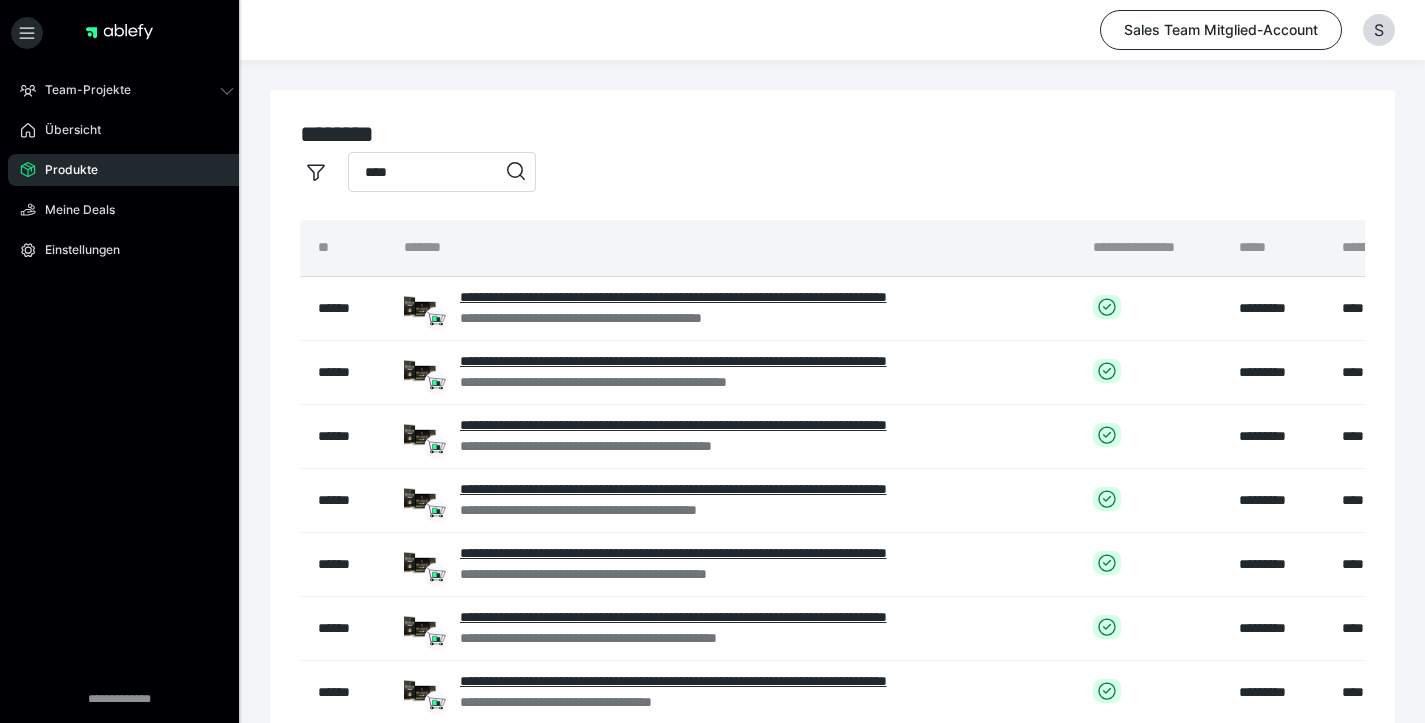 type on "****" 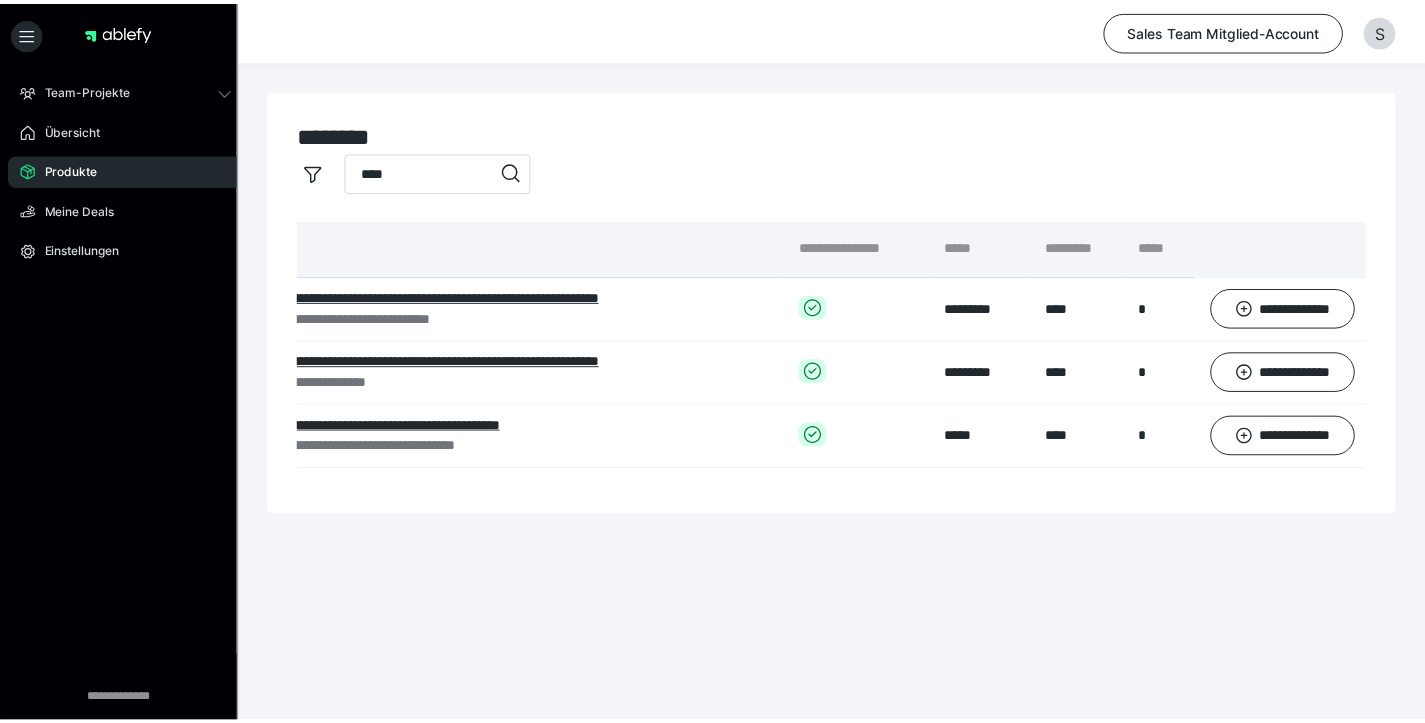 scroll, scrollTop: 0, scrollLeft: 285, axis: horizontal 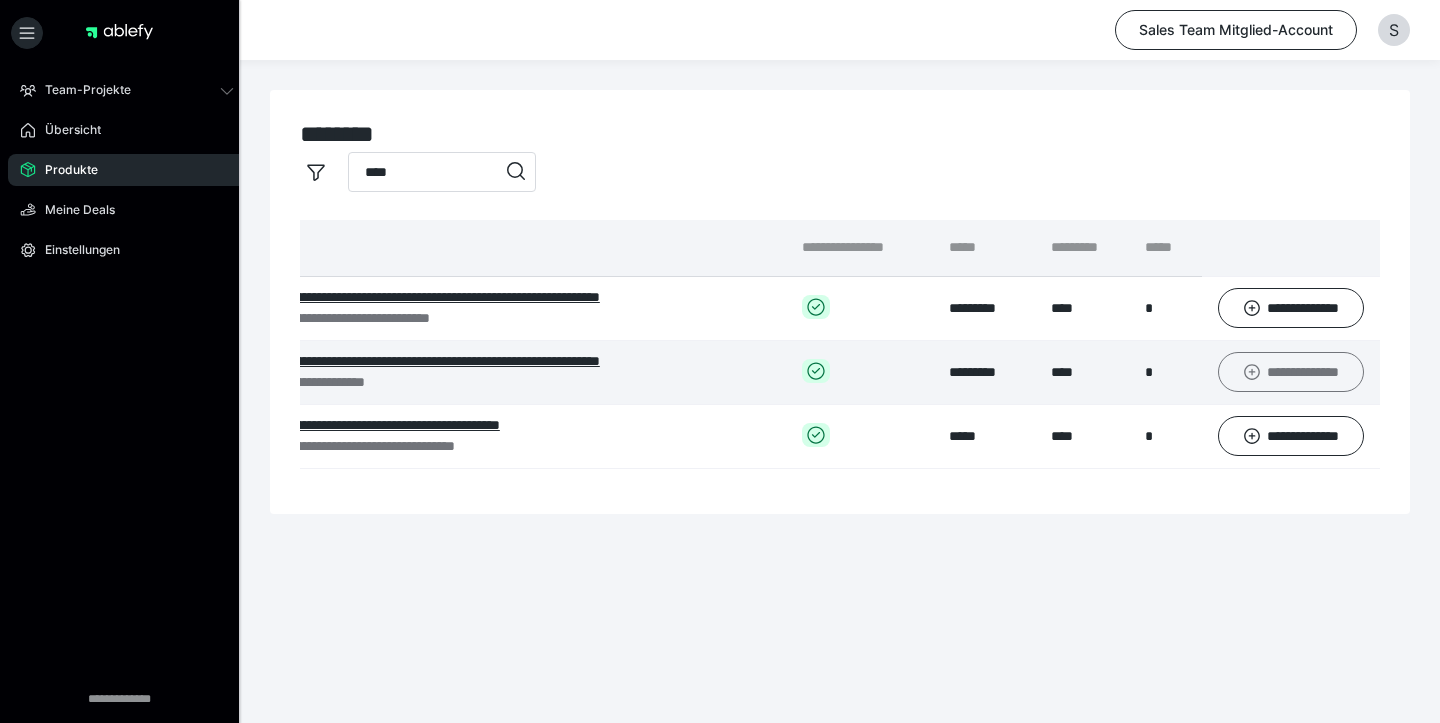 click on "**********" at bounding box center [1291, 372] 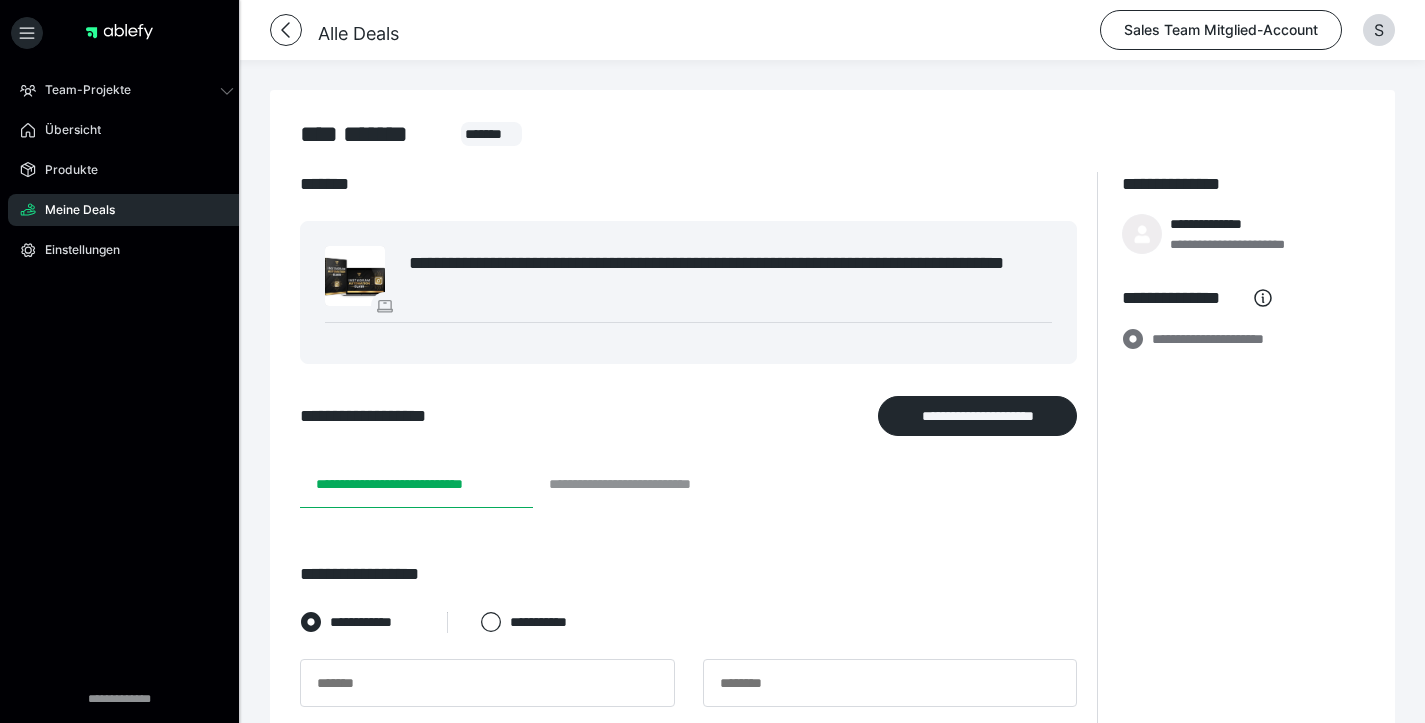 click on "**********" at bounding box center [648, 484] 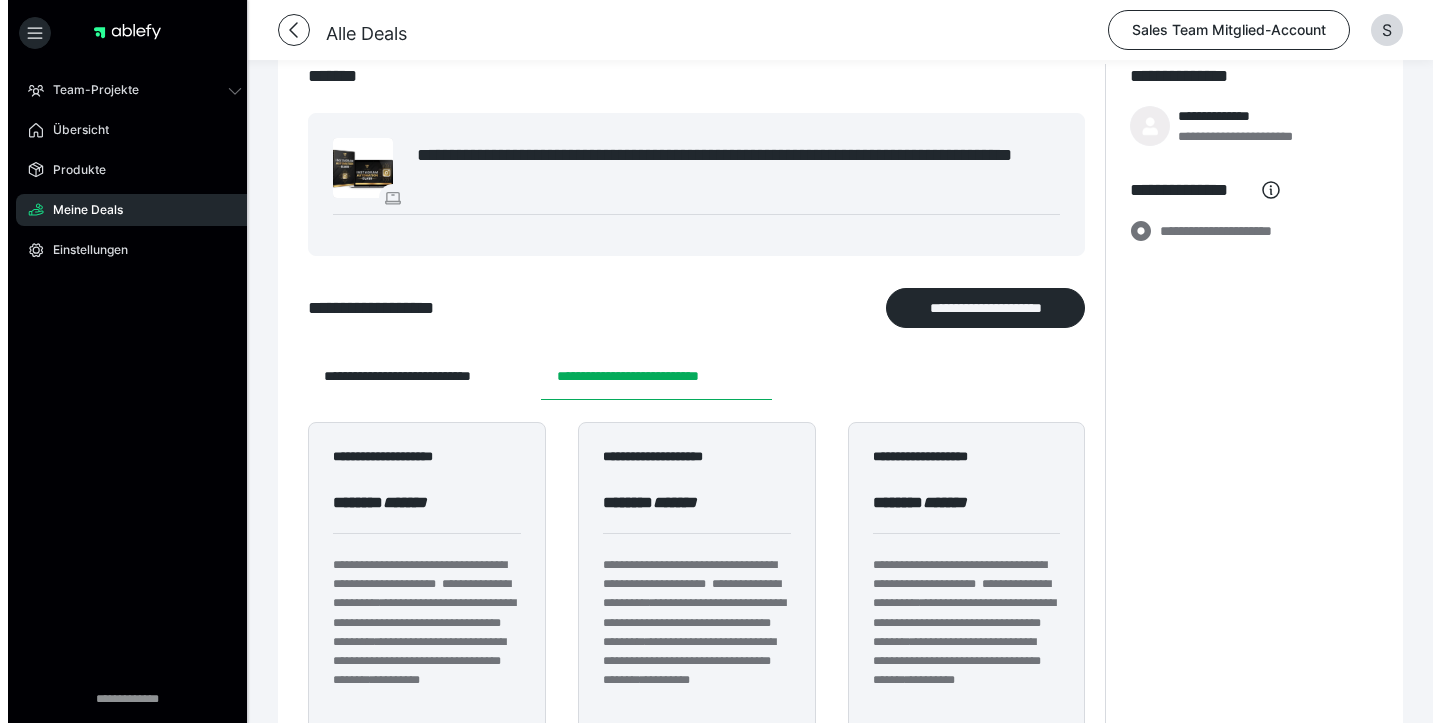 scroll, scrollTop: 0, scrollLeft: 0, axis: both 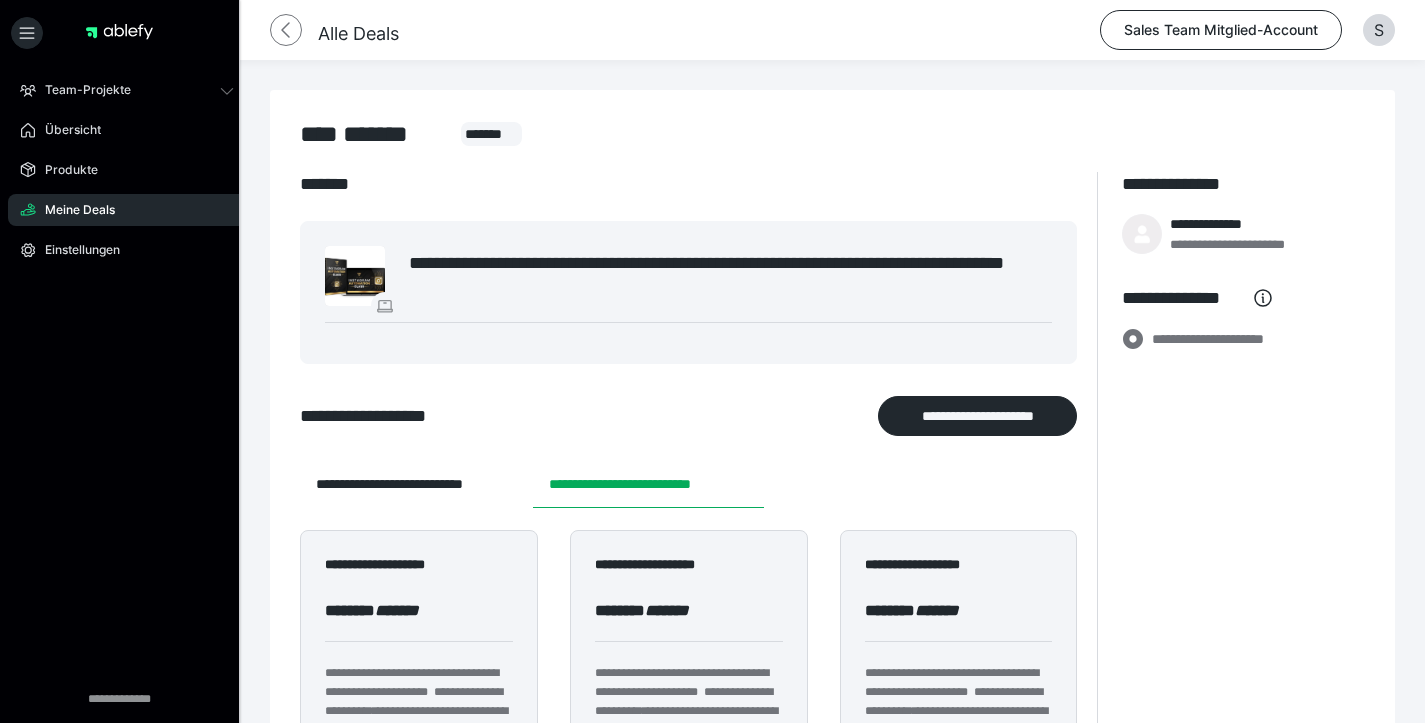 click at bounding box center [286, 30] 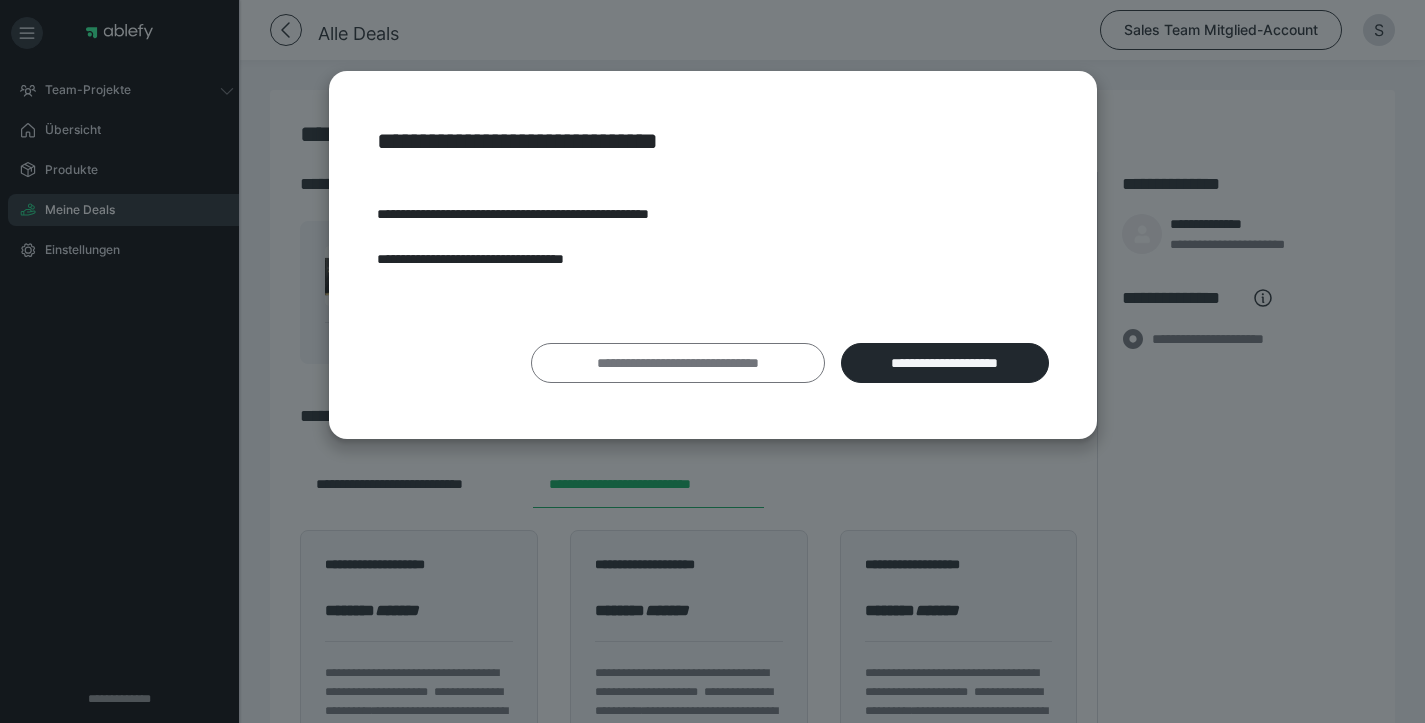 click on "**********" at bounding box center (678, 363) 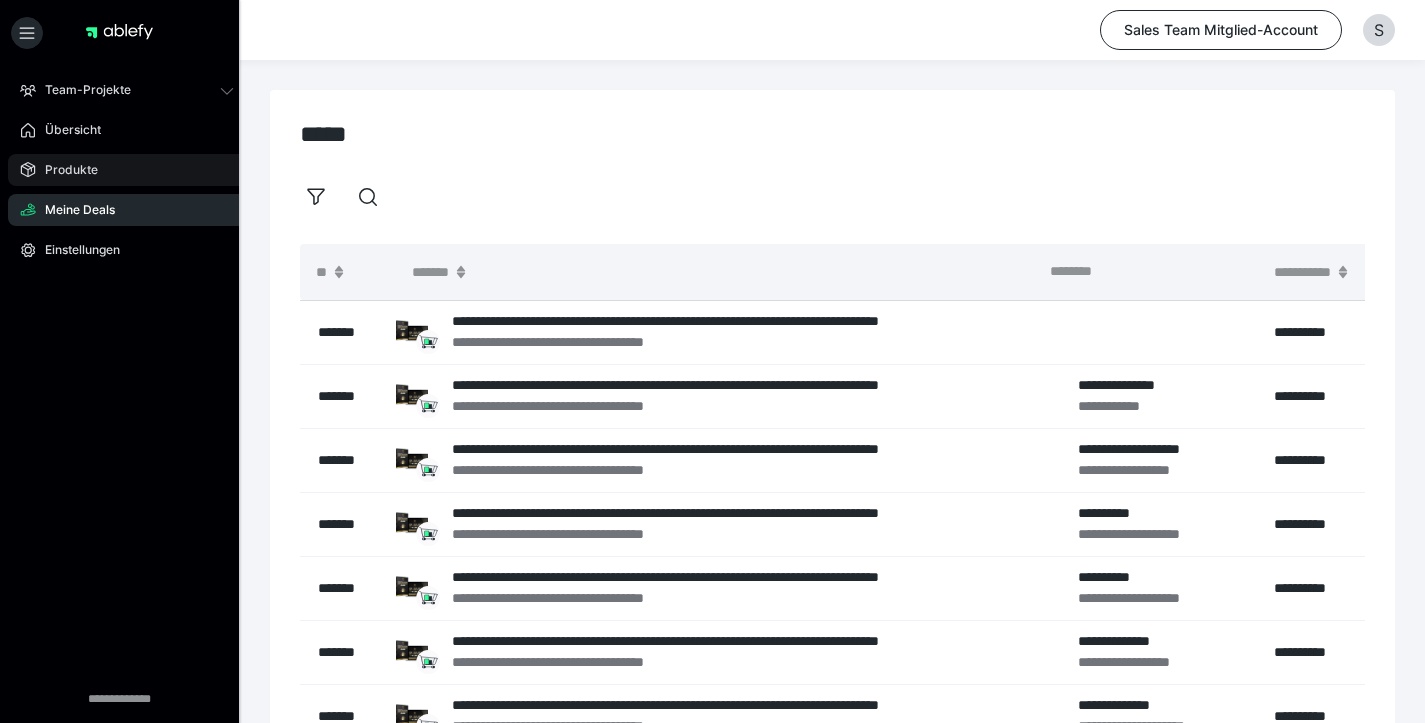 click on "Produkte" at bounding box center (127, 170) 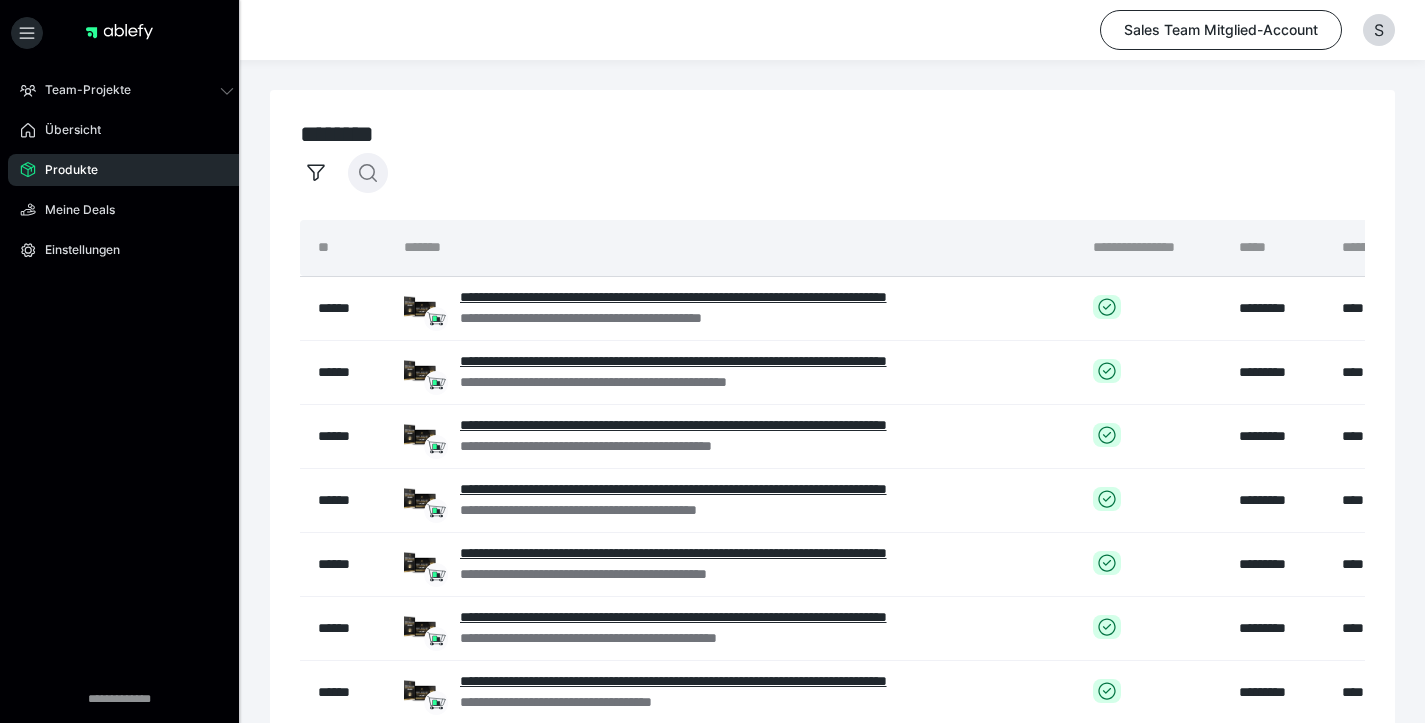 click at bounding box center (368, 173) 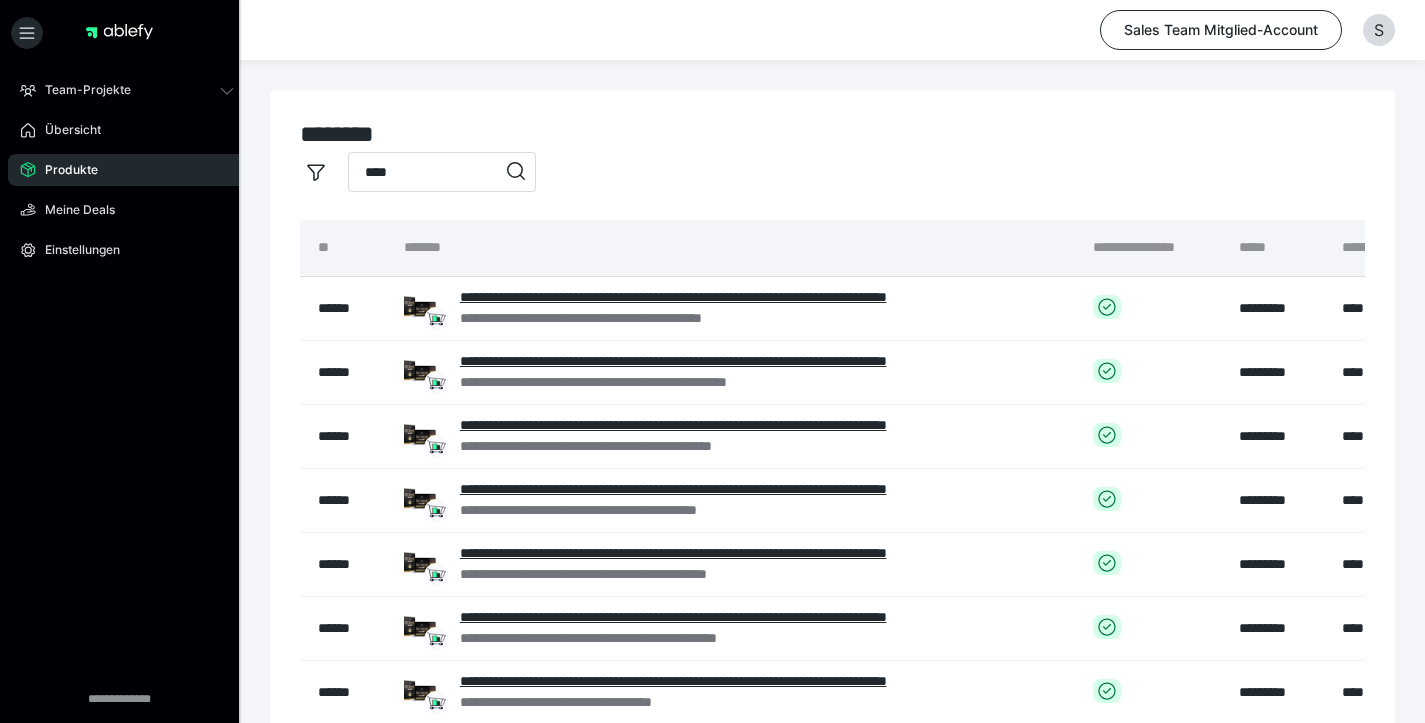 type on "****" 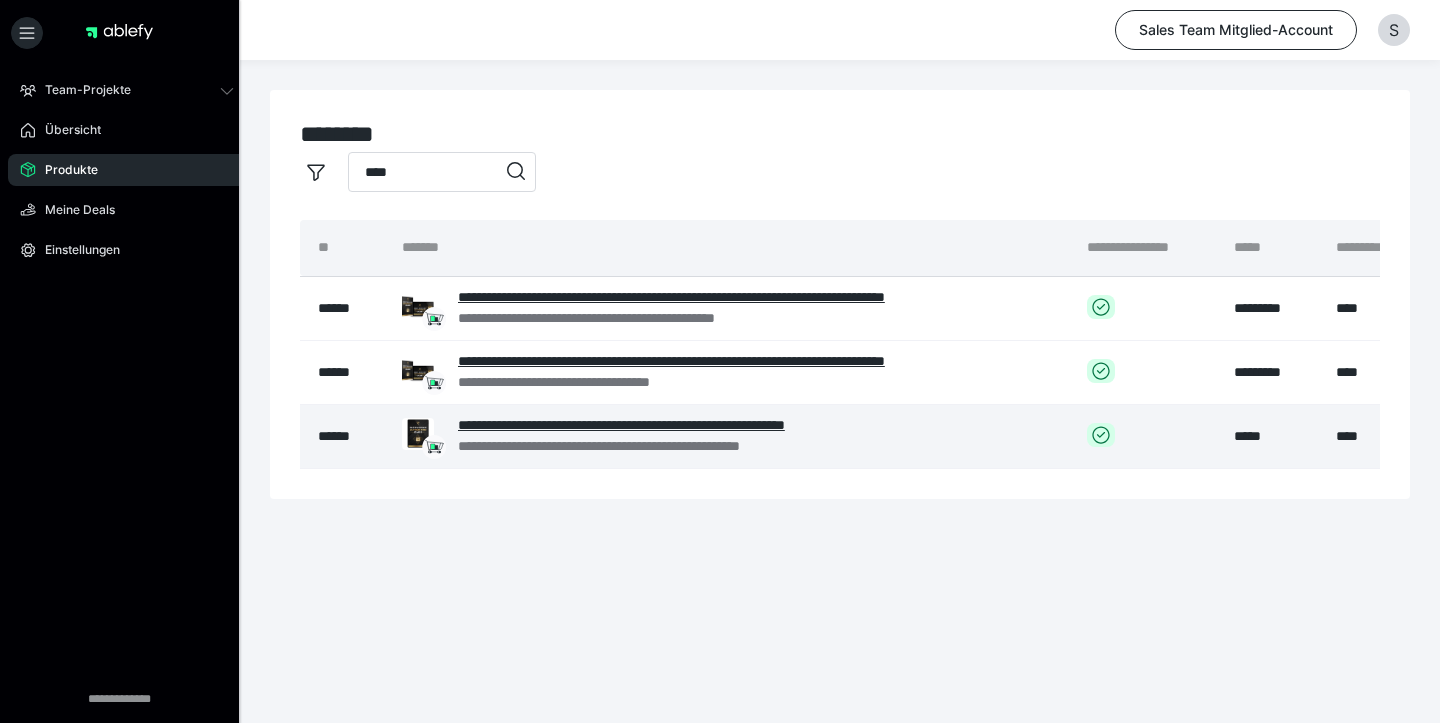 drag, startPoint x: 613, startPoint y: 467, endPoint x: 1221, endPoint y: 428, distance: 609.2495 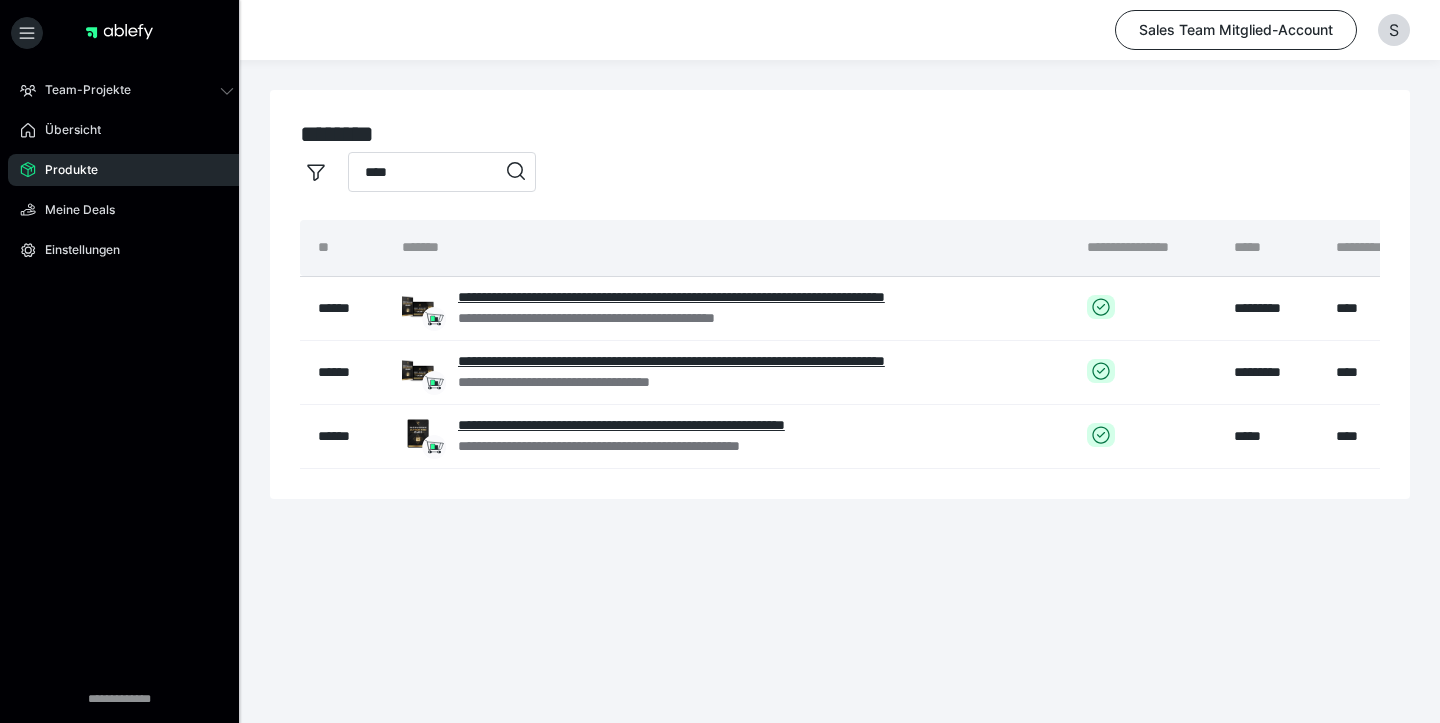 drag, startPoint x: 1119, startPoint y: 590, endPoint x: 1058, endPoint y: 517, distance: 95.131485 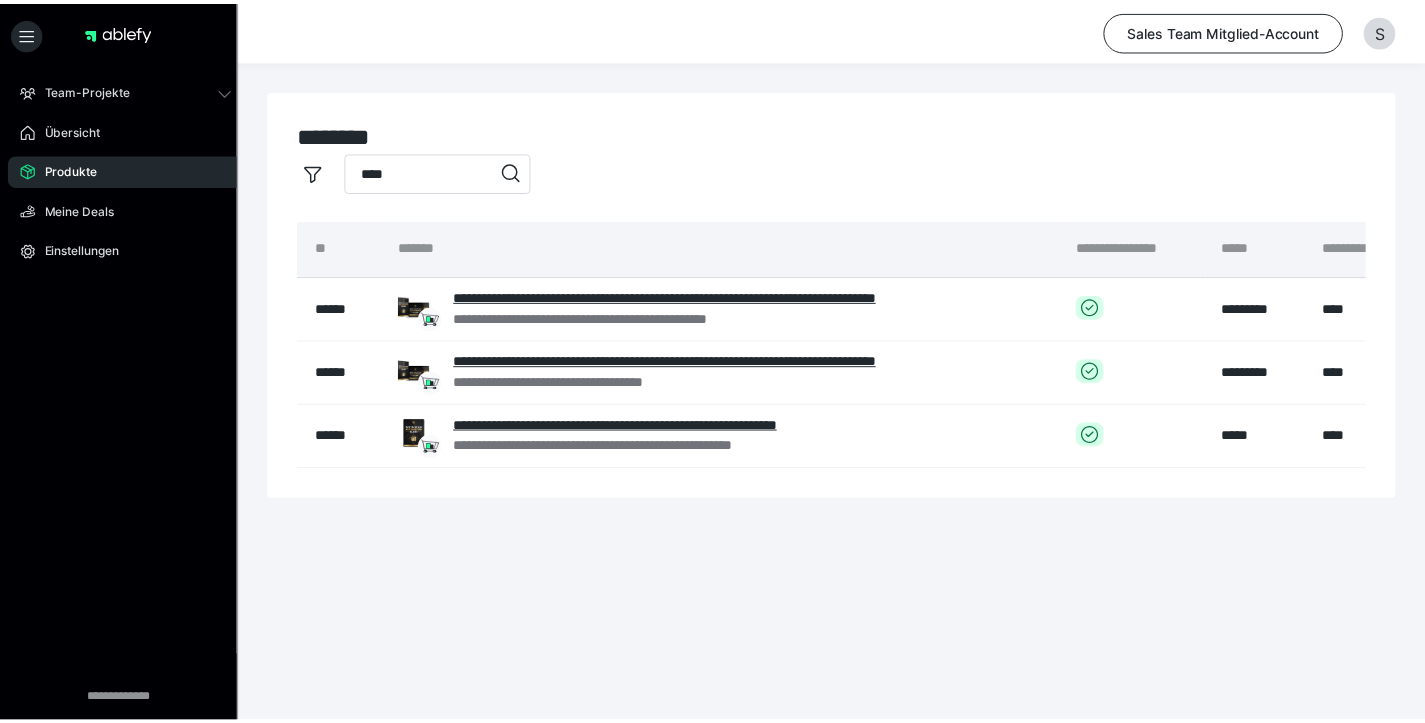 scroll, scrollTop: 0, scrollLeft: 285, axis: horizontal 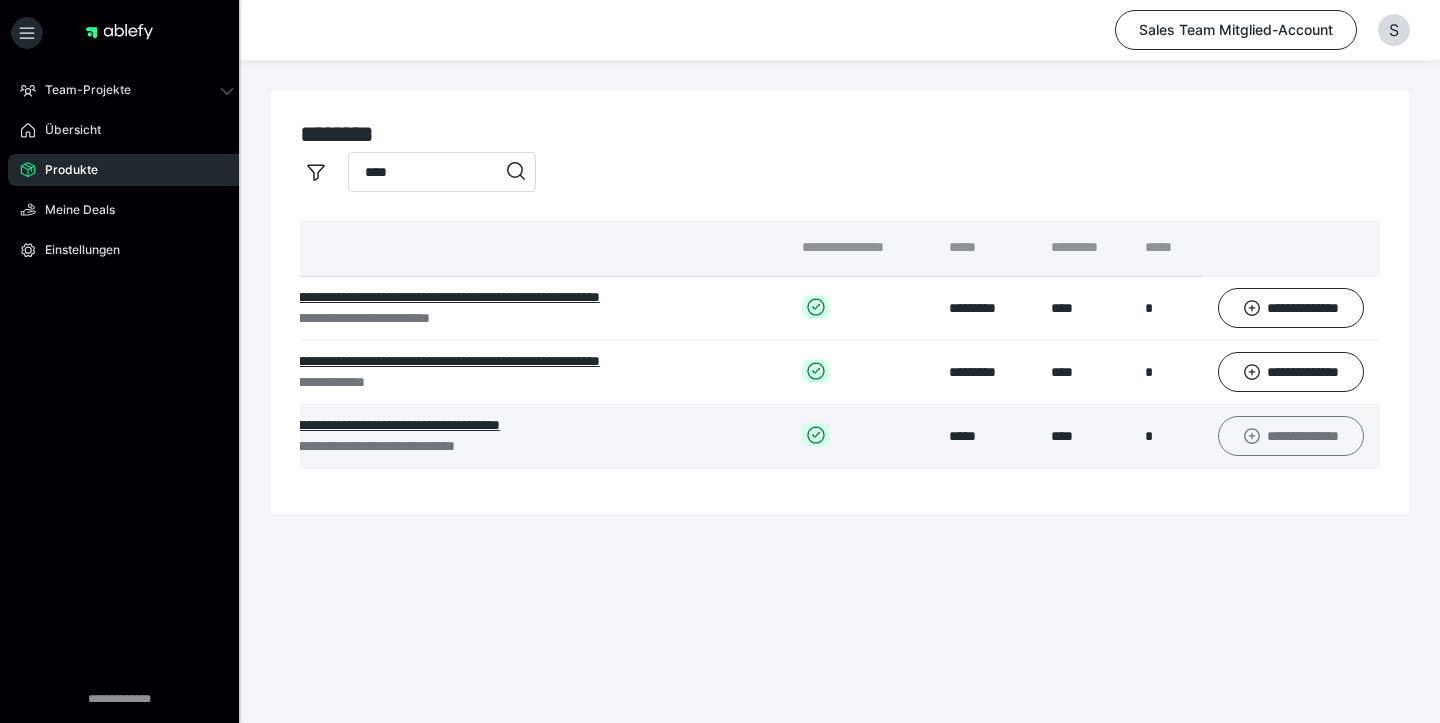 click on "**********" at bounding box center (1291, 436) 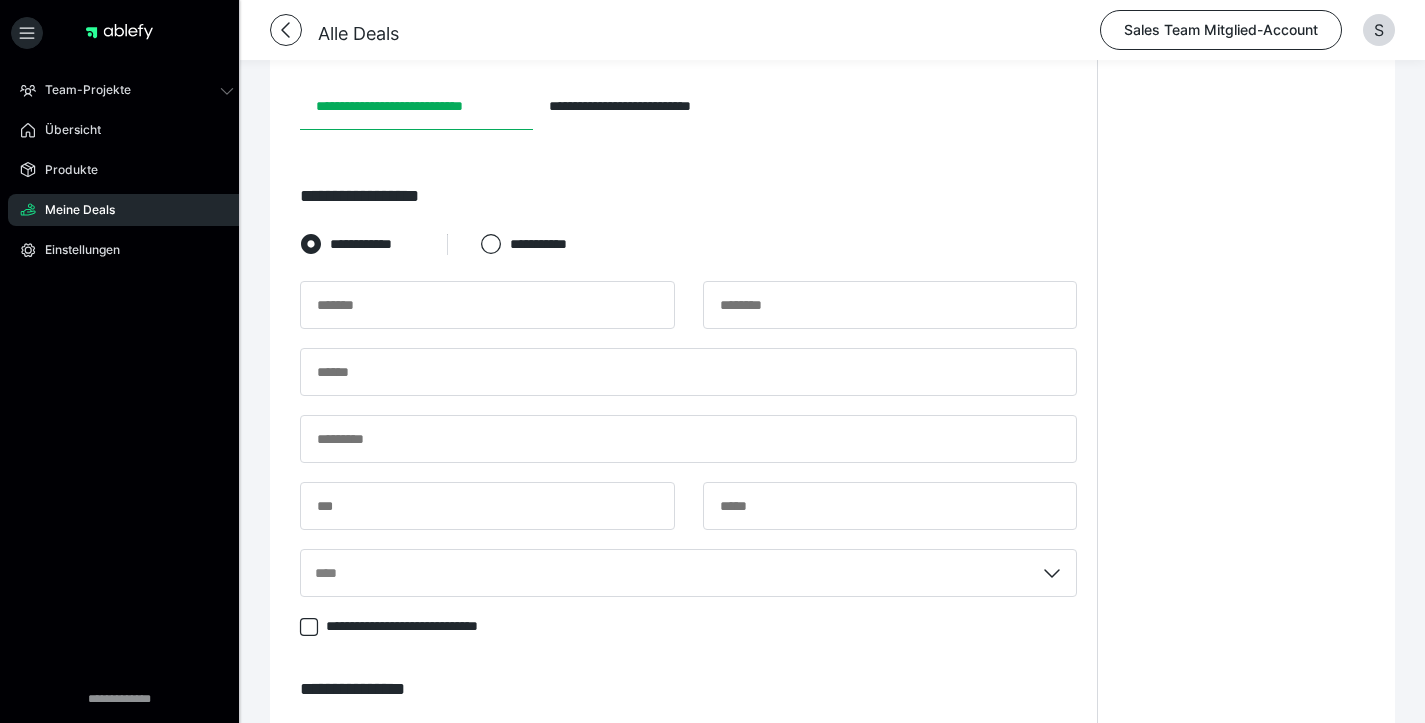 scroll, scrollTop: 340, scrollLeft: 0, axis: vertical 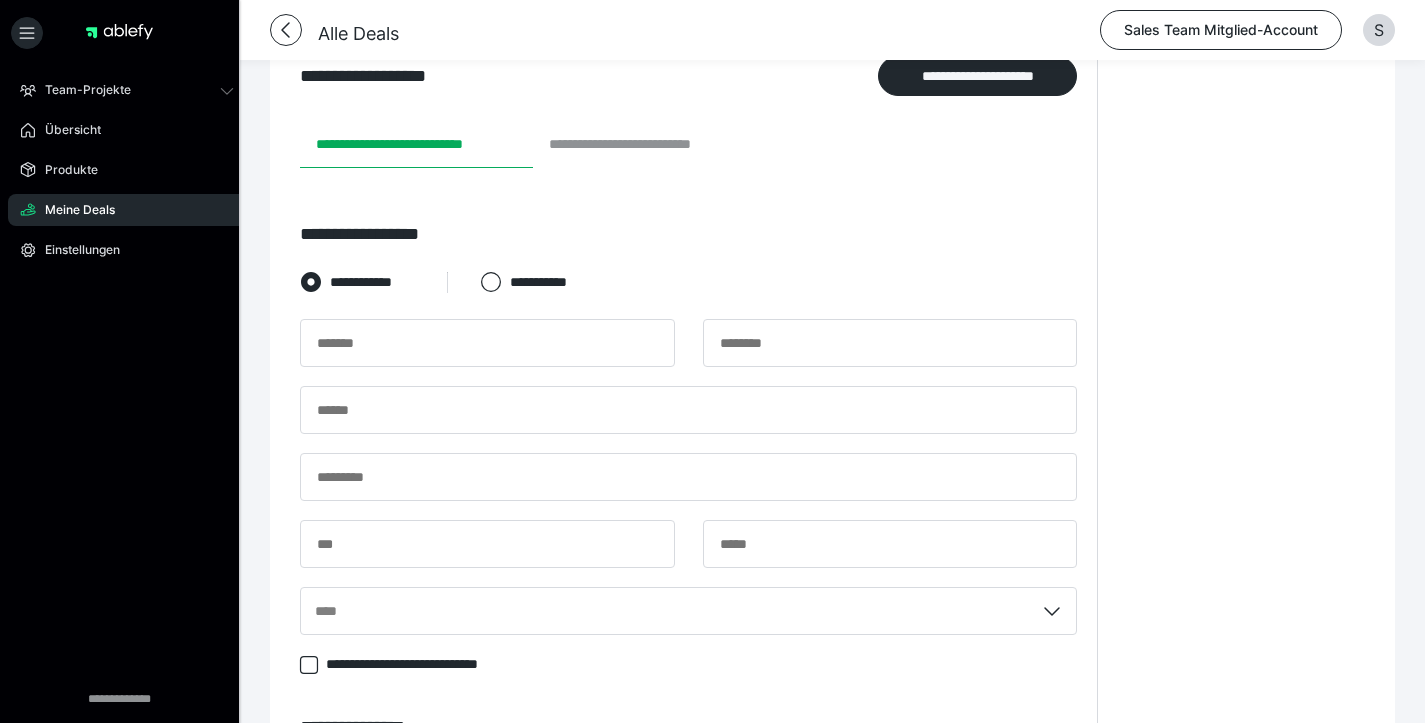 click on "**********" at bounding box center [648, 144] 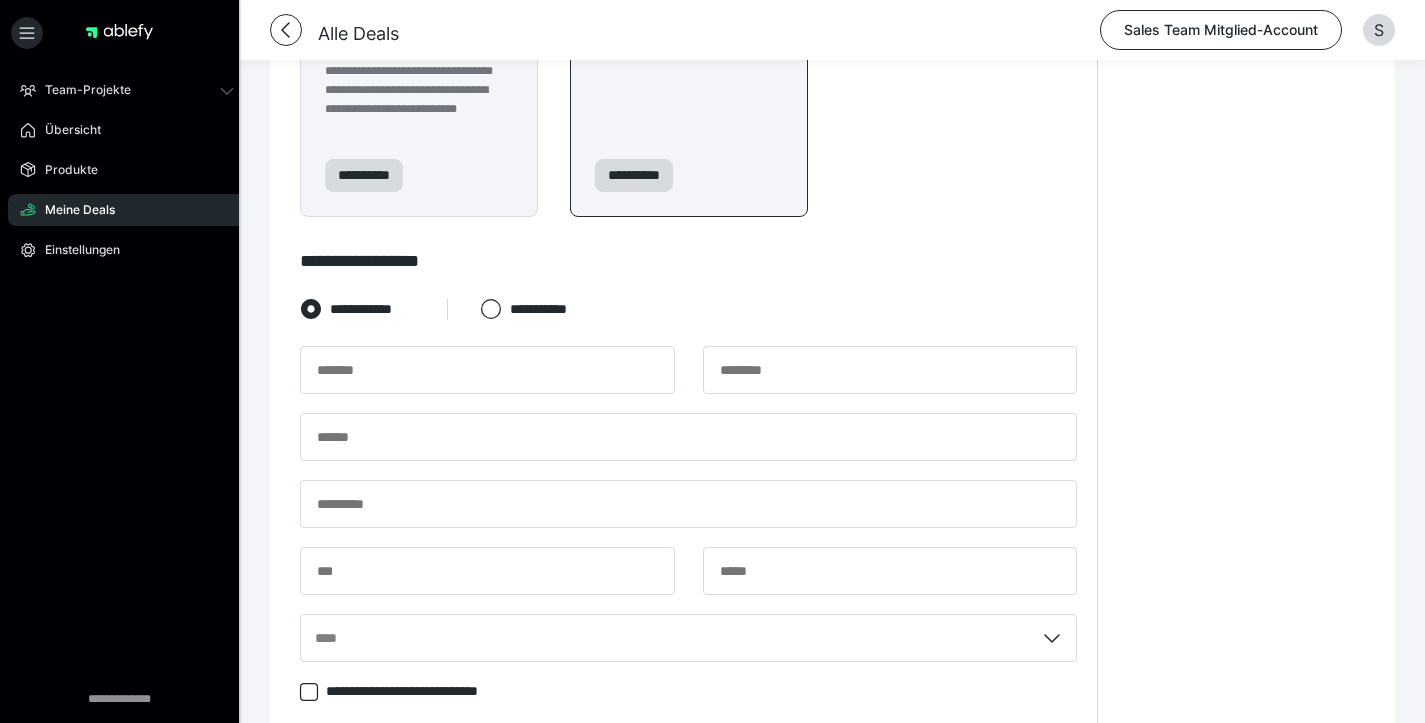 scroll, scrollTop: 0, scrollLeft: 0, axis: both 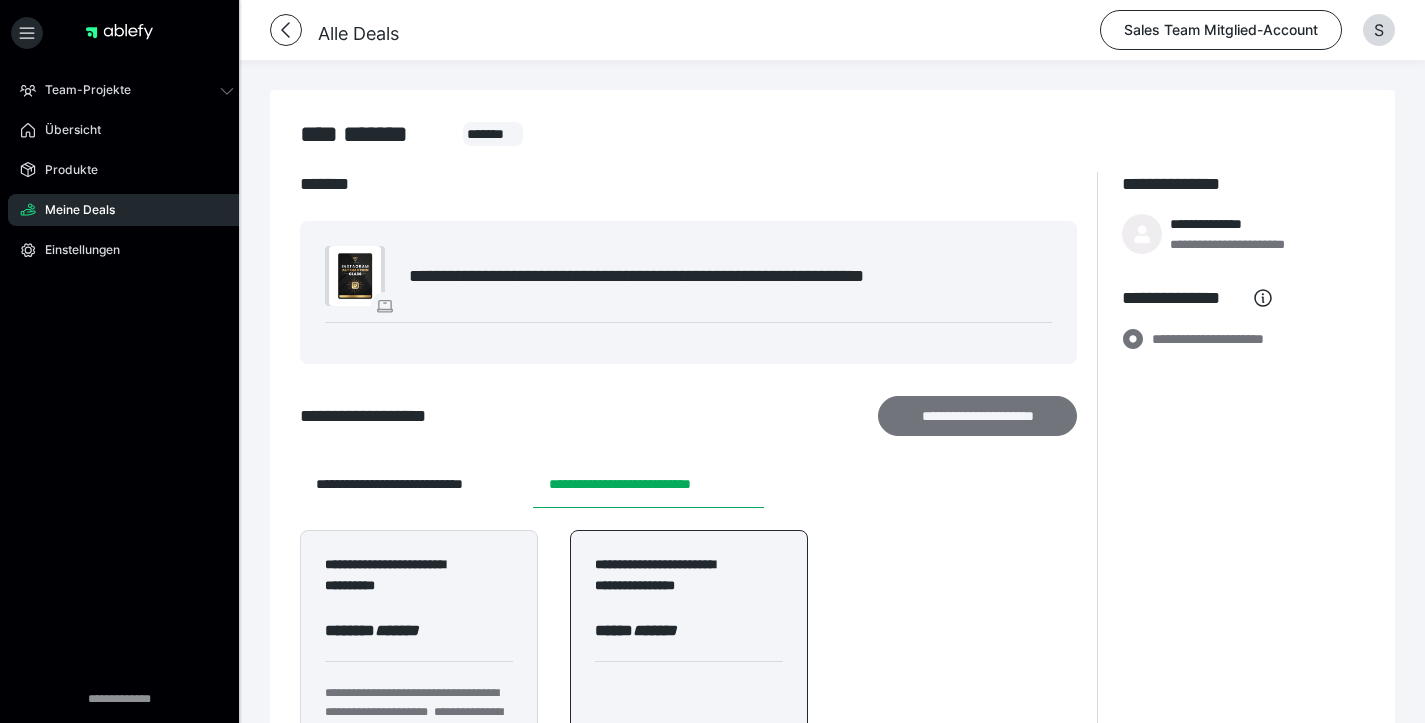 click on "**********" at bounding box center (978, 416) 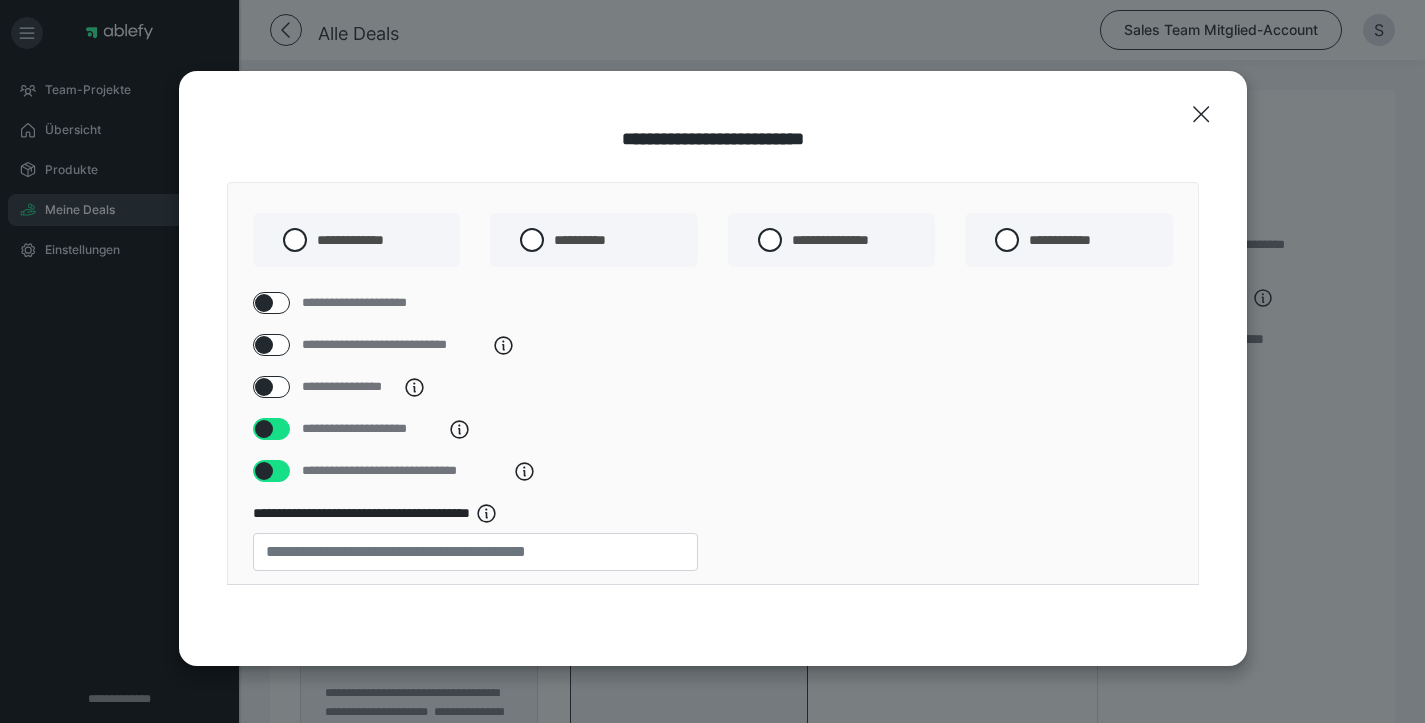click at bounding box center [264, 387] 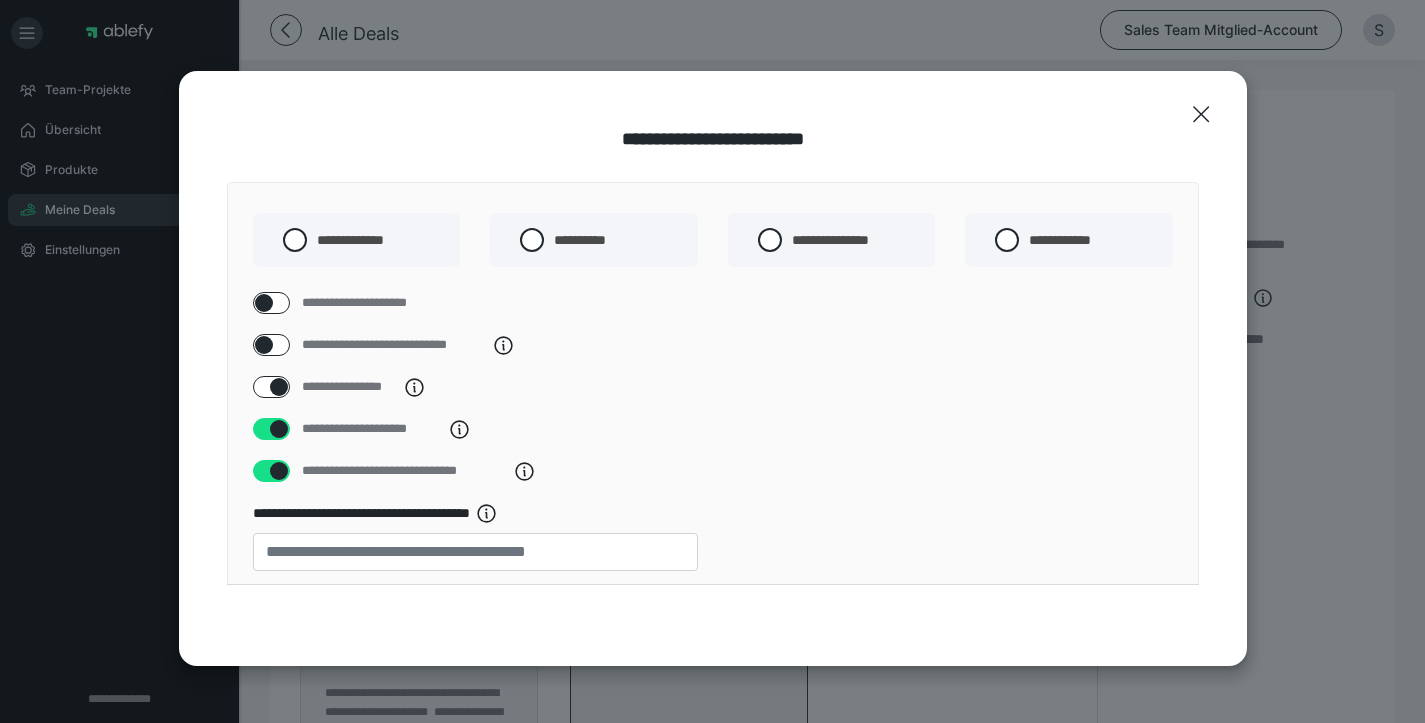 checkbox on "****" 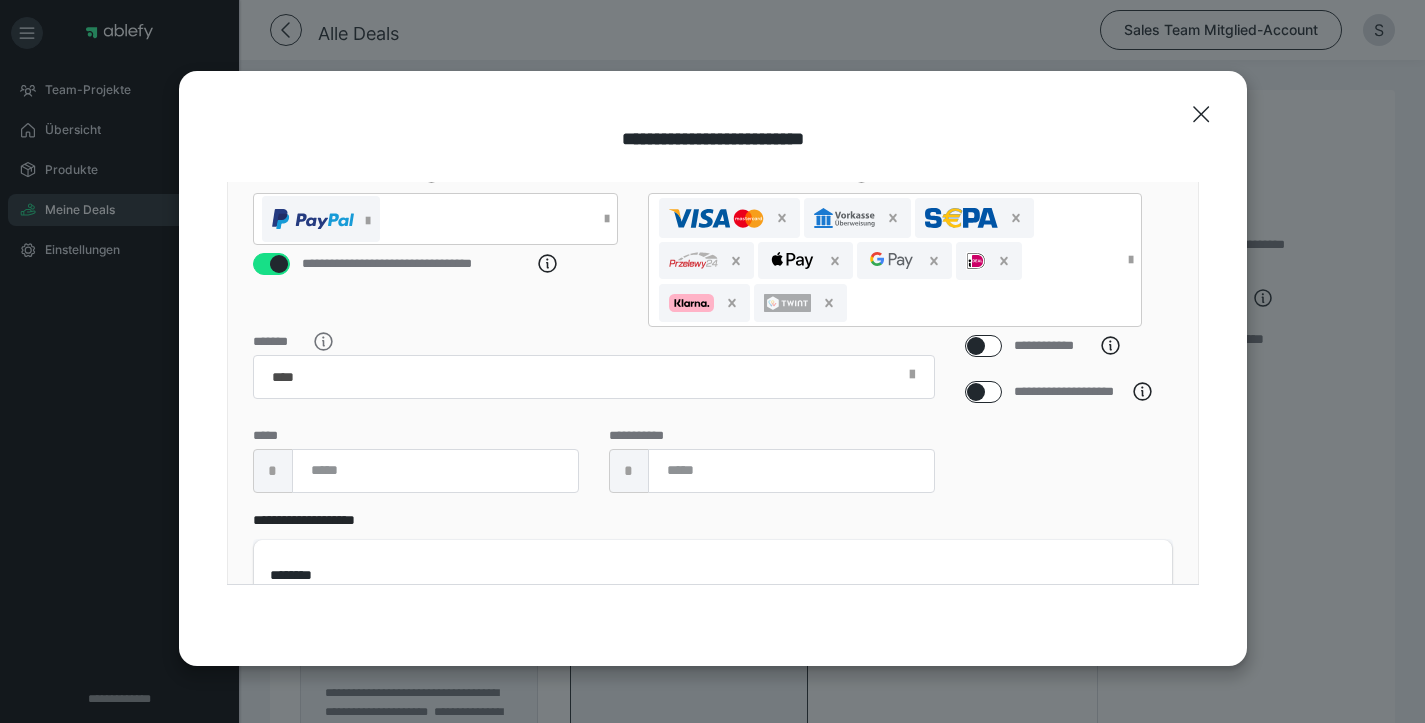 scroll, scrollTop: 515, scrollLeft: 0, axis: vertical 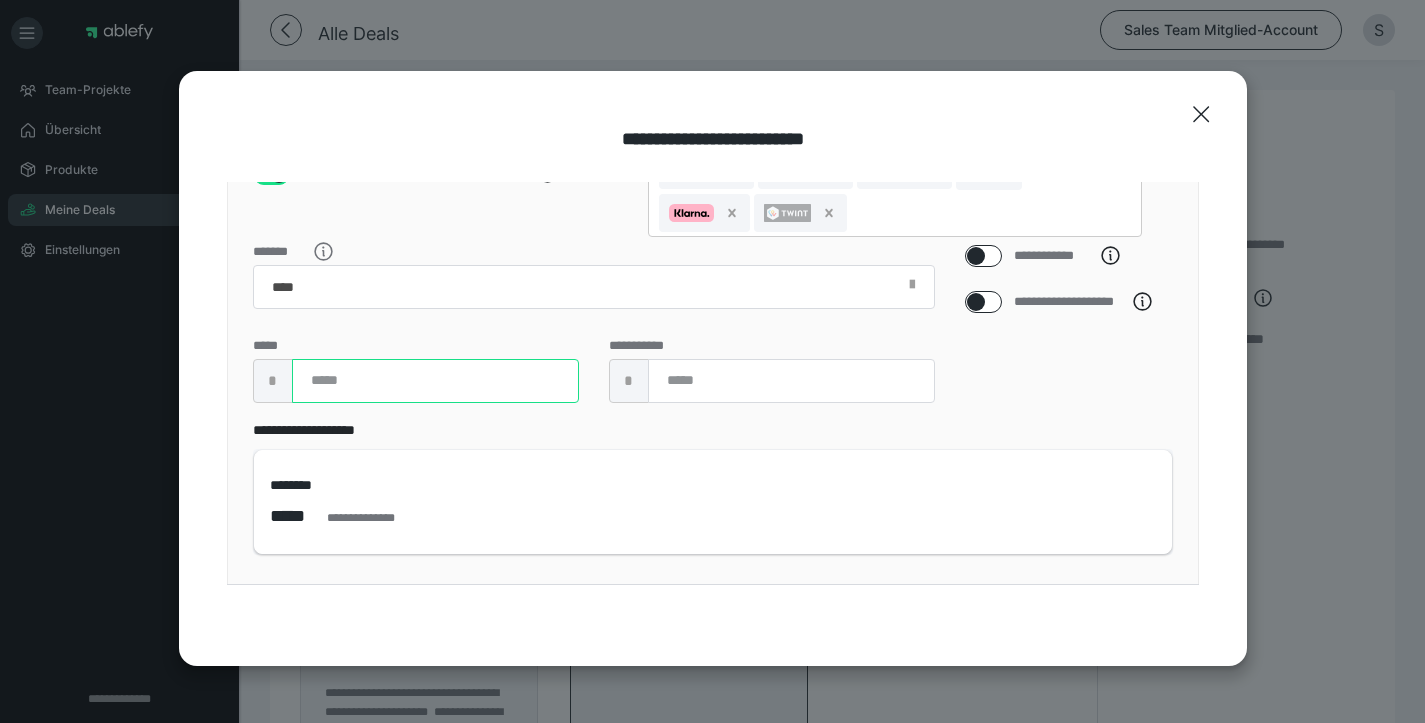 click at bounding box center (435, 381) 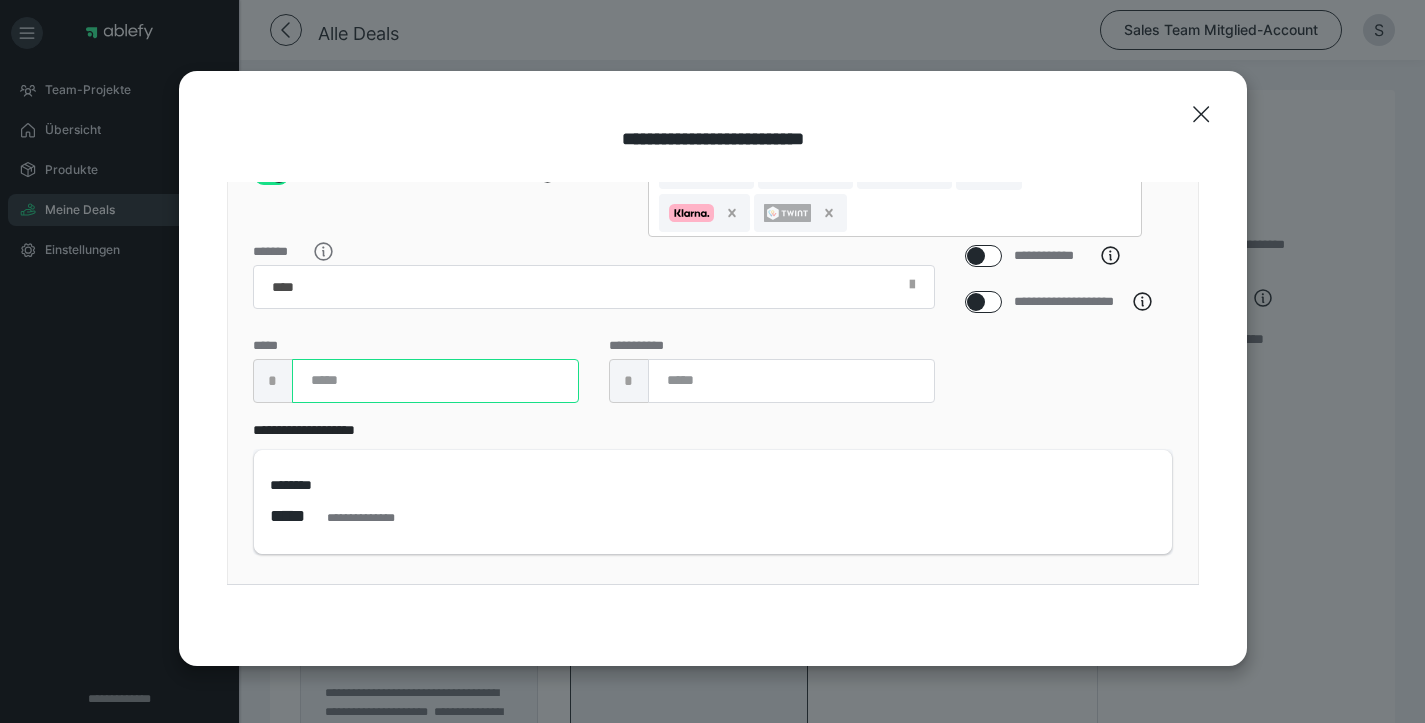 scroll, scrollTop: 585, scrollLeft: 0, axis: vertical 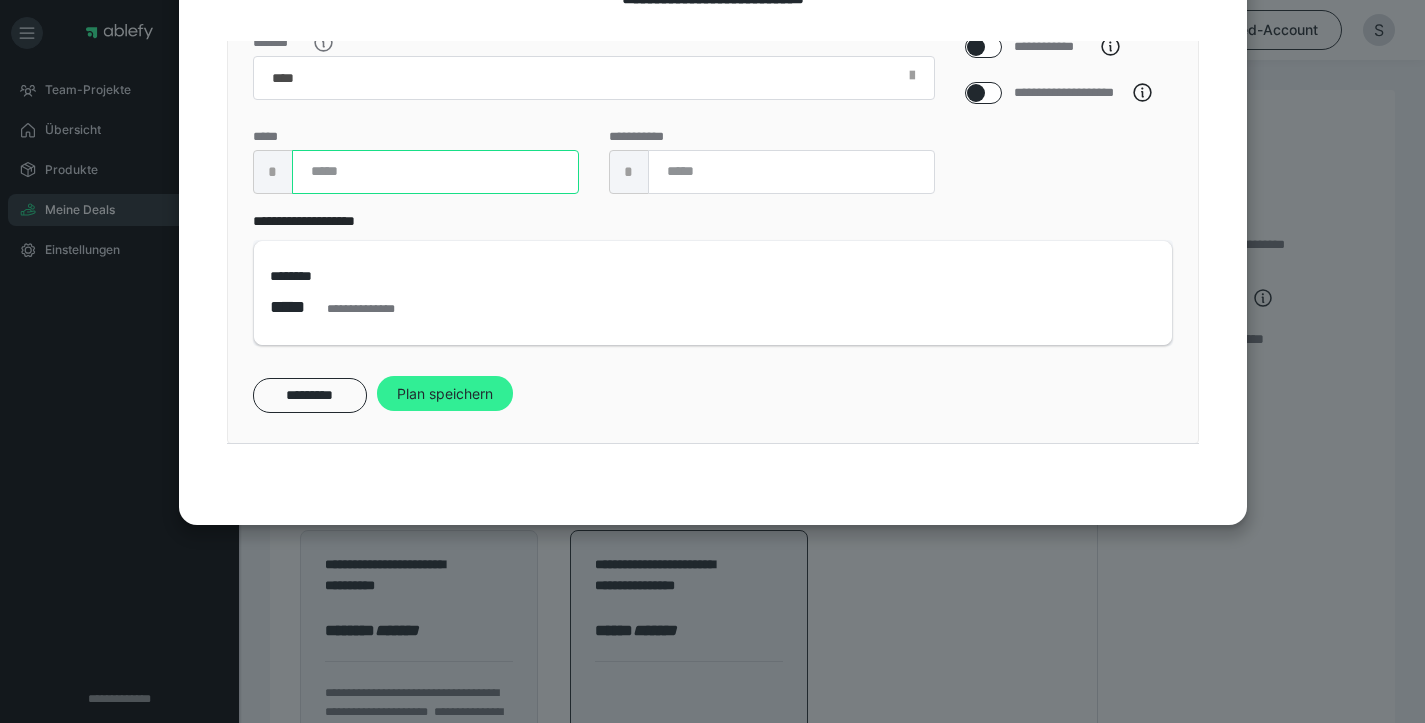 type on "*" 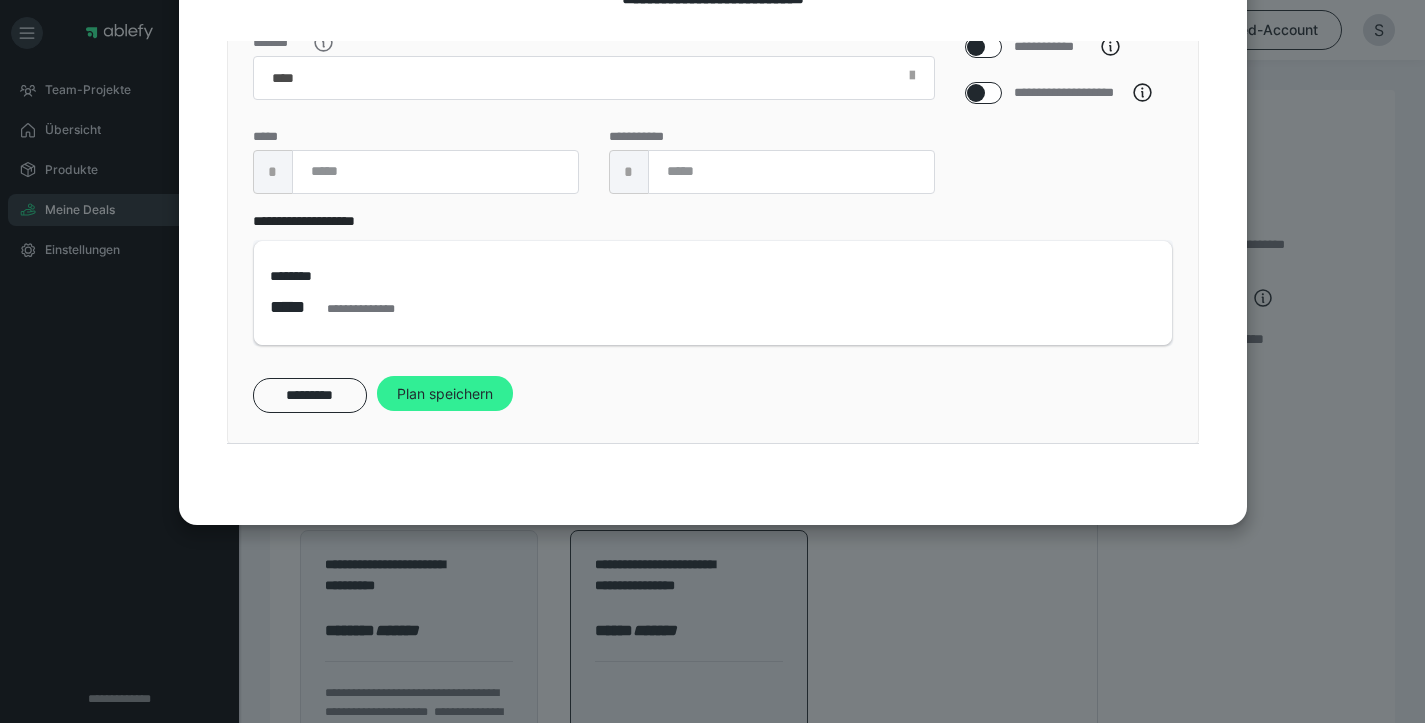 click on "Plan speichern" at bounding box center [445, 394] 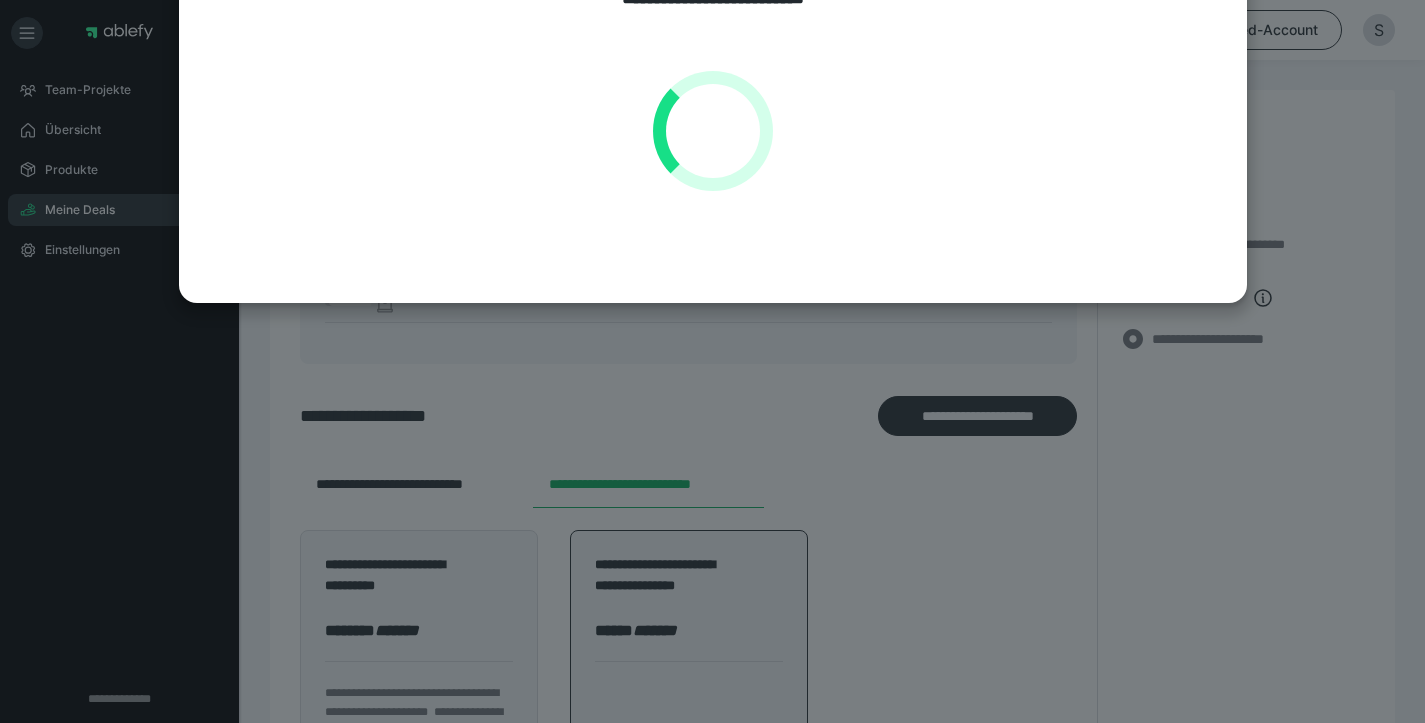 scroll, scrollTop: 0, scrollLeft: 0, axis: both 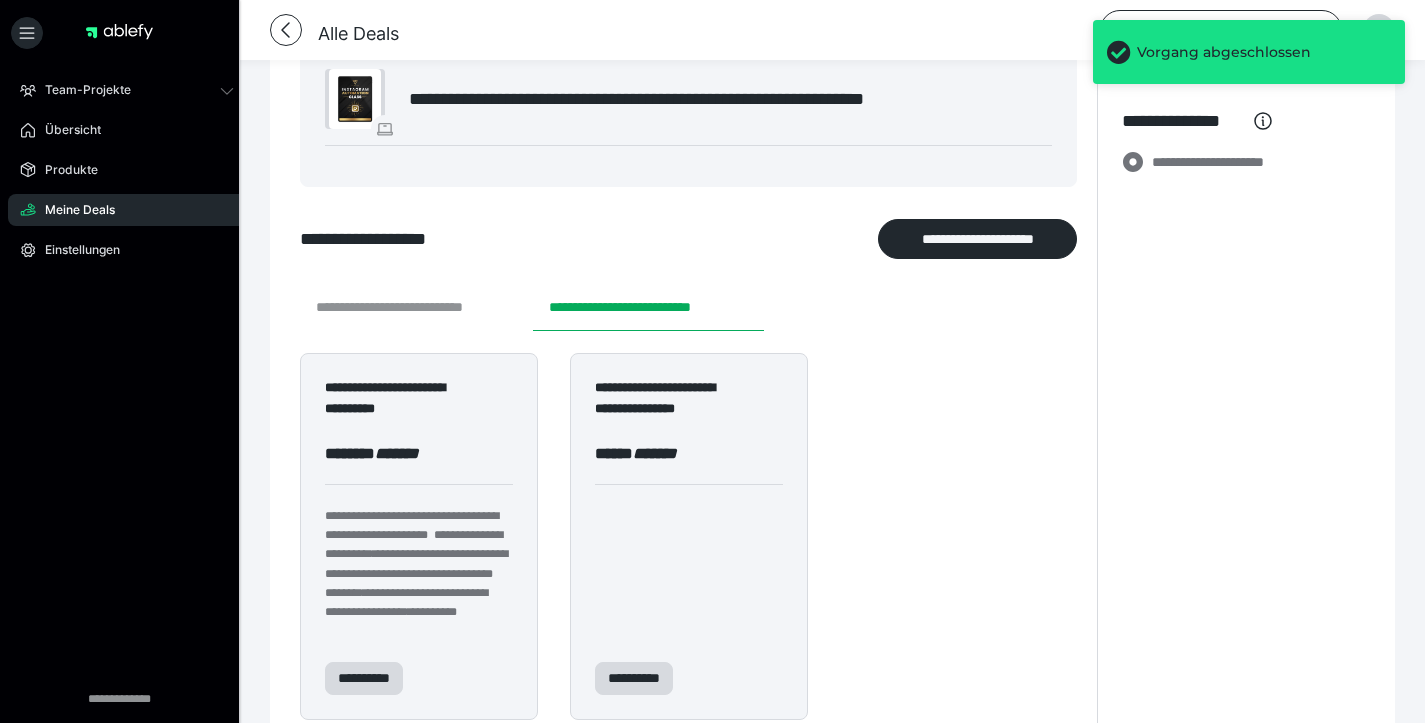 click on "**********" at bounding box center [416, 307] 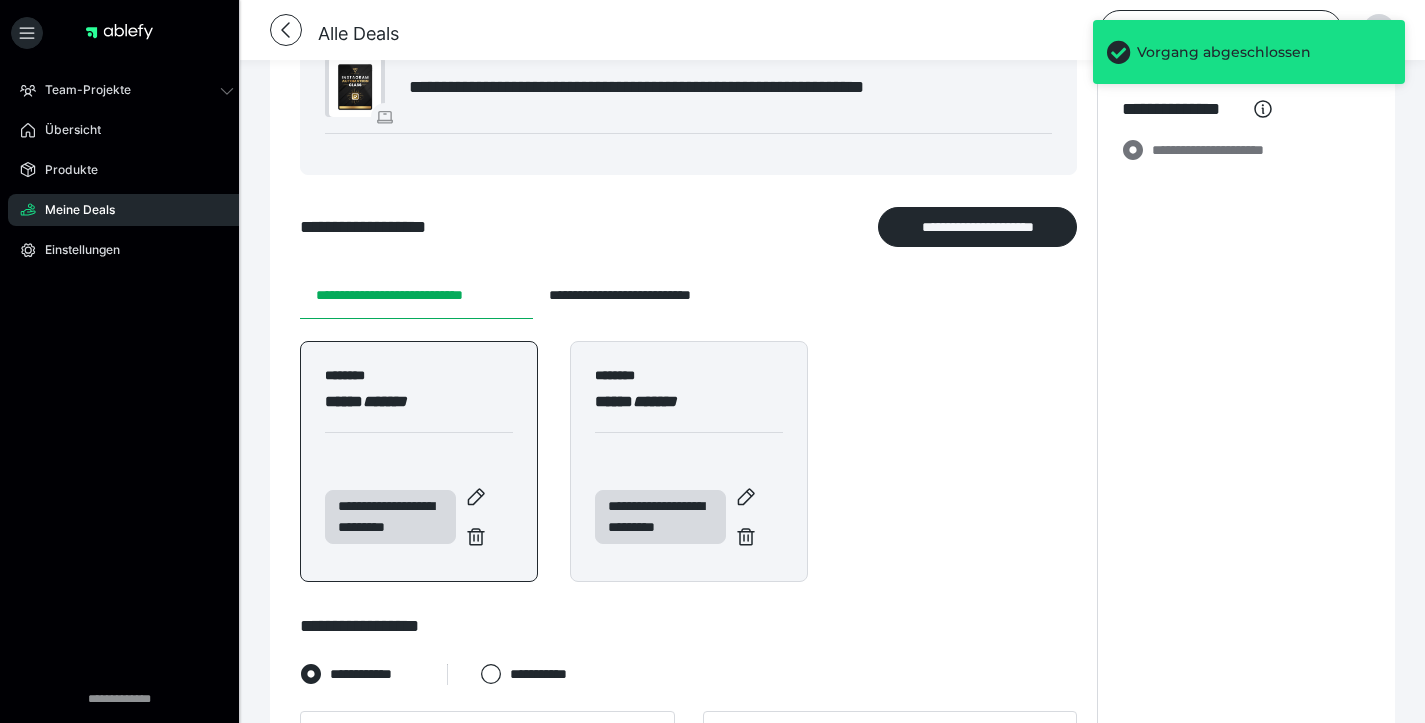 click on "********" at bounding box center [419, 380] 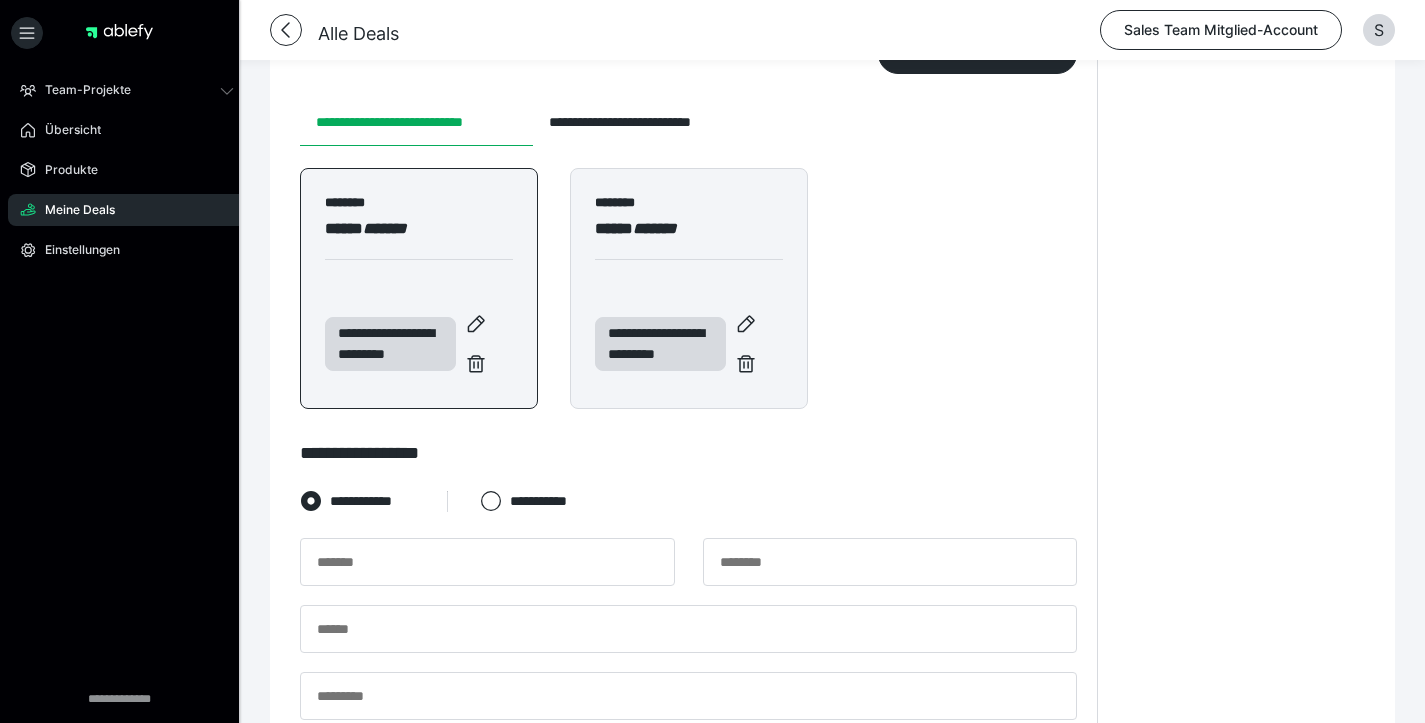 scroll, scrollTop: 523, scrollLeft: 0, axis: vertical 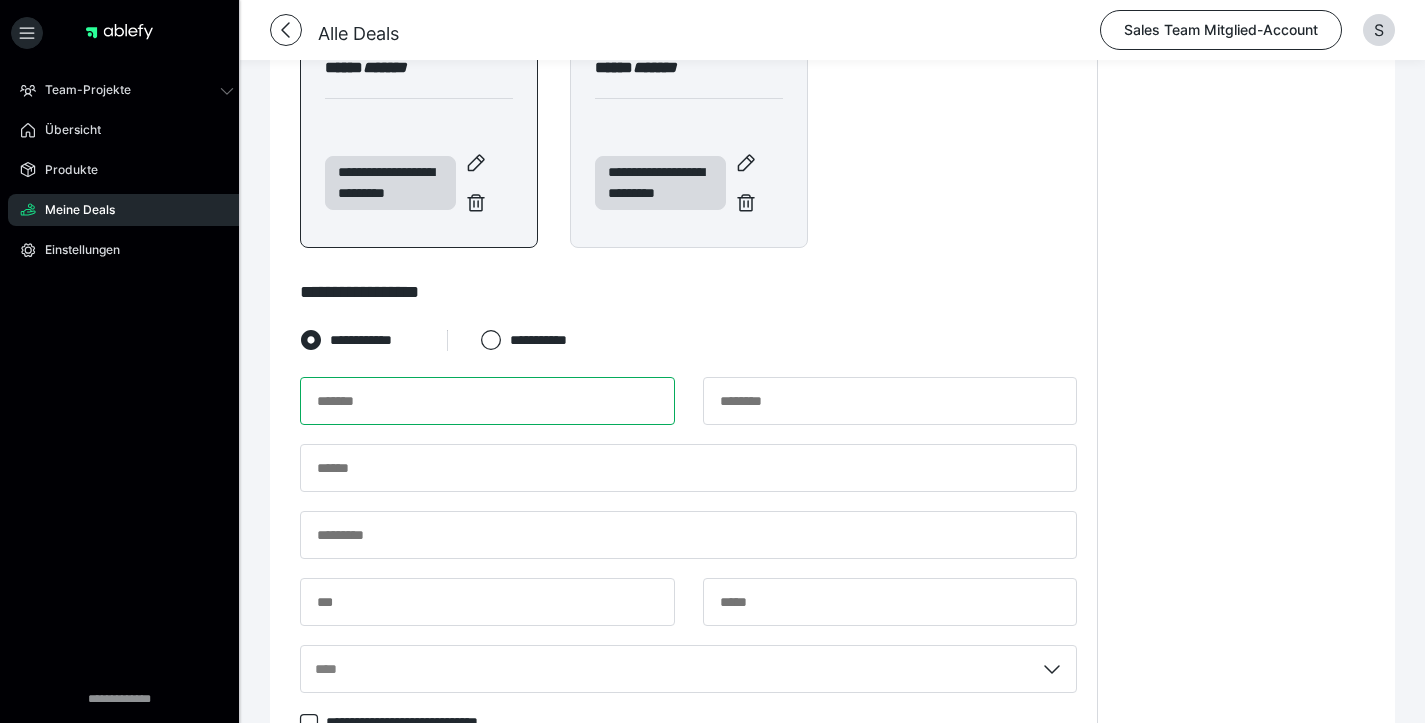 click at bounding box center [487, 401] 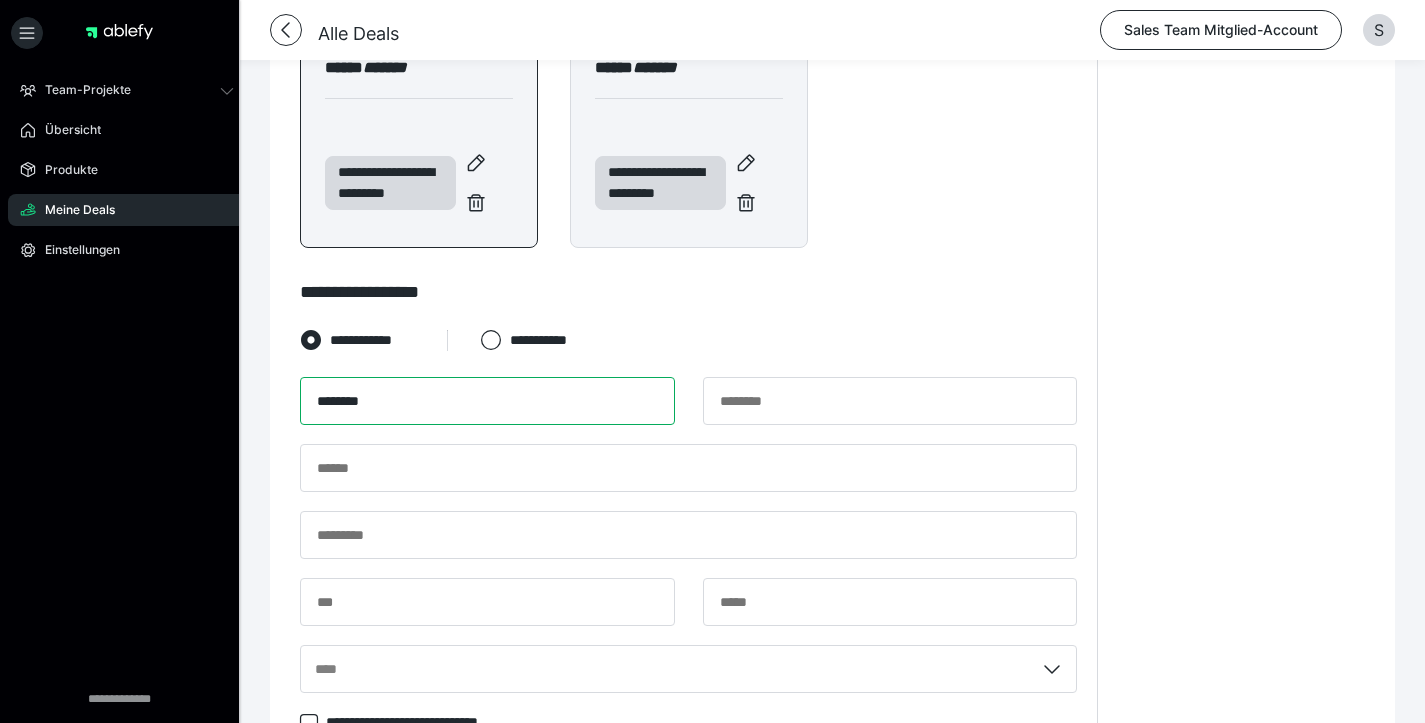 type on "********" 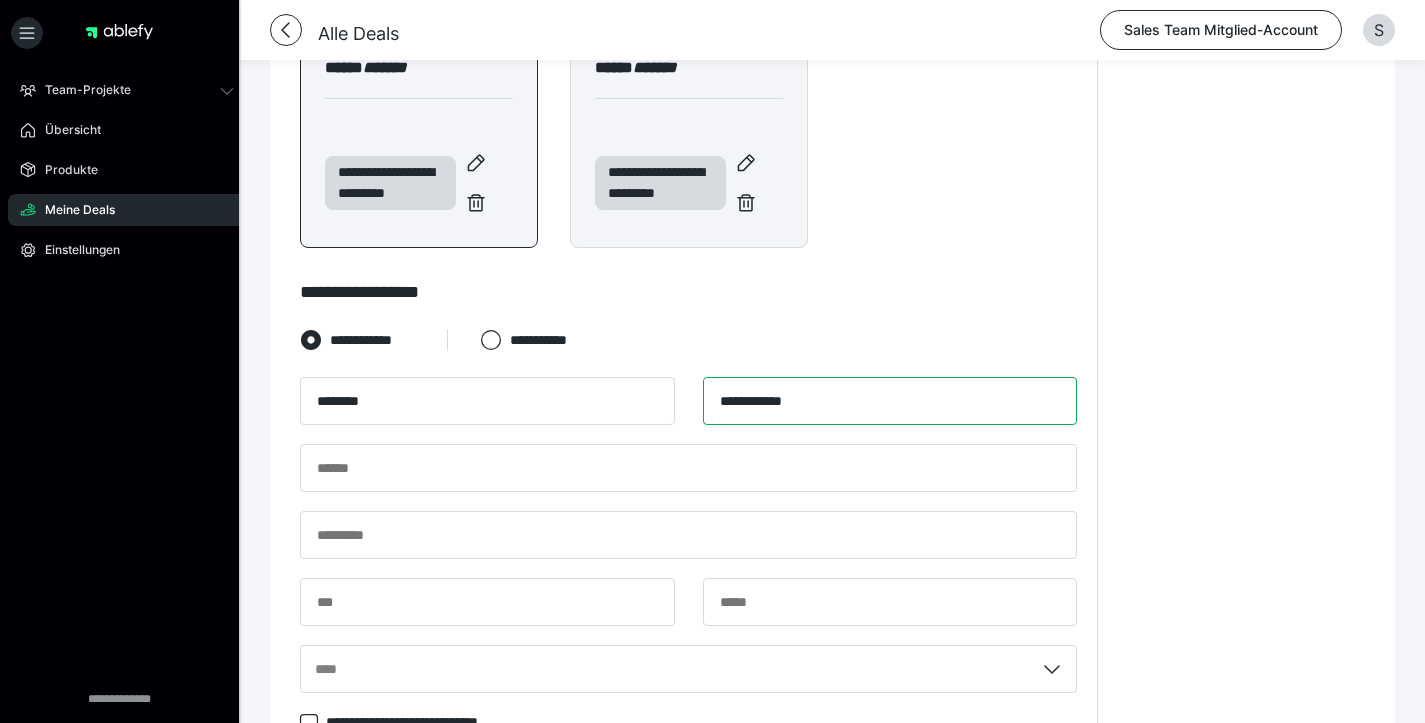 type on "**********" 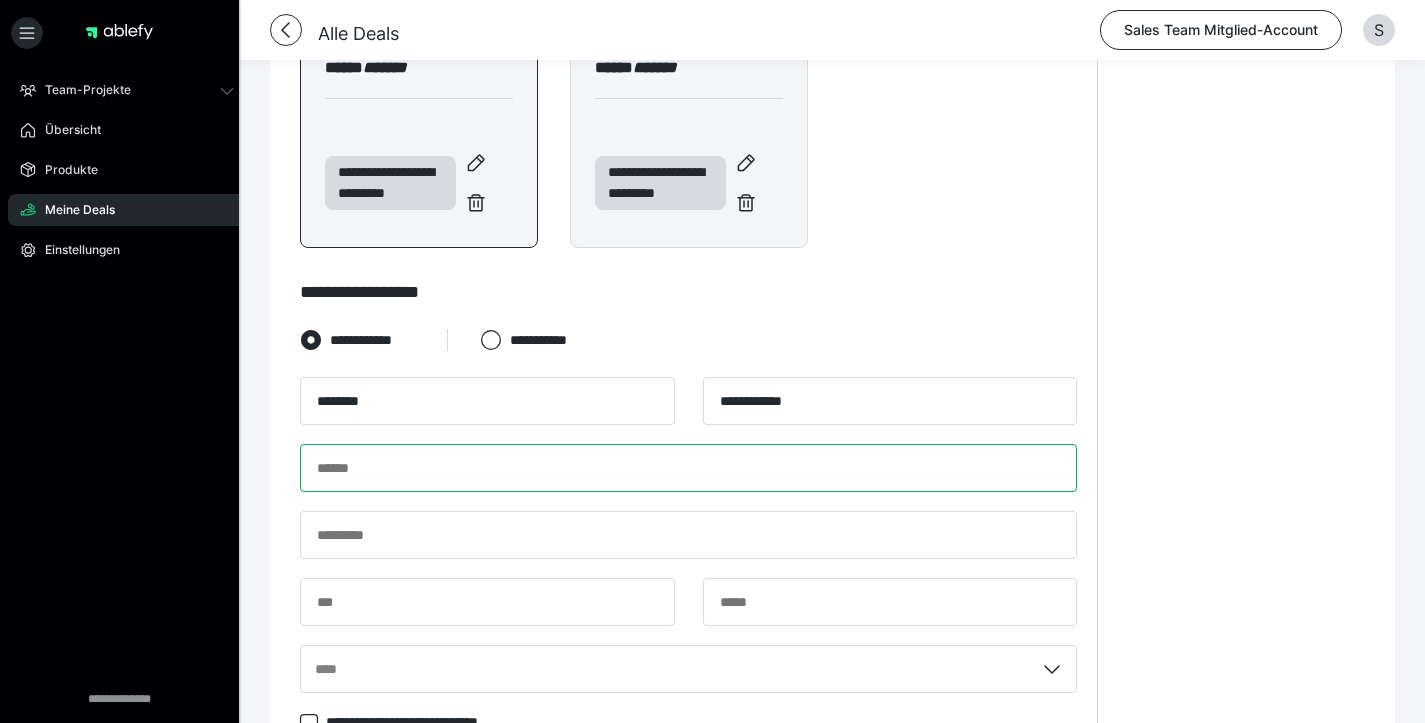 paste on "**********" 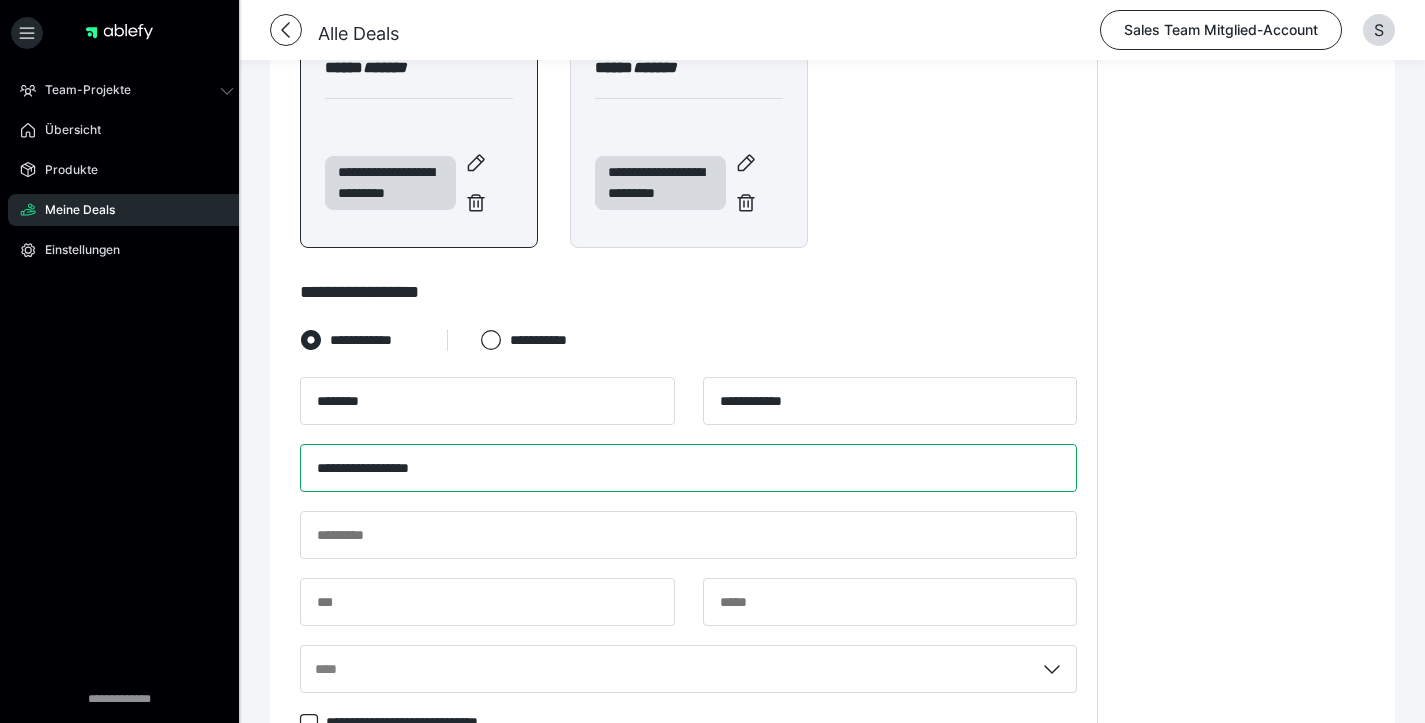 type on "**********" 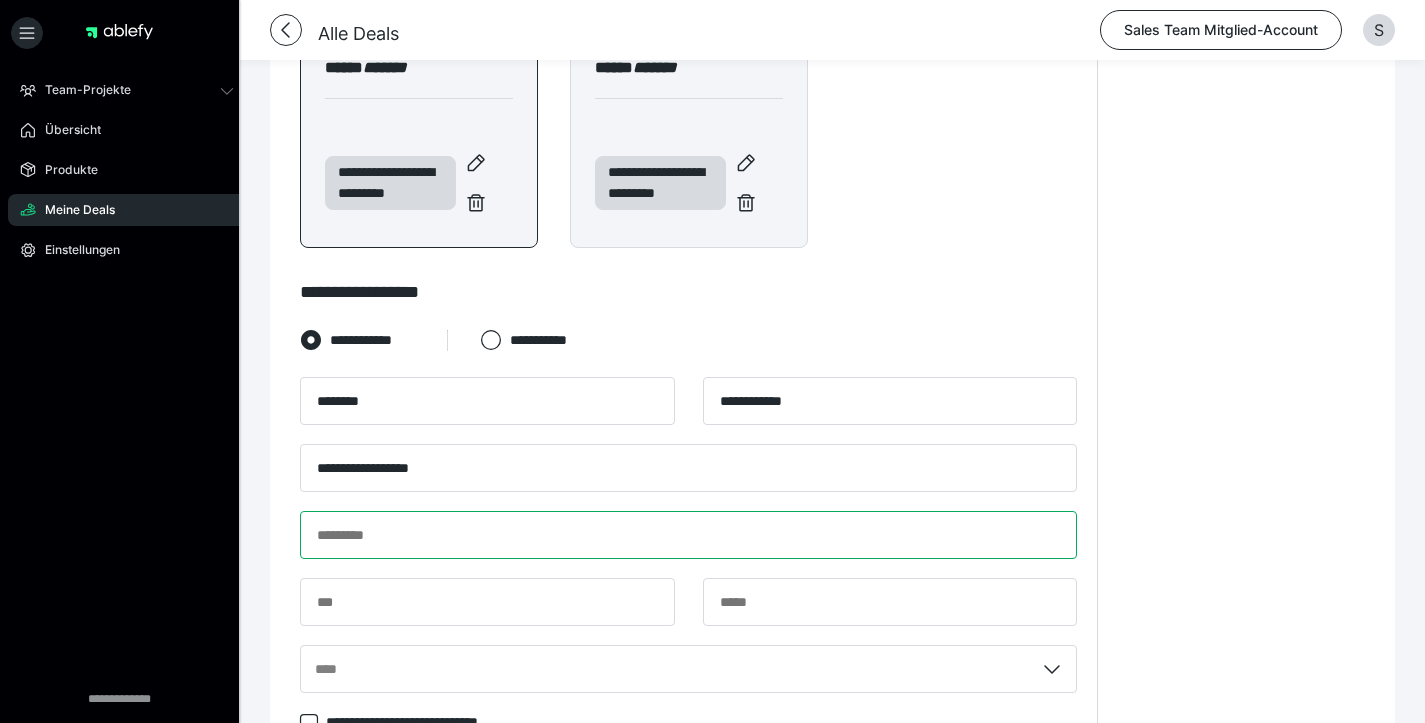 click at bounding box center [688, 535] 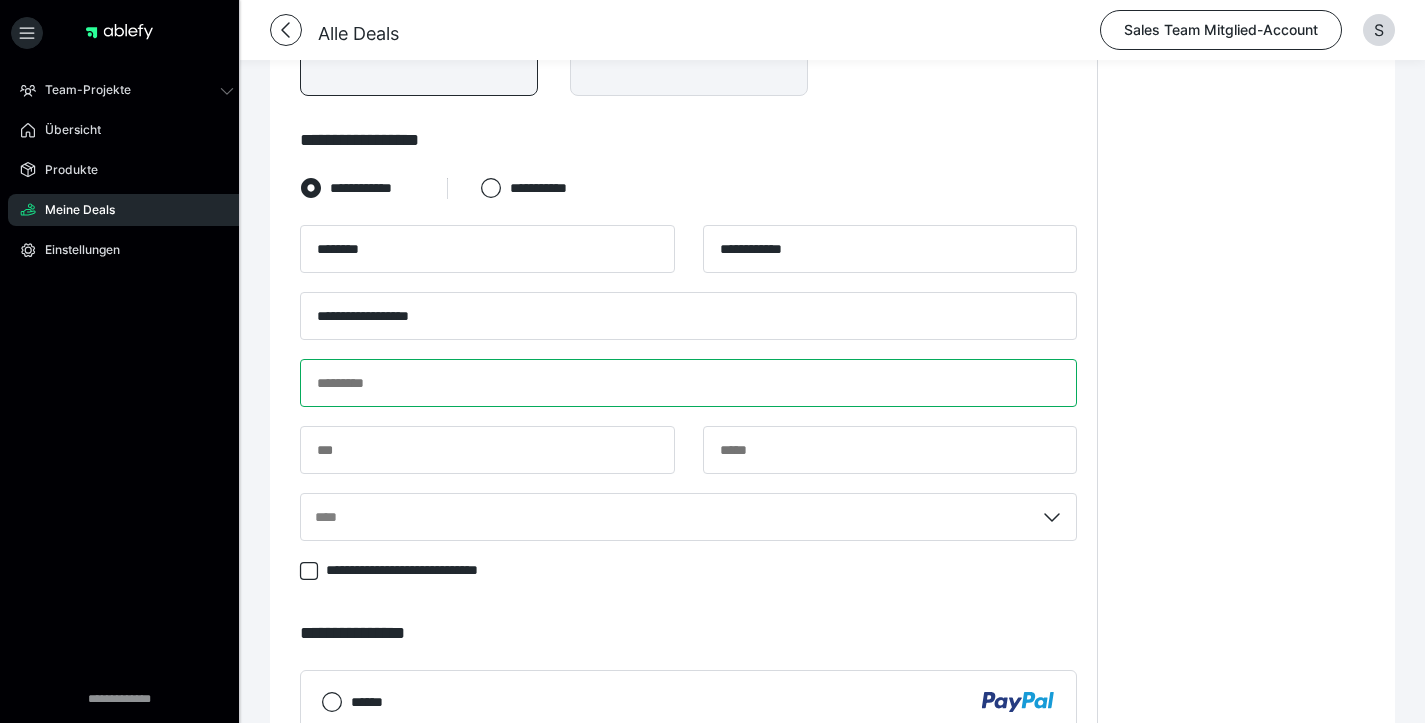 scroll, scrollTop: 806, scrollLeft: 0, axis: vertical 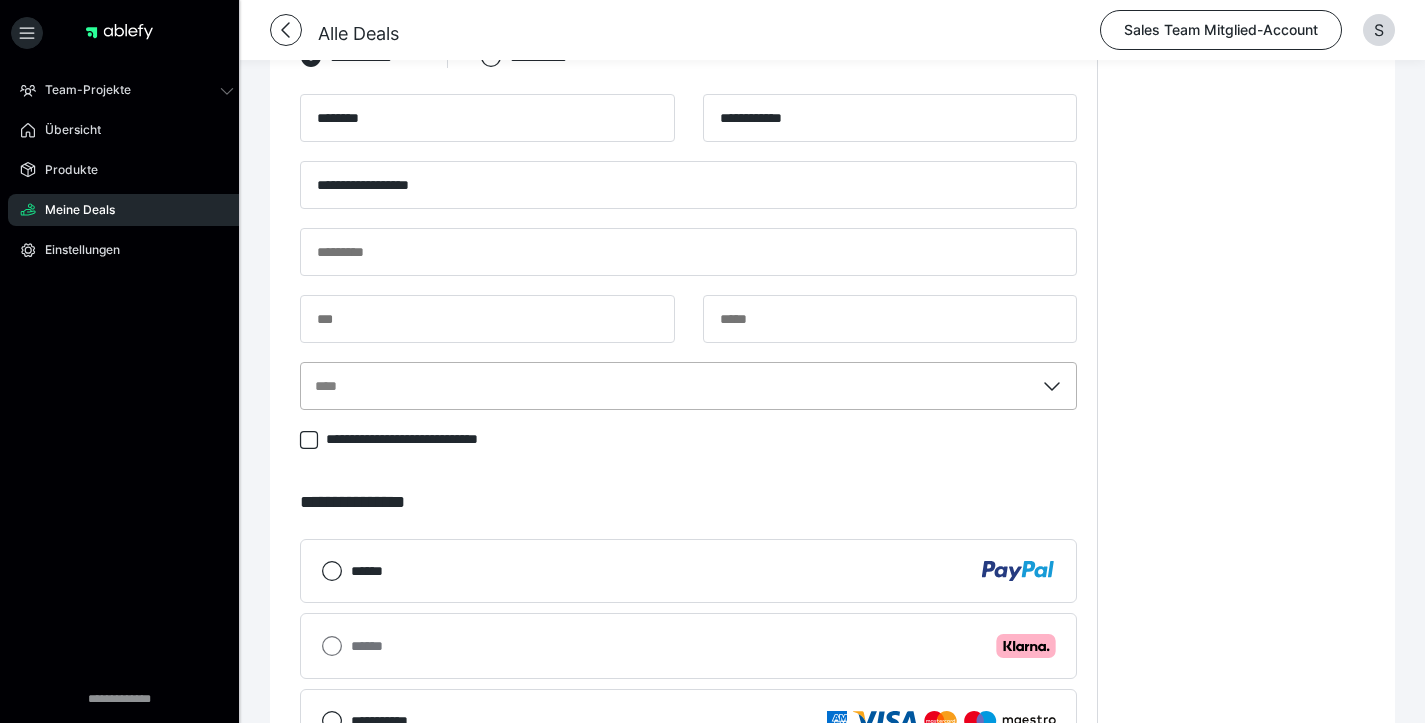 click on "****" at bounding box center [667, 386] 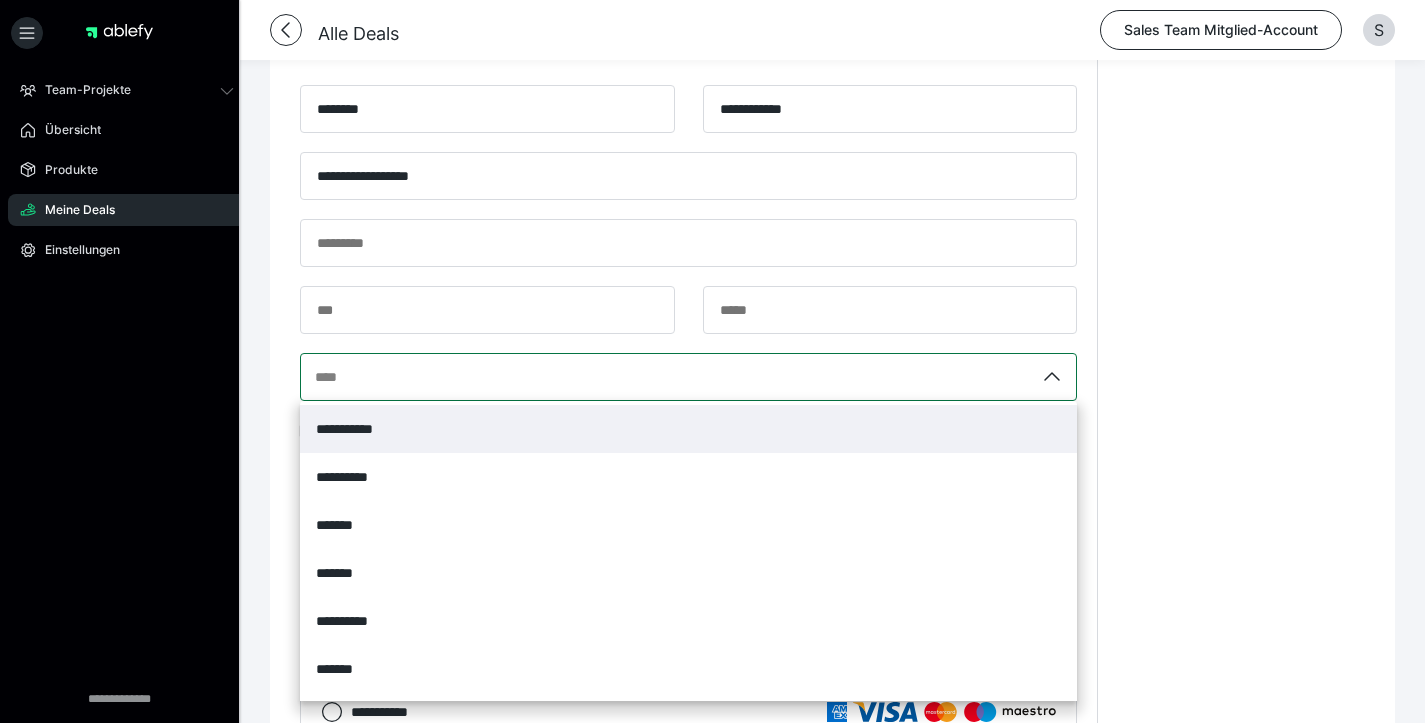 scroll, scrollTop: 816, scrollLeft: 0, axis: vertical 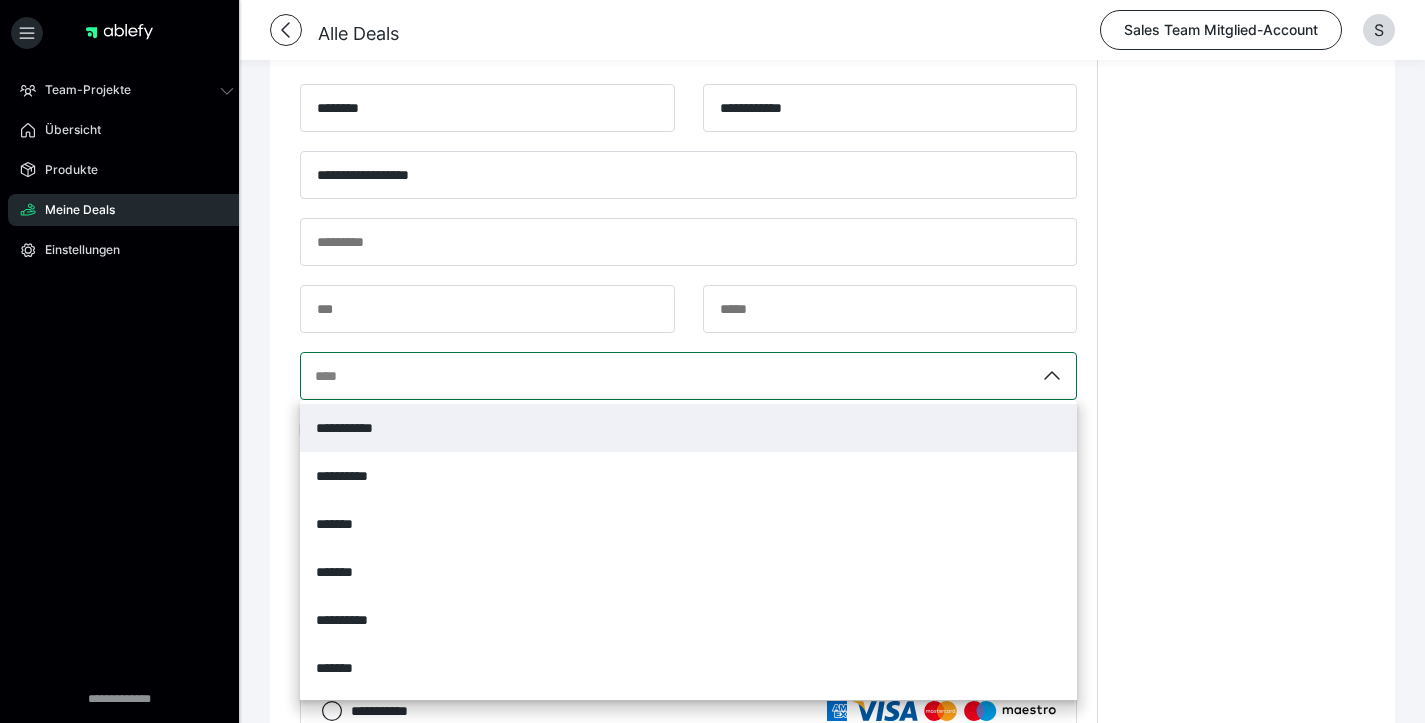 click on "**********" at bounding box center [688, 428] 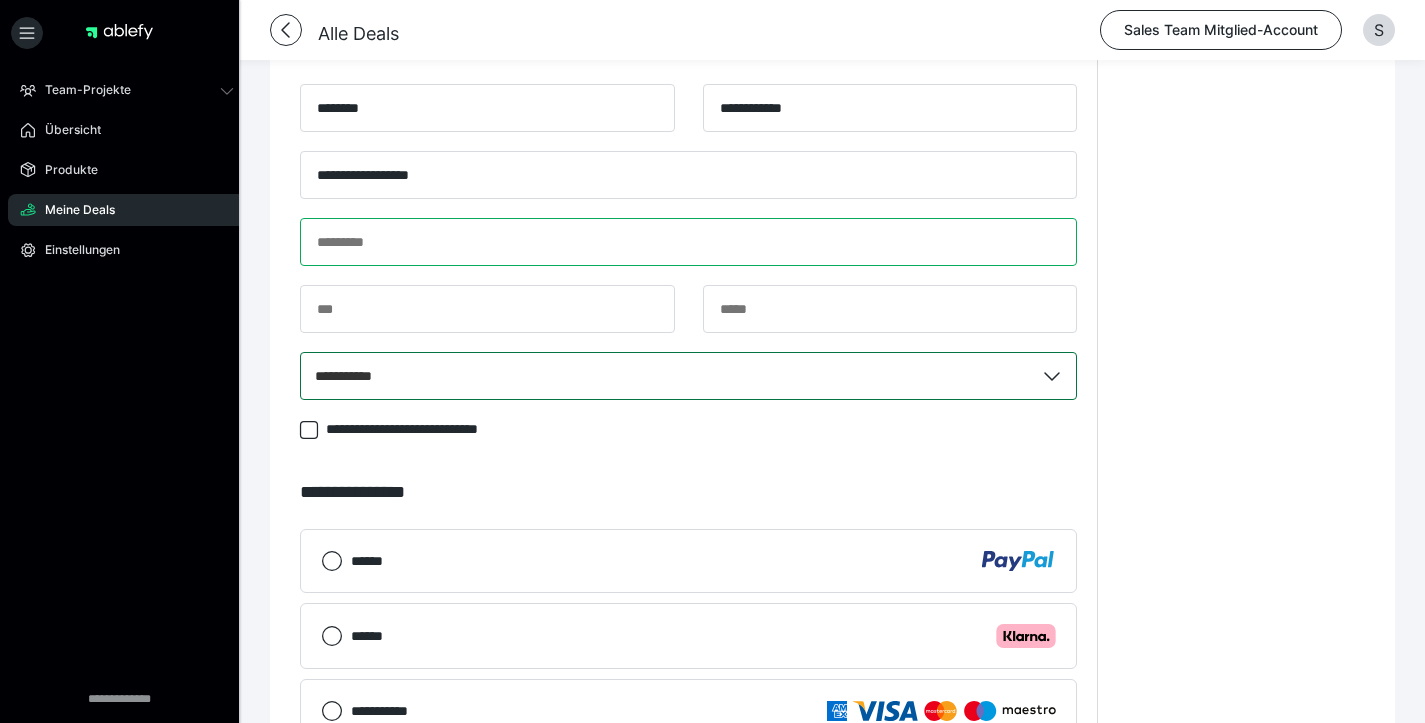 click at bounding box center (688, 242) 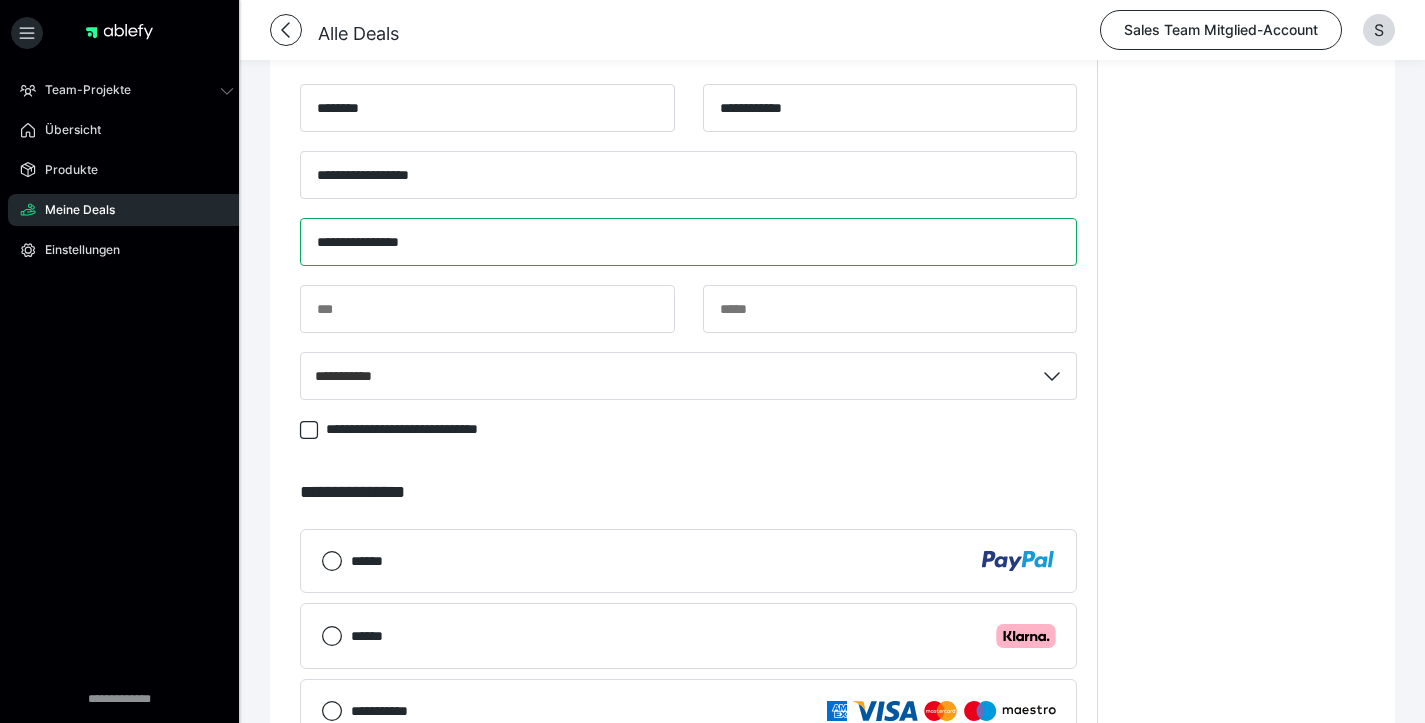 type on "**********" 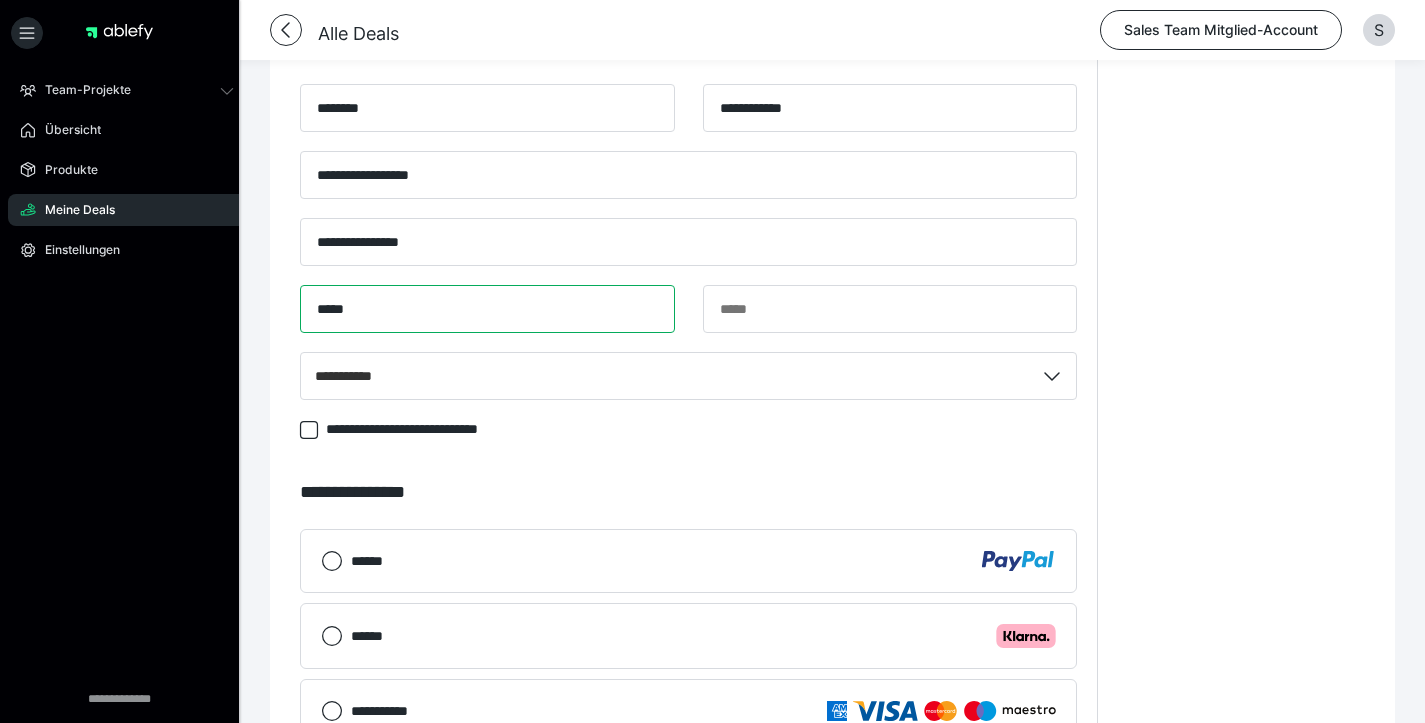type on "*****" 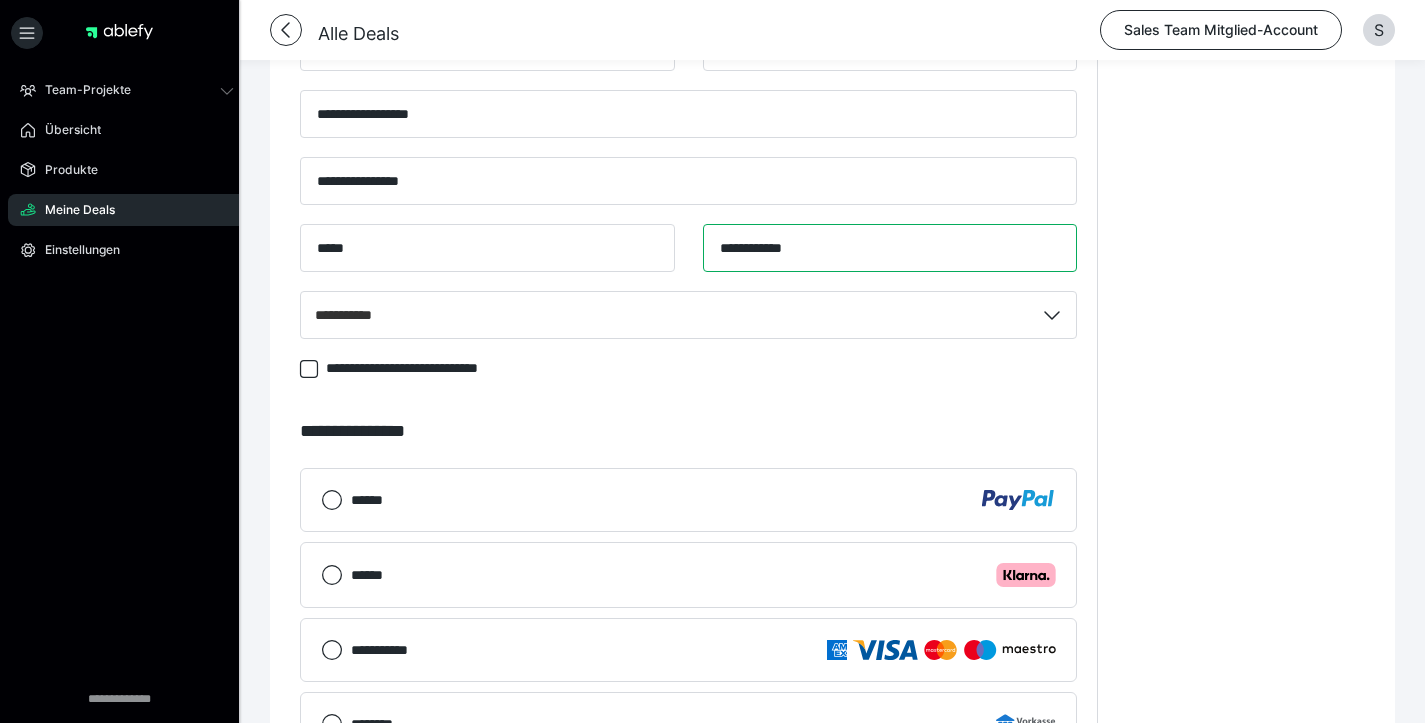 scroll, scrollTop: 1266, scrollLeft: 0, axis: vertical 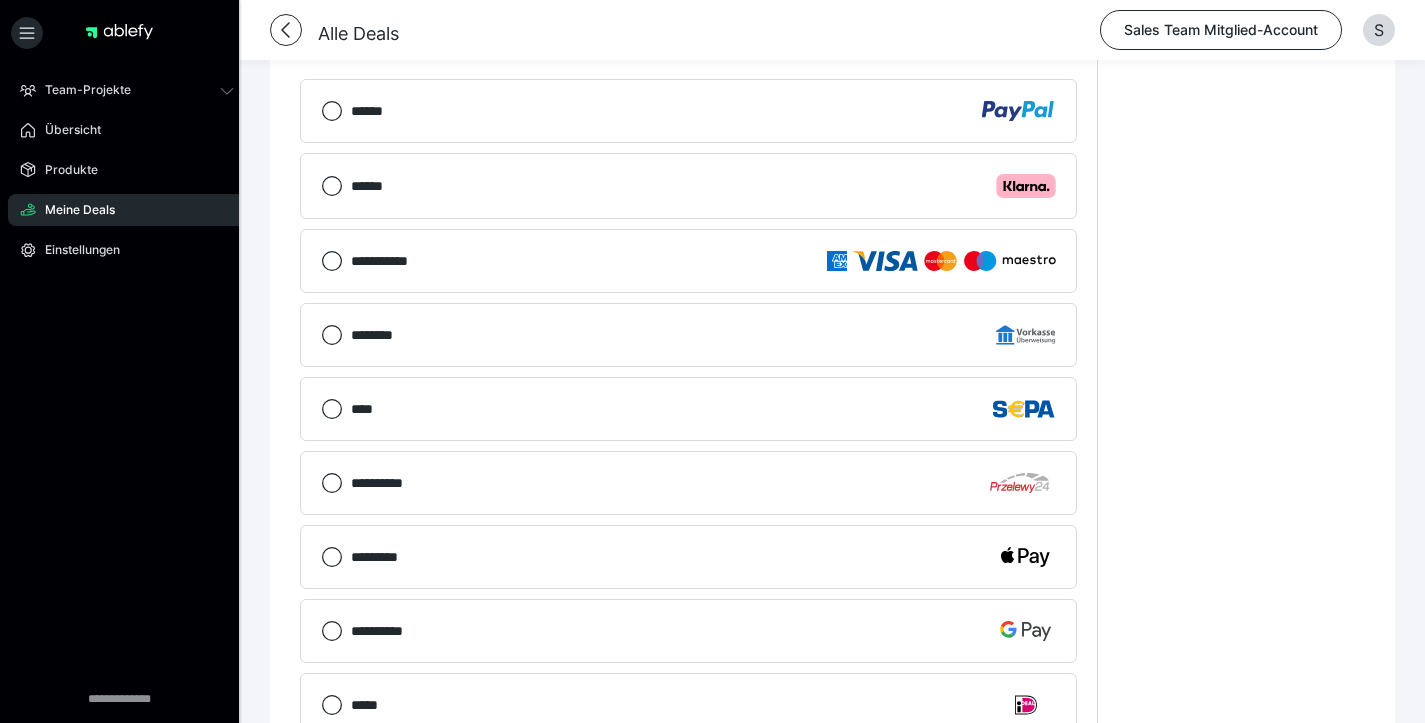 type on "**********" 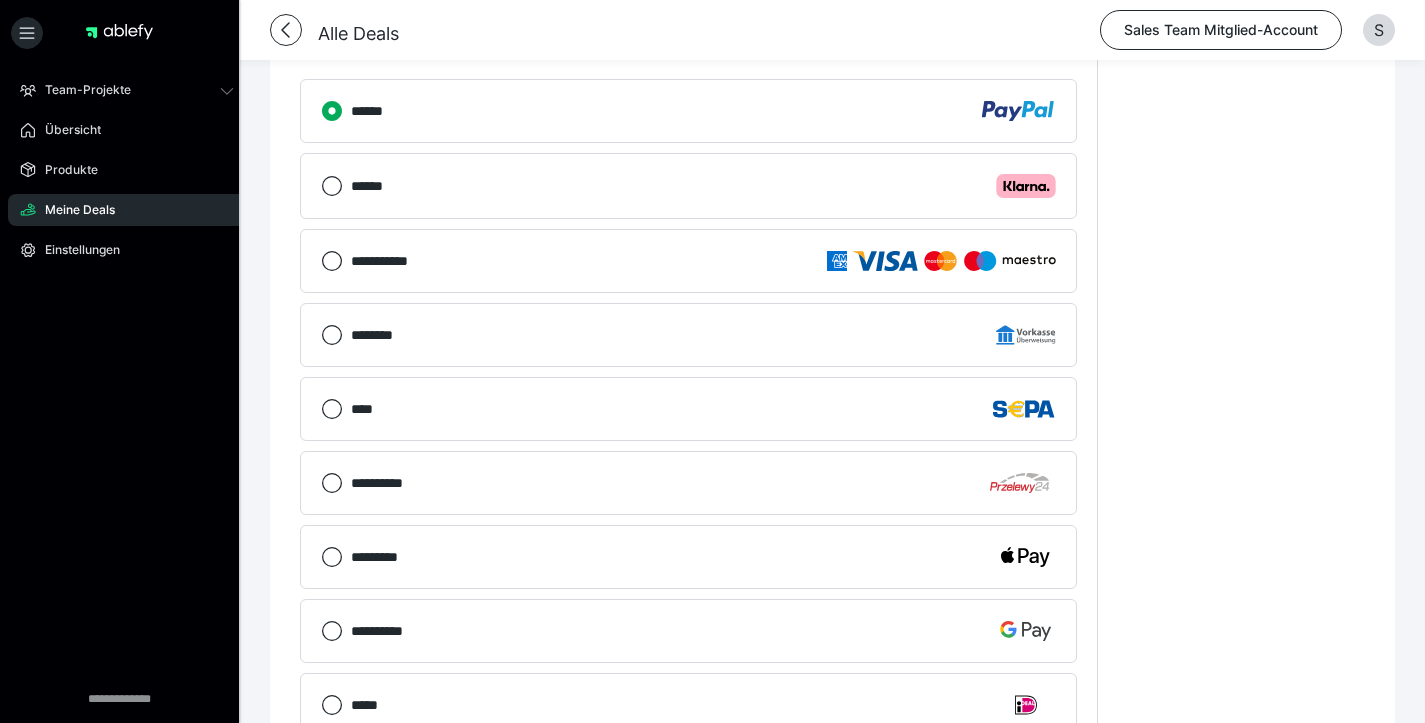 scroll, scrollTop: 1536, scrollLeft: 0, axis: vertical 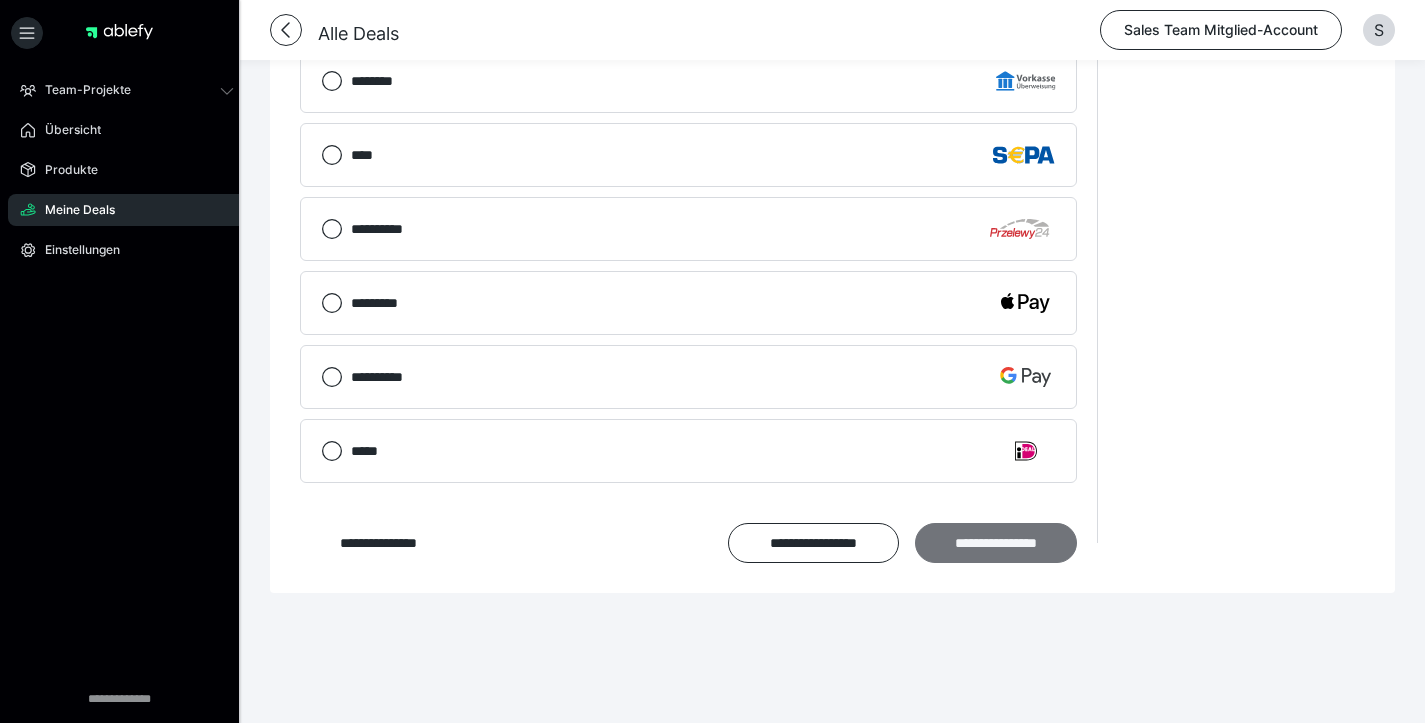 click on "**********" at bounding box center [996, 543] 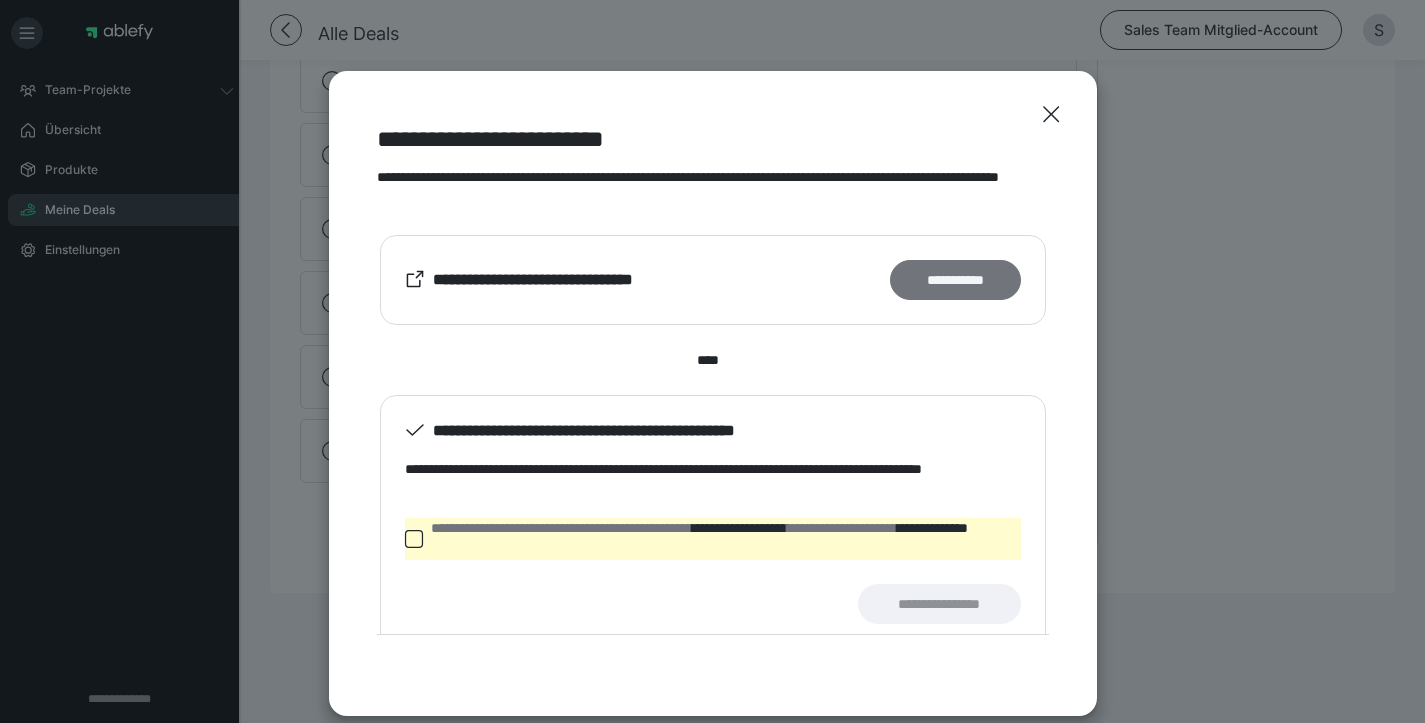 click on "**********" at bounding box center (955, 280) 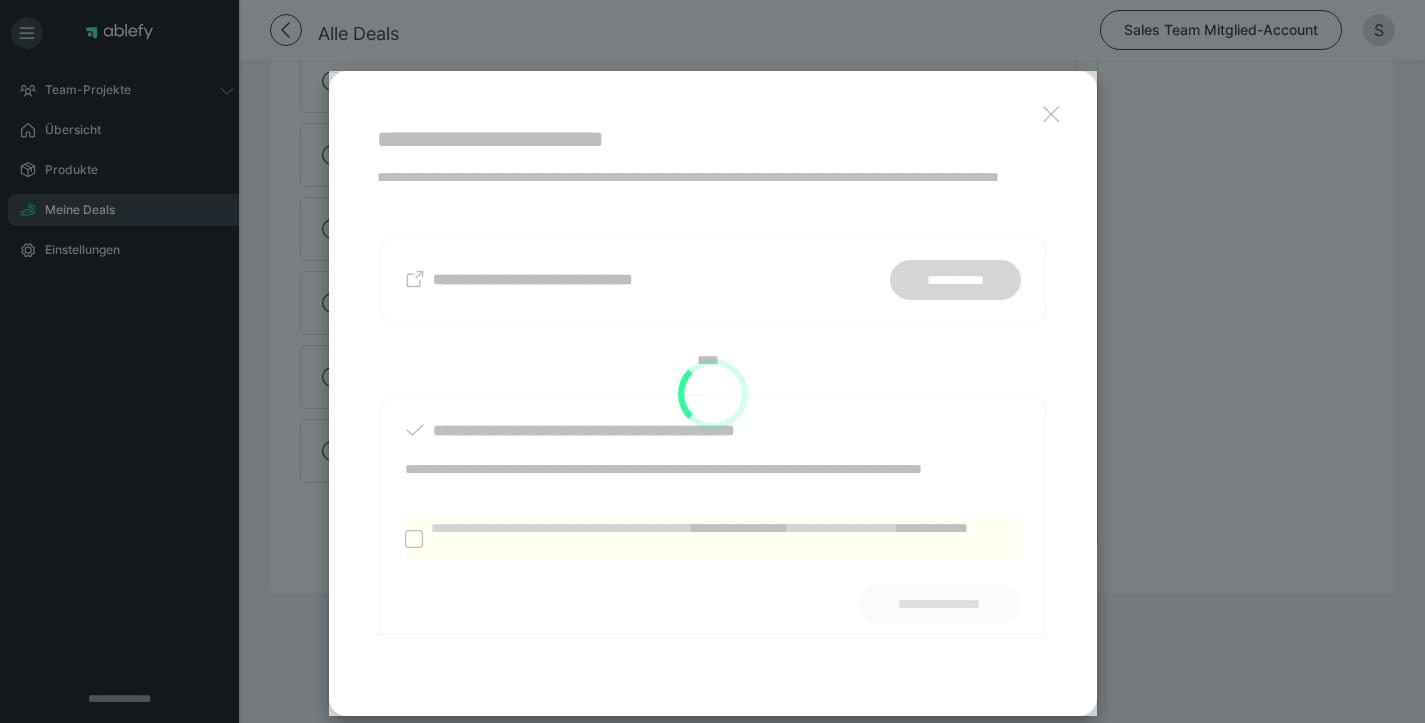 scroll, scrollTop: 845, scrollLeft: 0, axis: vertical 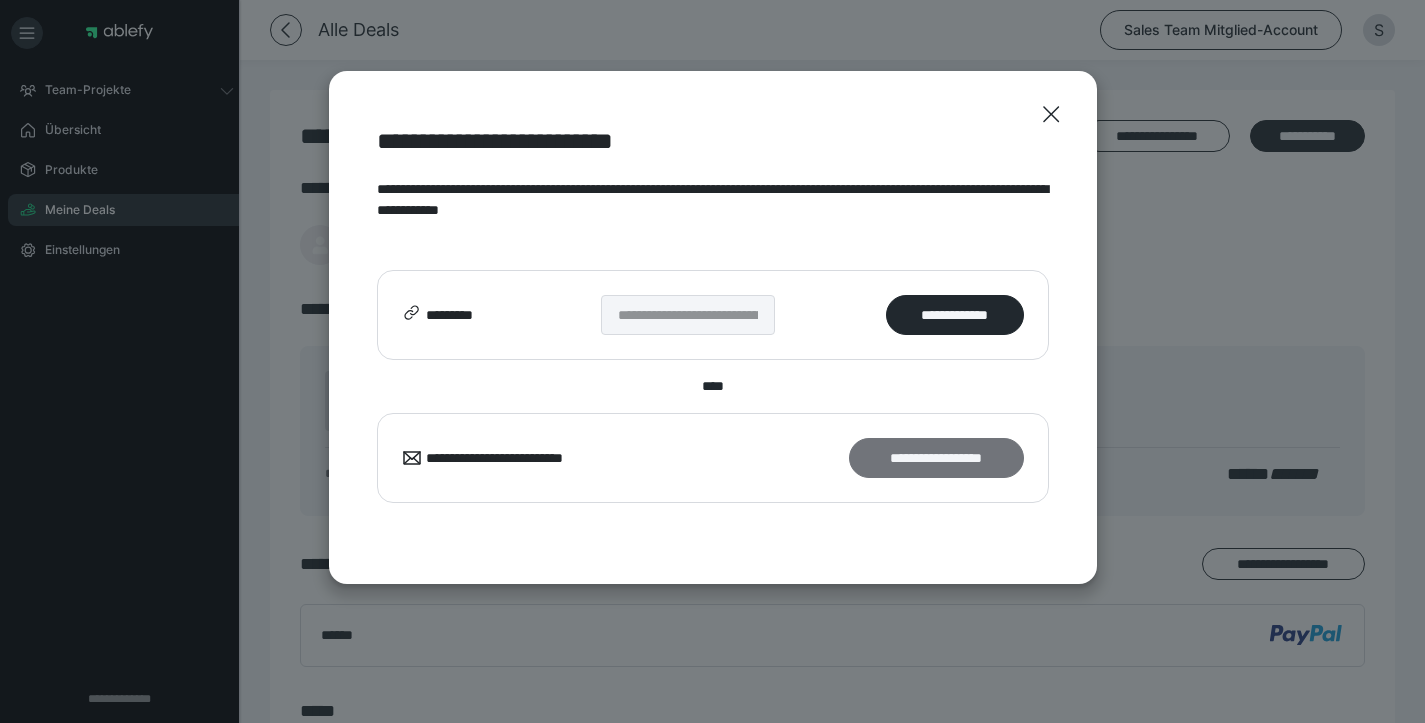 click on "**********" at bounding box center [936, 458] 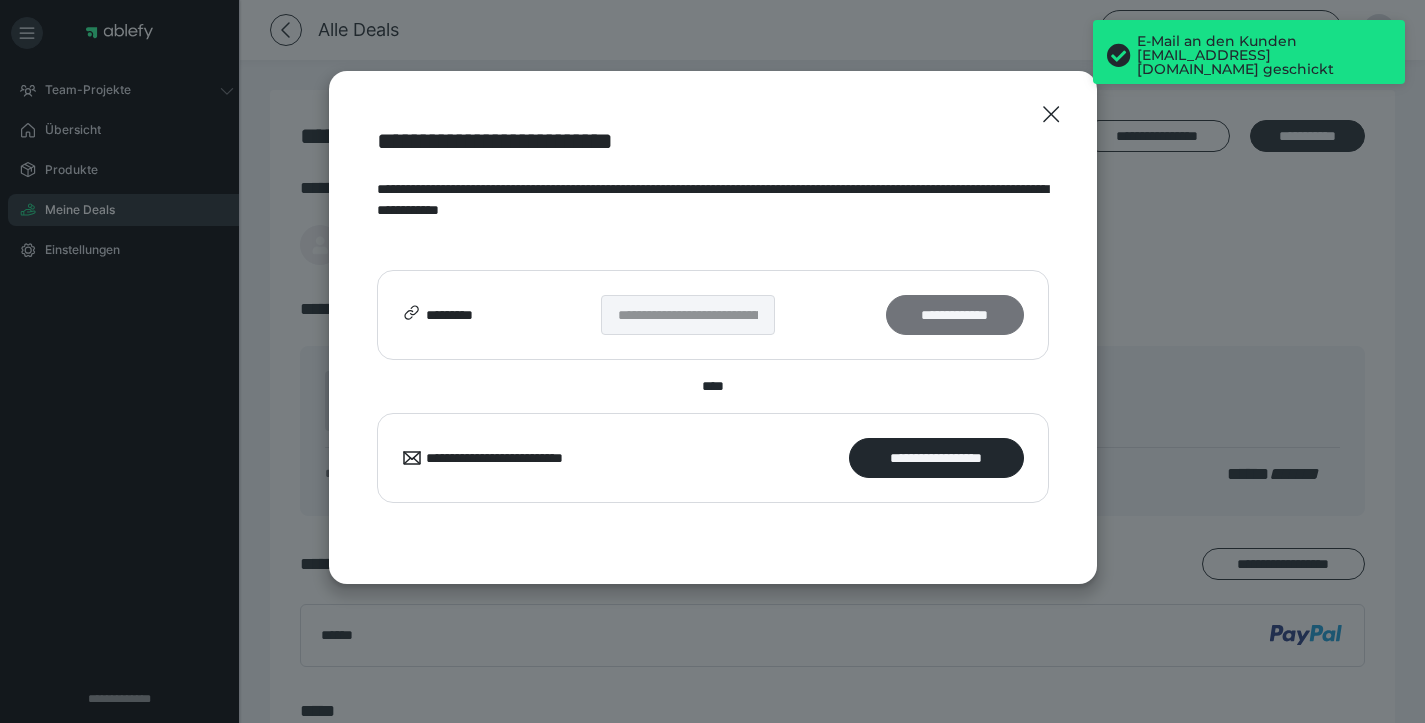 click on "**********" at bounding box center [954, 315] 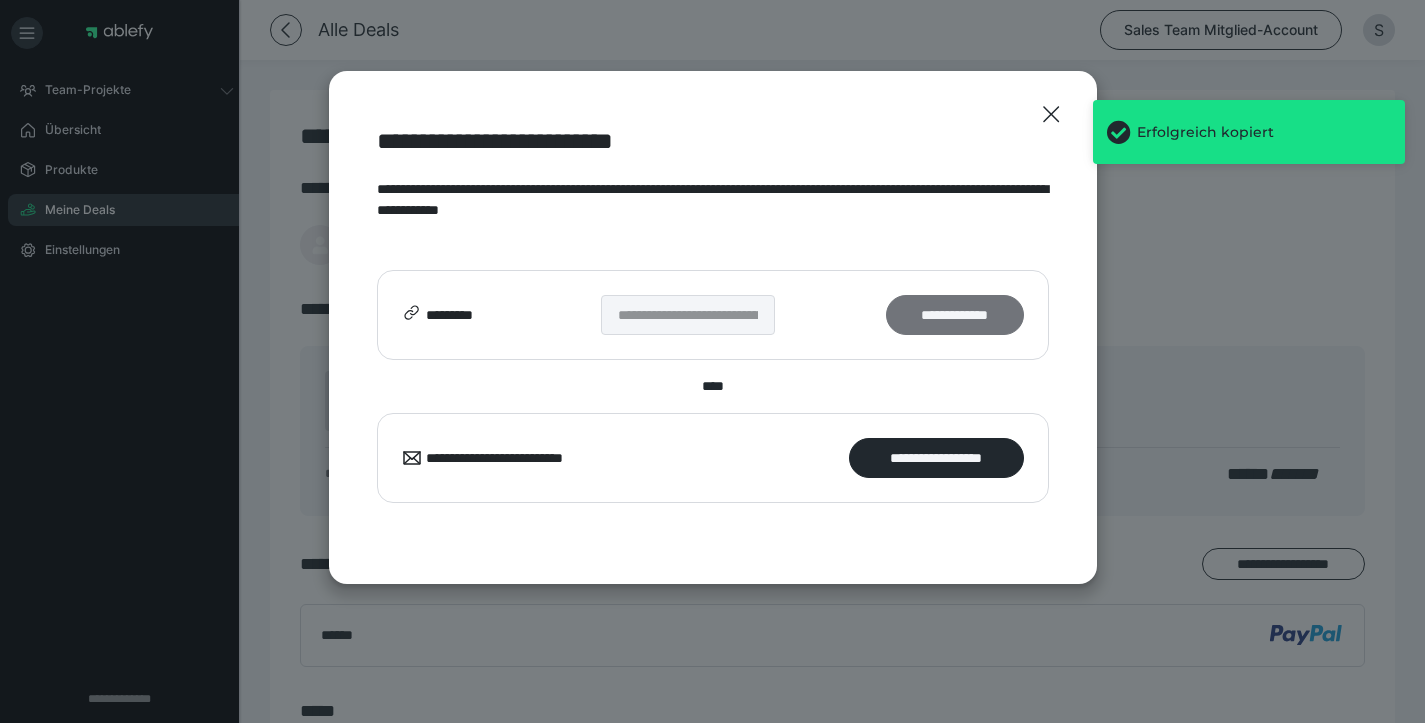 click on "**********" at bounding box center (954, 315) 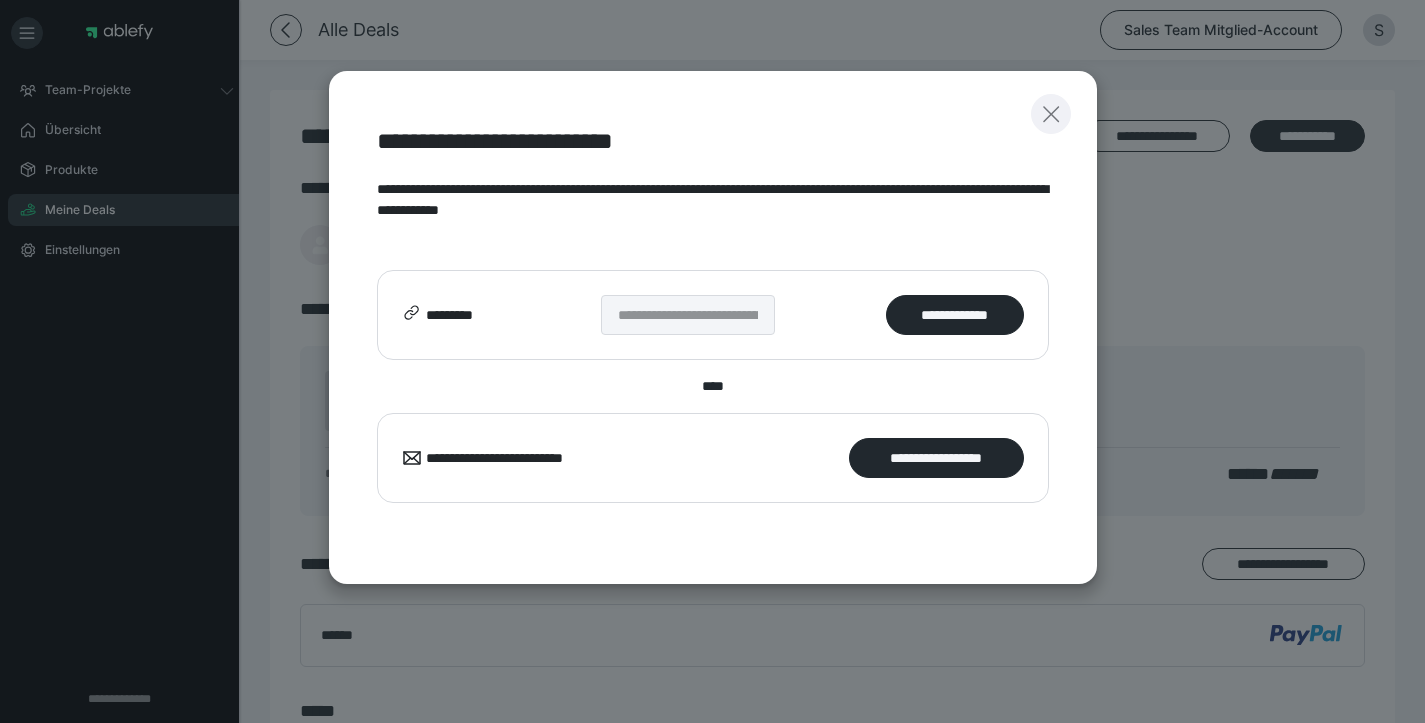 click 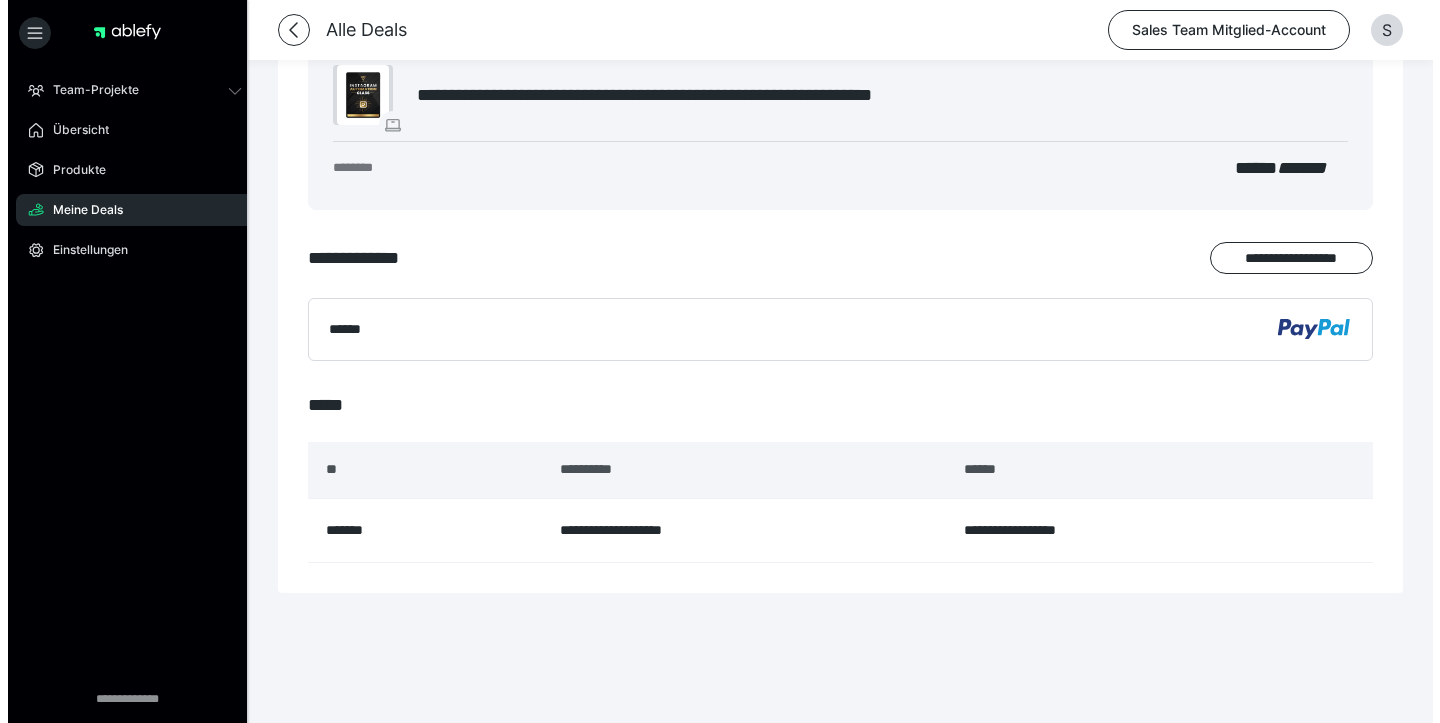 scroll, scrollTop: 0, scrollLeft: 0, axis: both 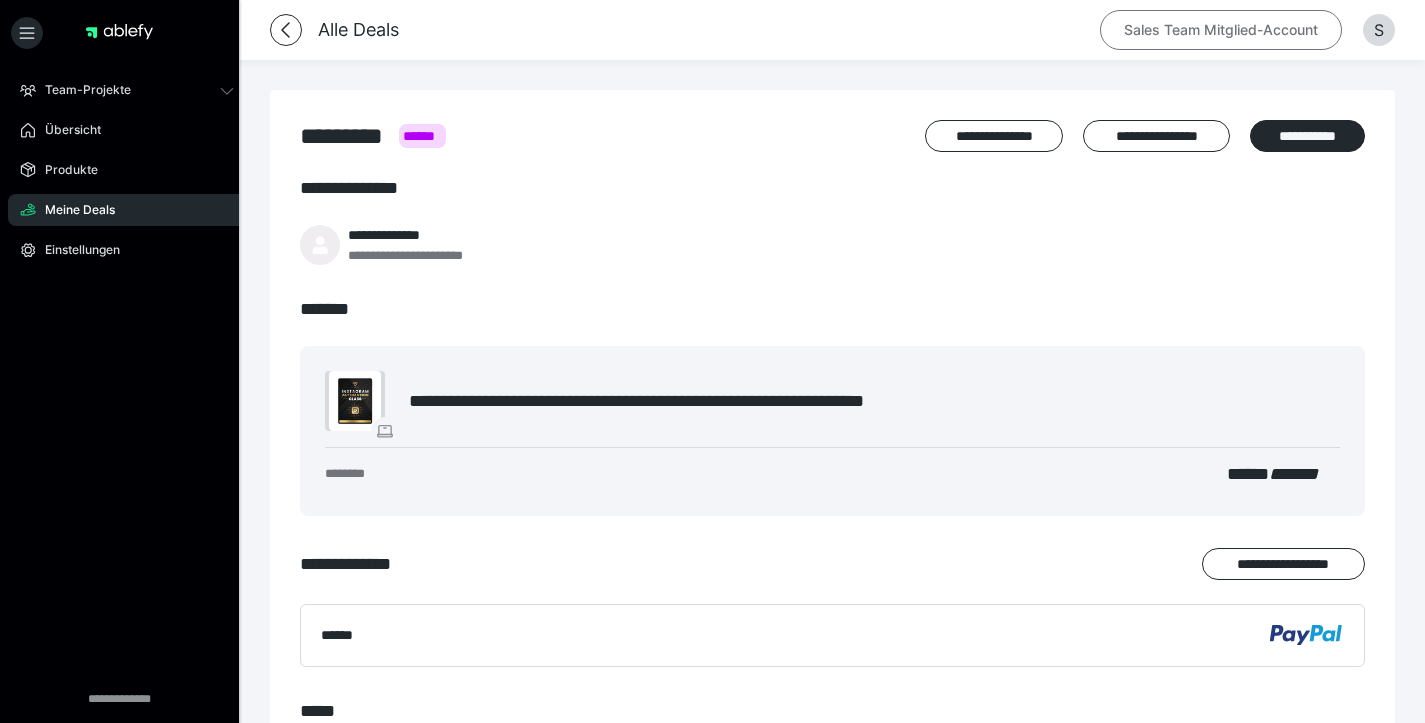 click on "Sales Team Mitglied-Account" at bounding box center [1221, 30] 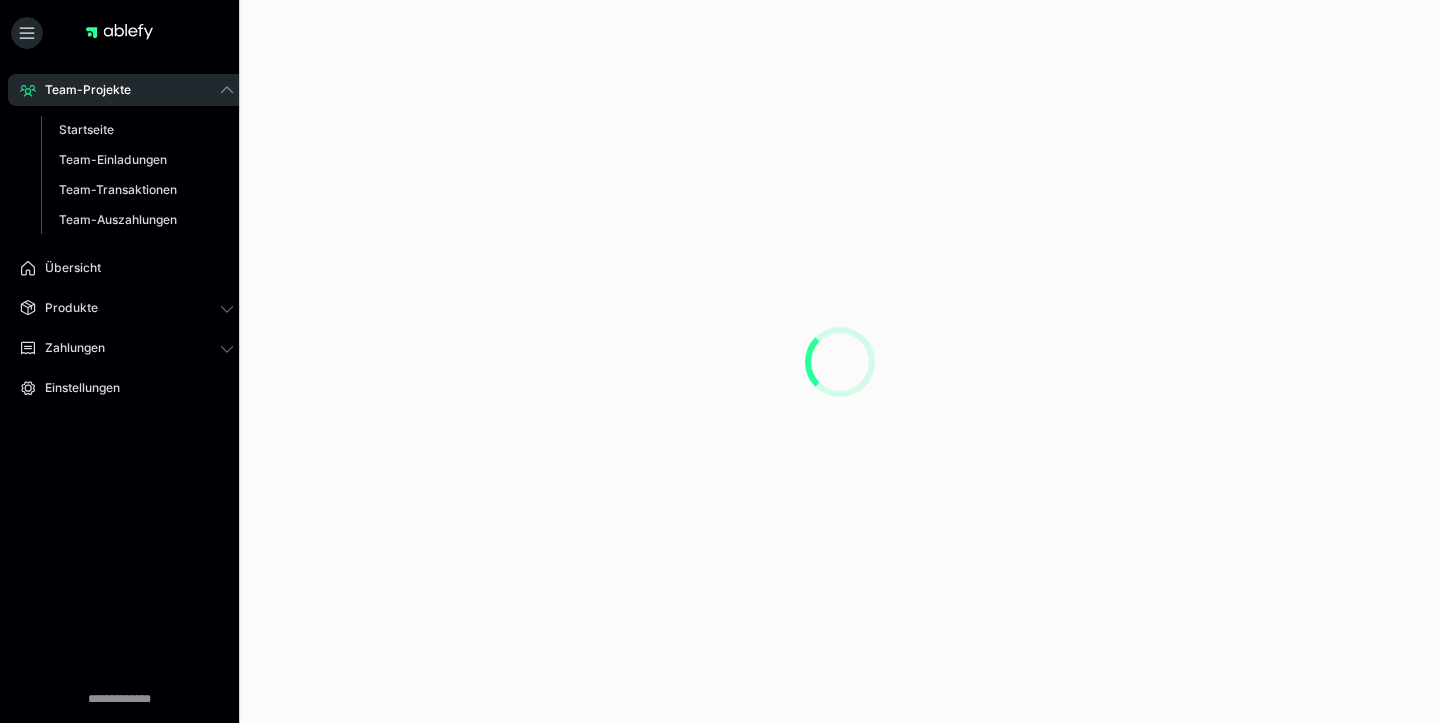 scroll, scrollTop: 0, scrollLeft: 0, axis: both 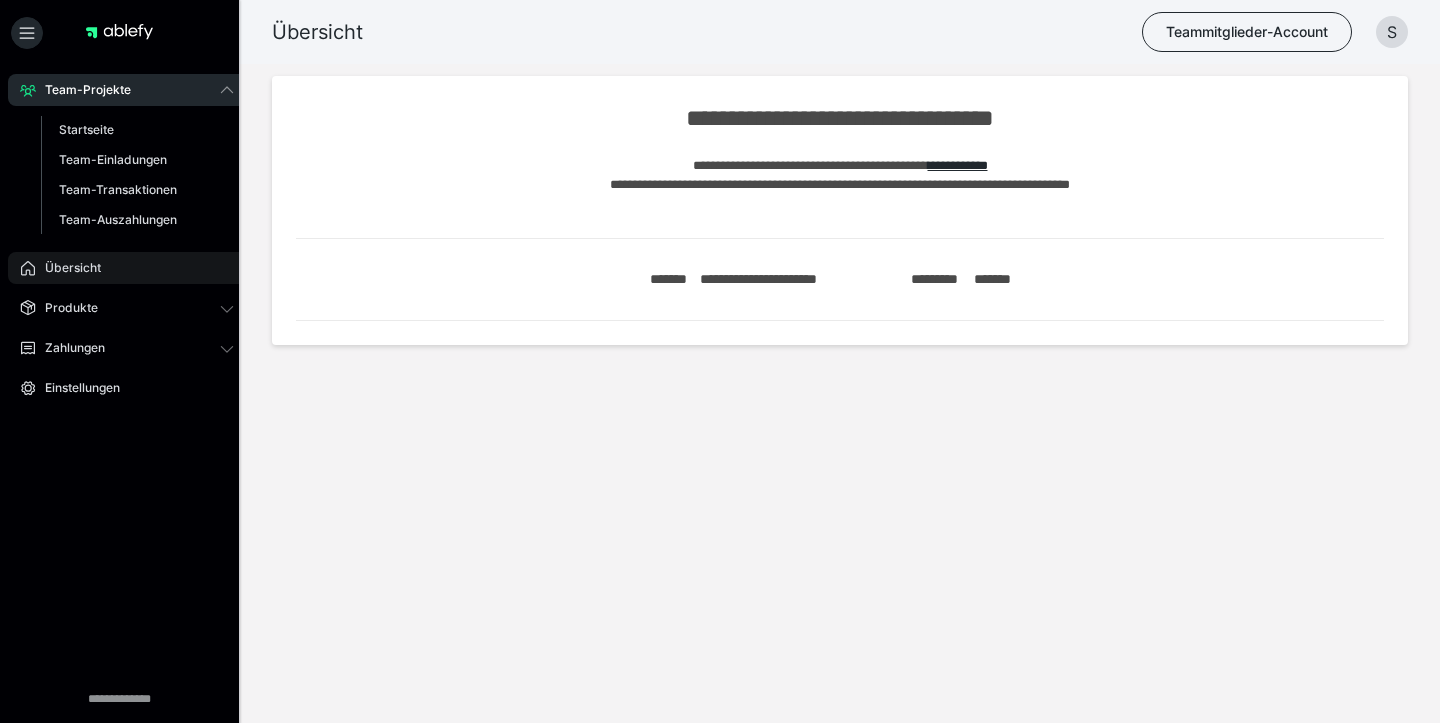 click on "Übersicht" at bounding box center (127, 268) 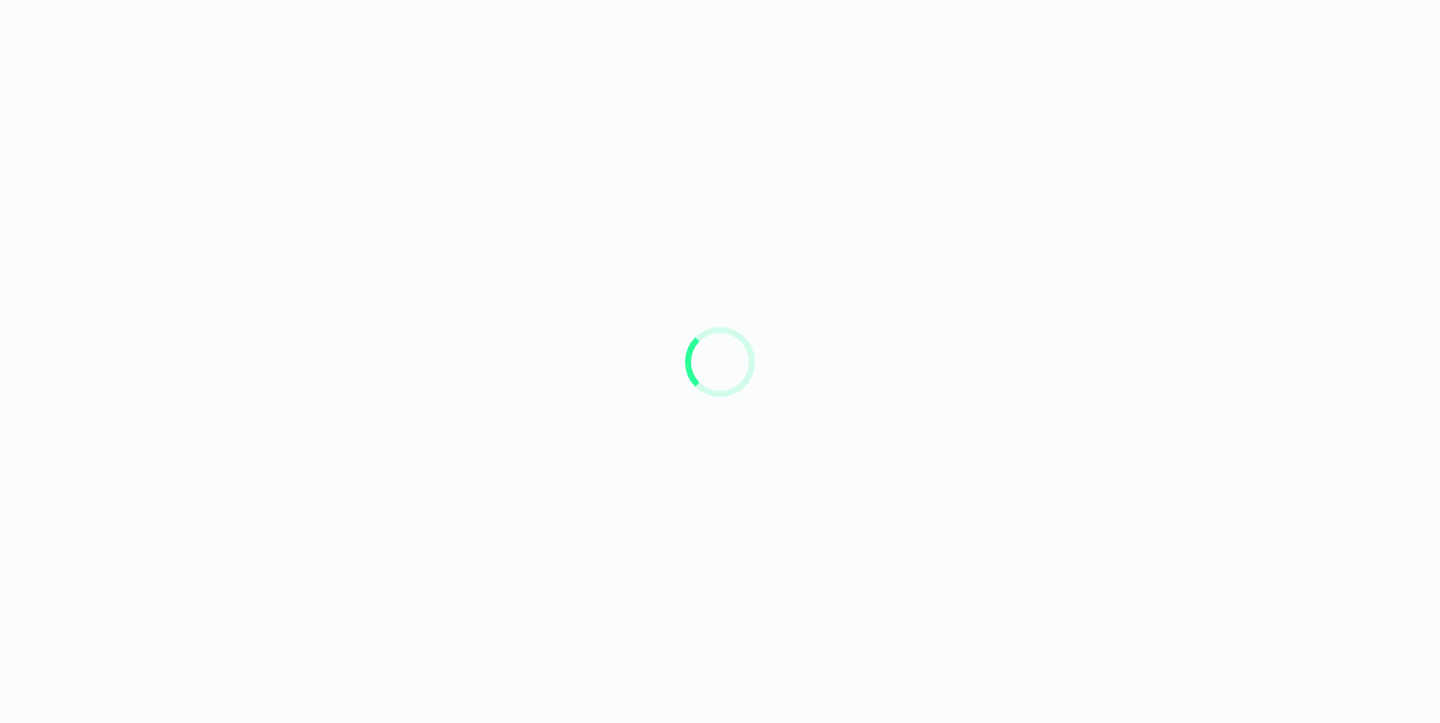 scroll, scrollTop: 0, scrollLeft: 0, axis: both 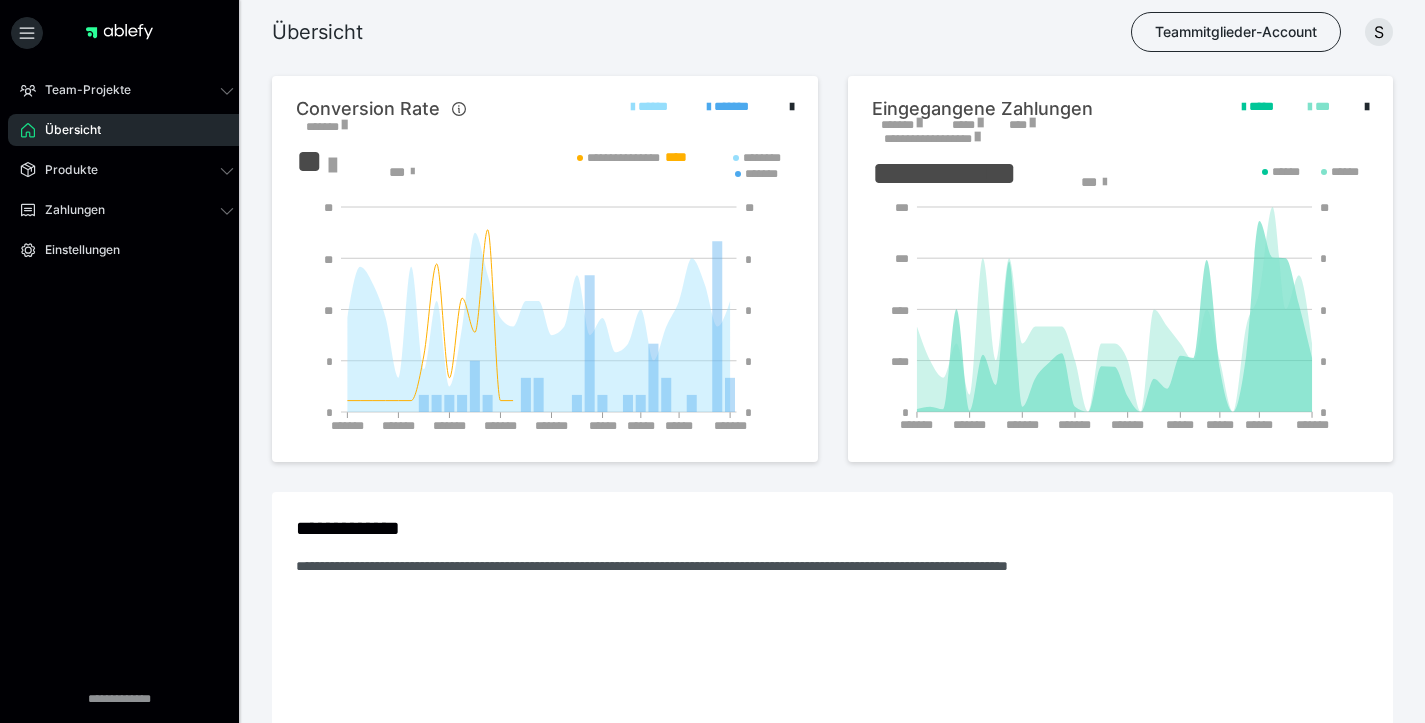 click on "Zahlungen" at bounding box center (127, 210) 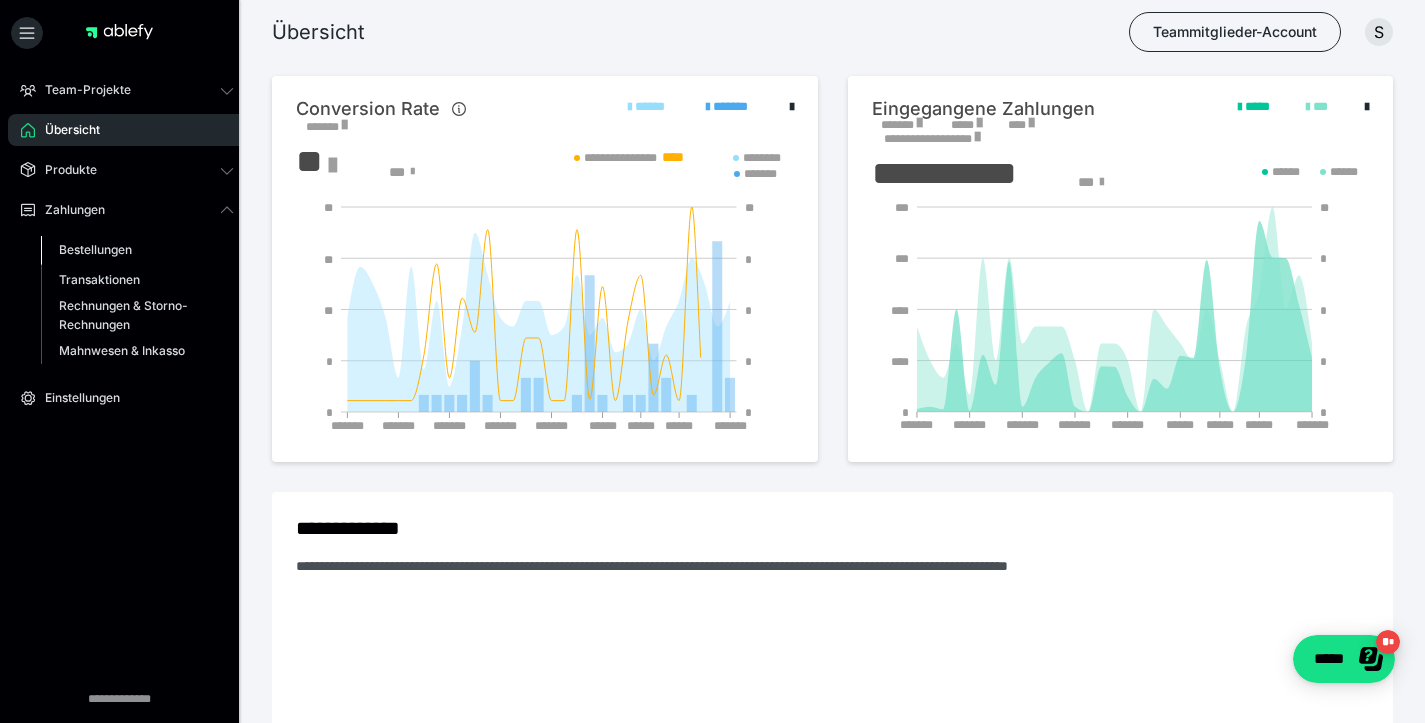 scroll, scrollTop: 0, scrollLeft: 0, axis: both 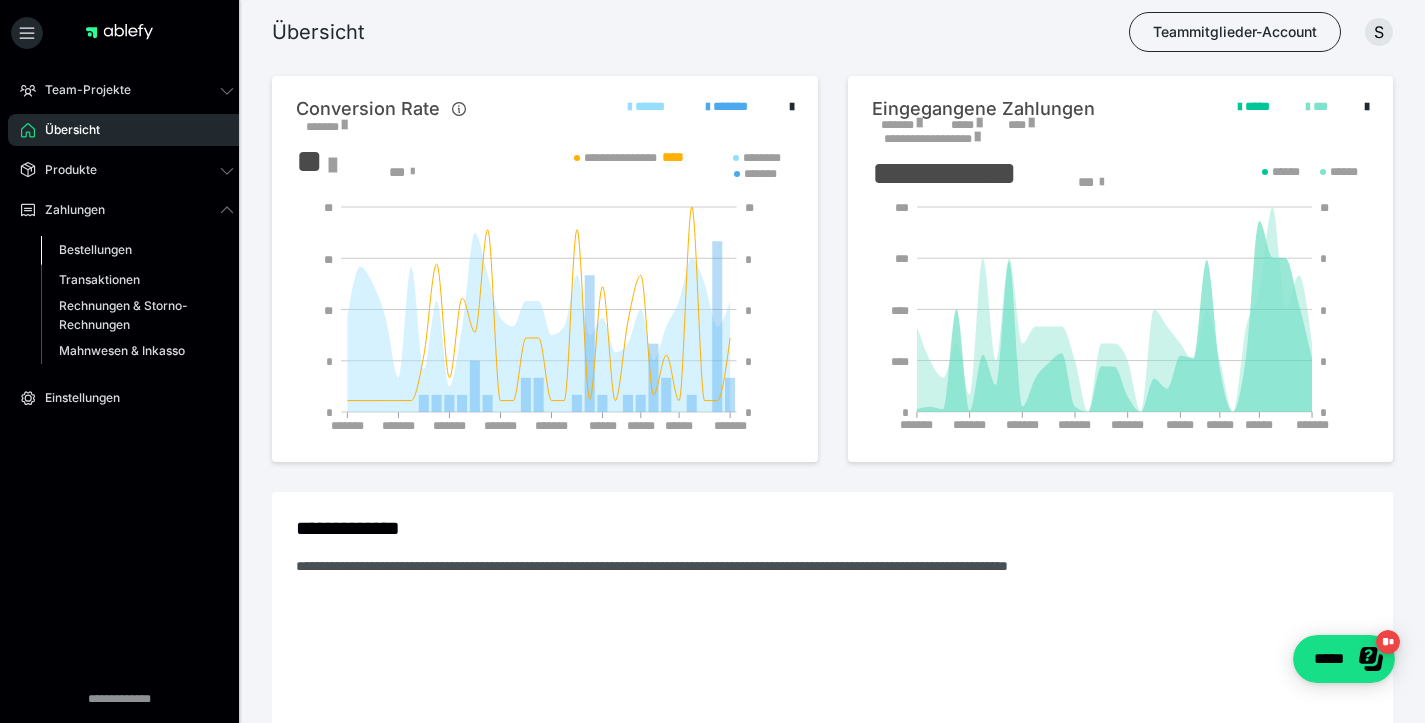 click on "Bestellungen" at bounding box center [95, 249] 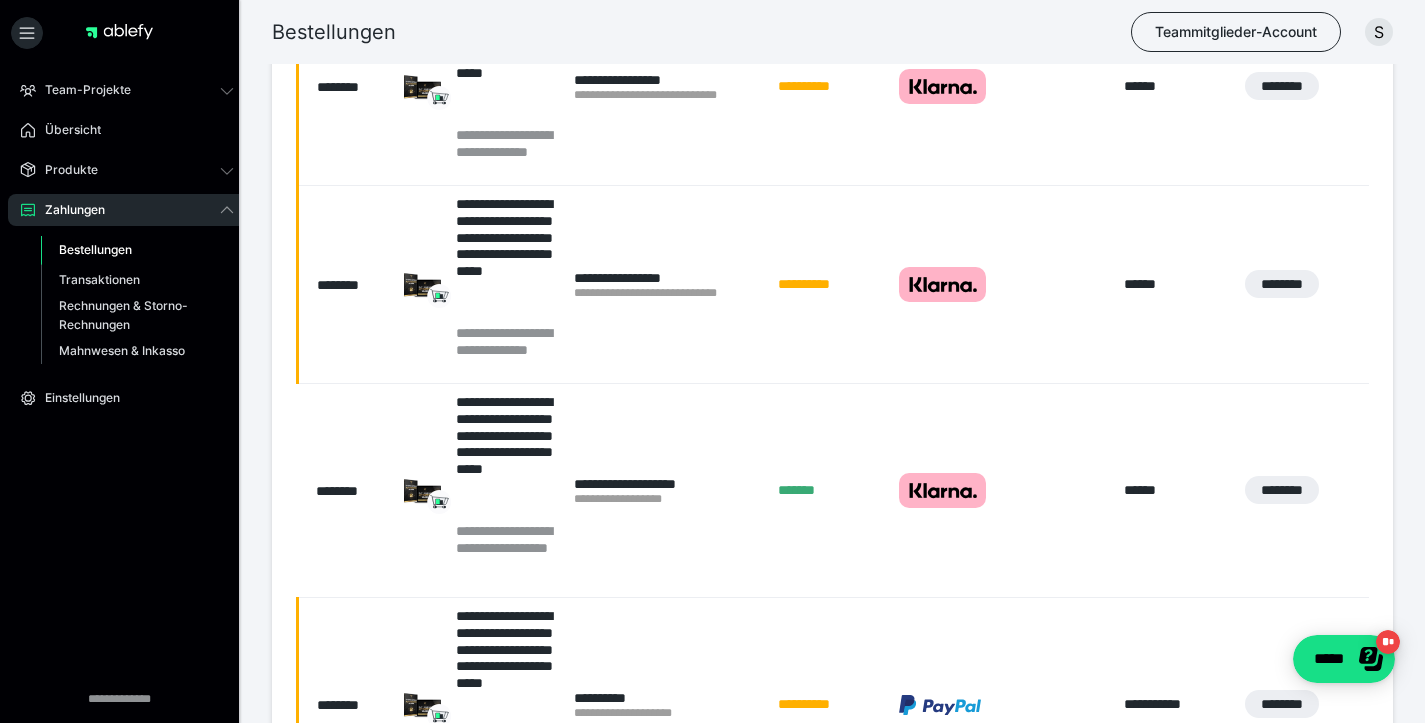 scroll, scrollTop: 1002, scrollLeft: 0, axis: vertical 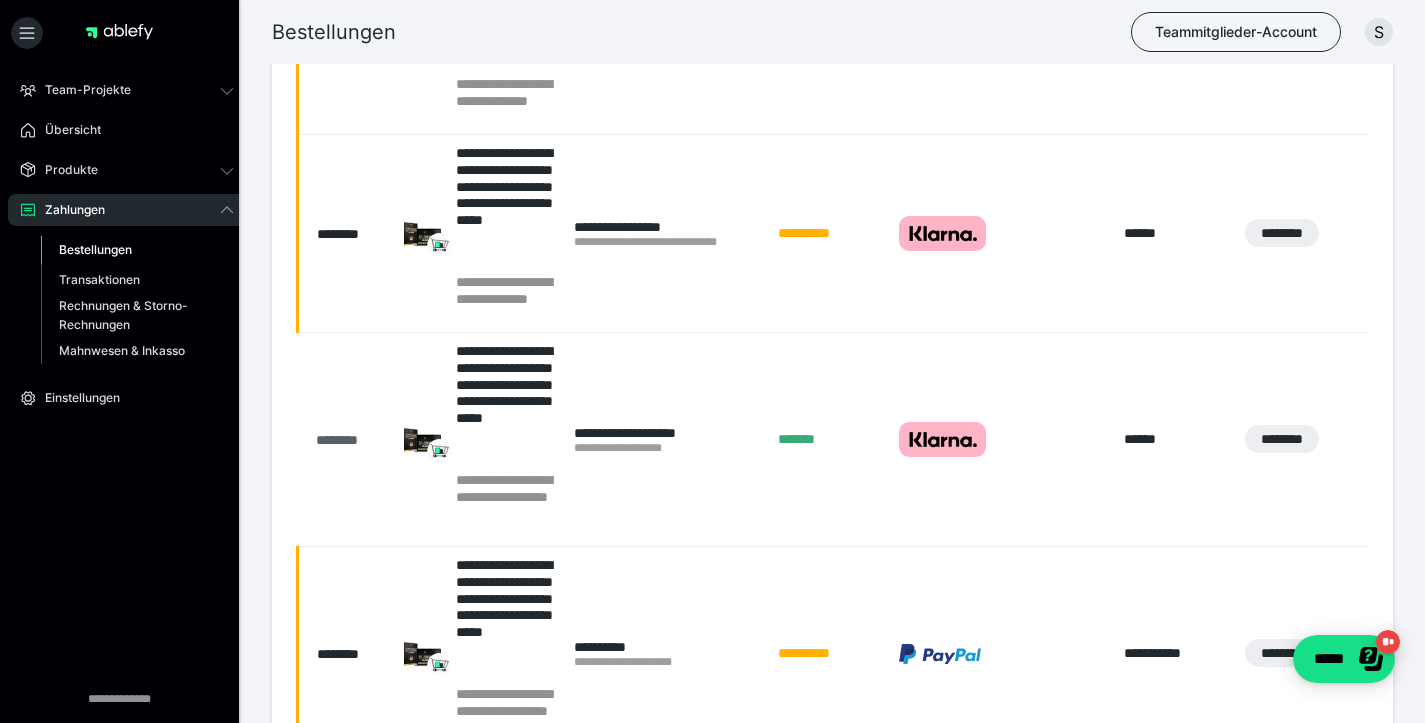 click on "********" at bounding box center [350, 440] 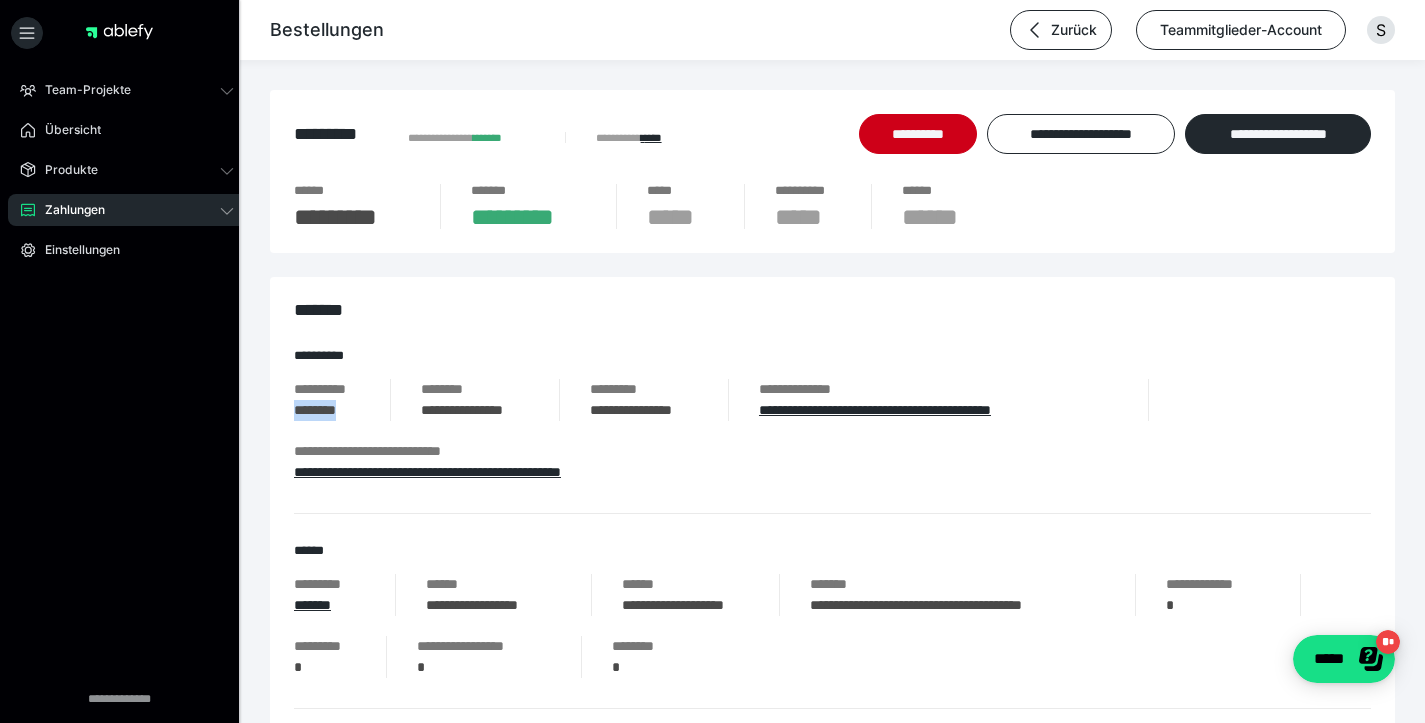 drag, startPoint x: 358, startPoint y: 409, endPoint x: 295, endPoint y: 410, distance: 63.007935 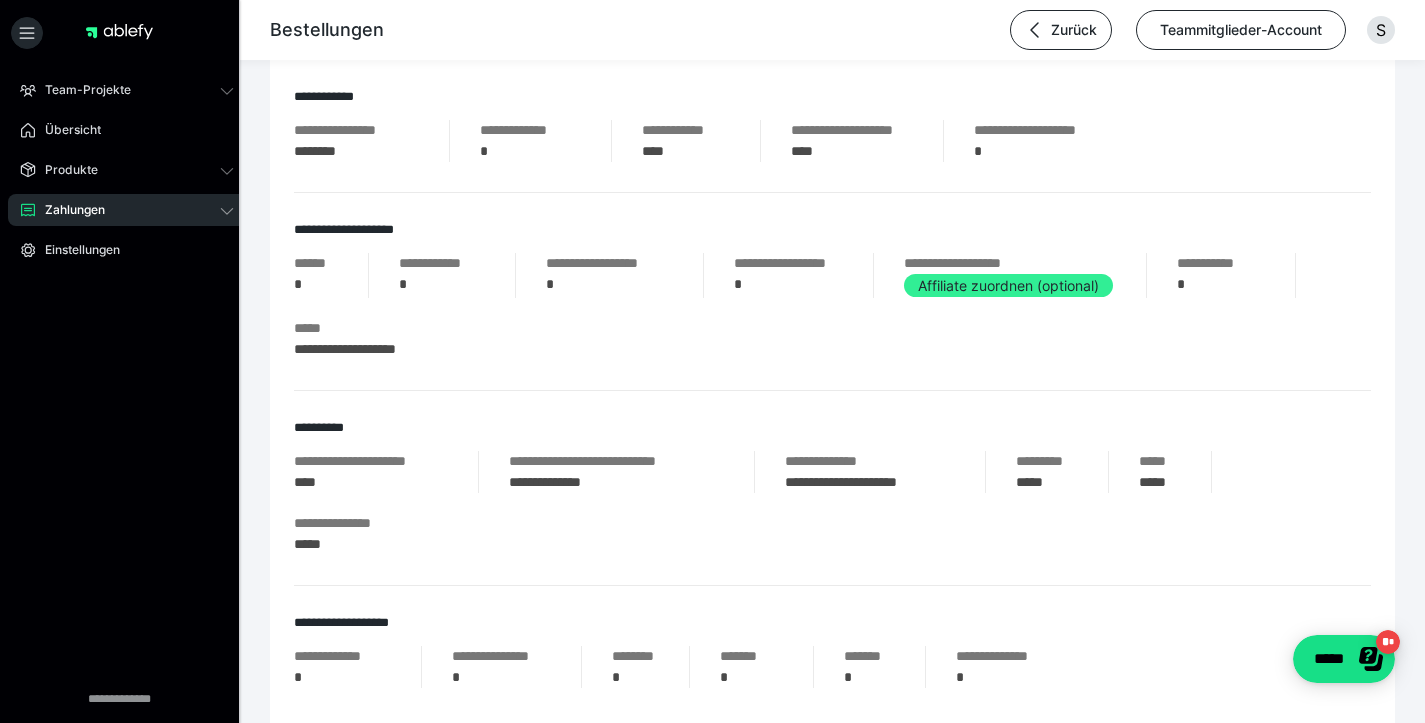 click on "Affiliate zuordnen (optional)" at bounding box center [1008, 285] 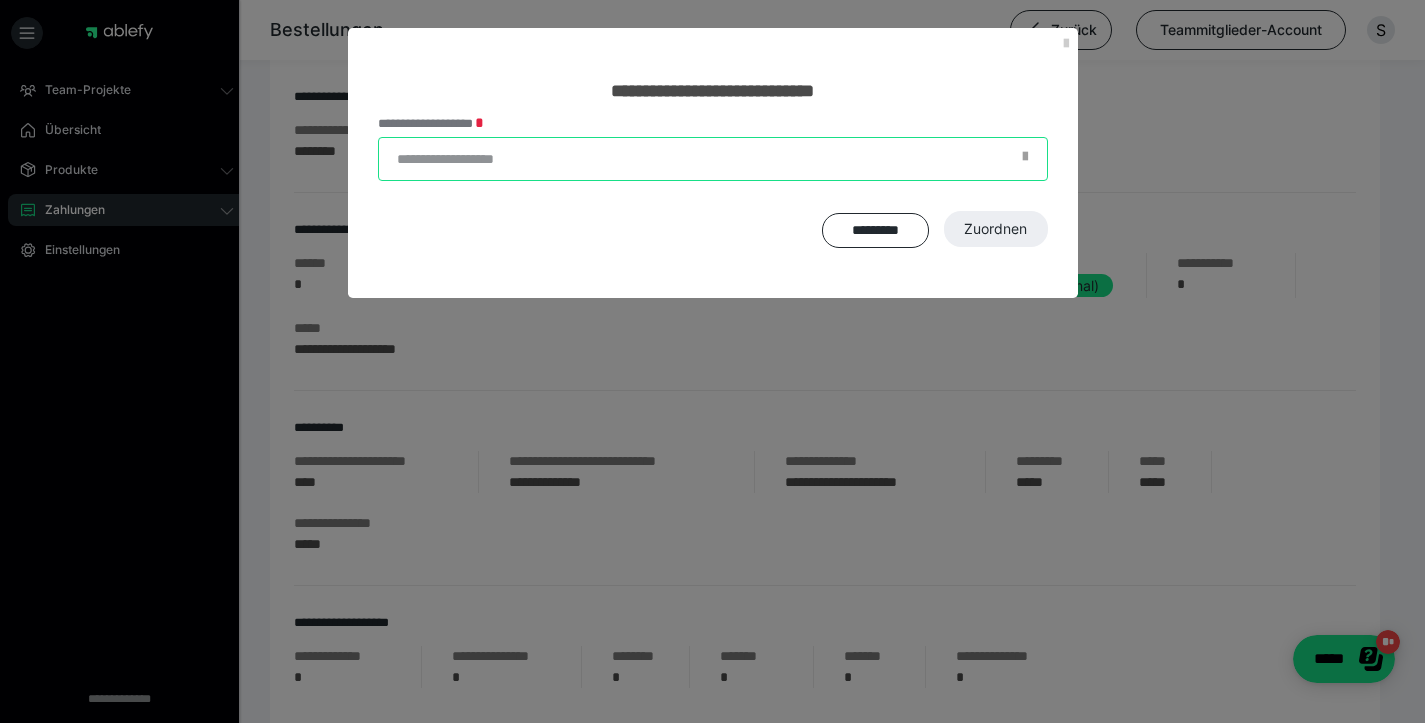 click on "**********" at bounding box center (713, 159) 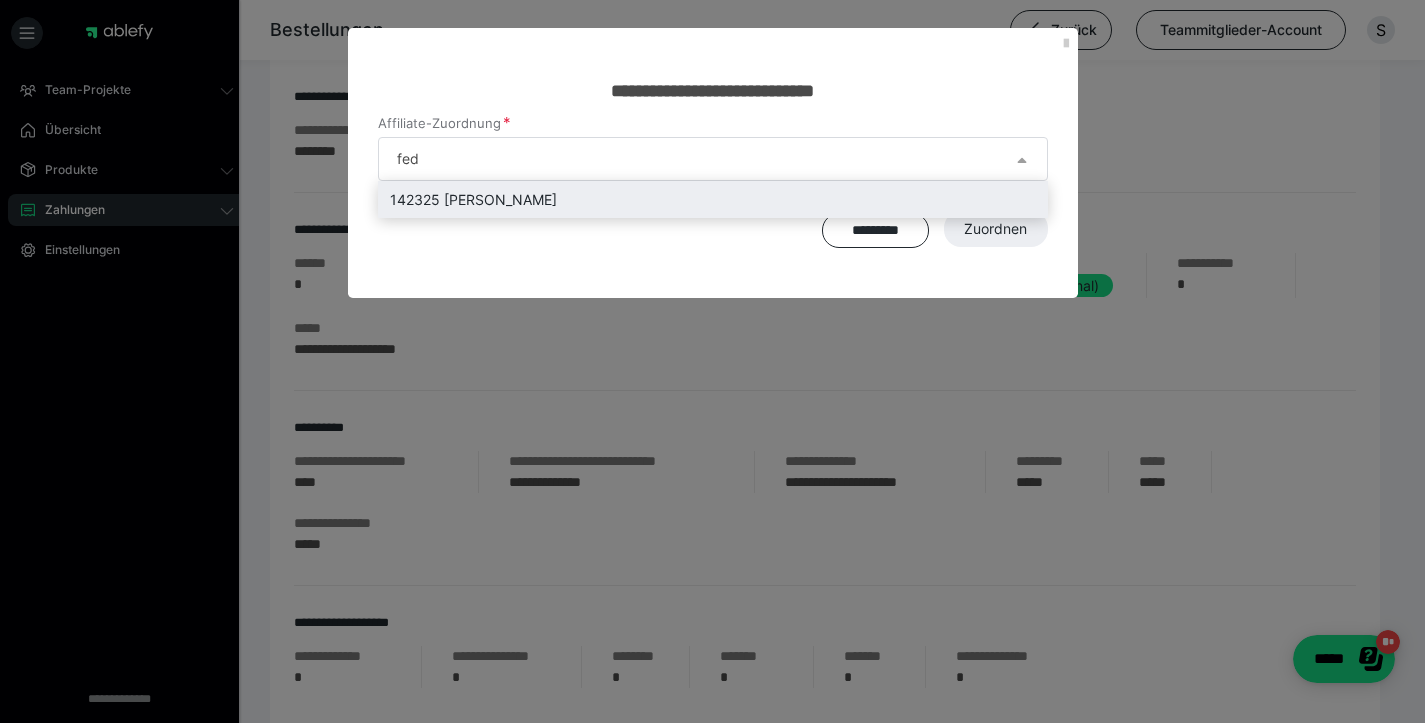 type on "fed" 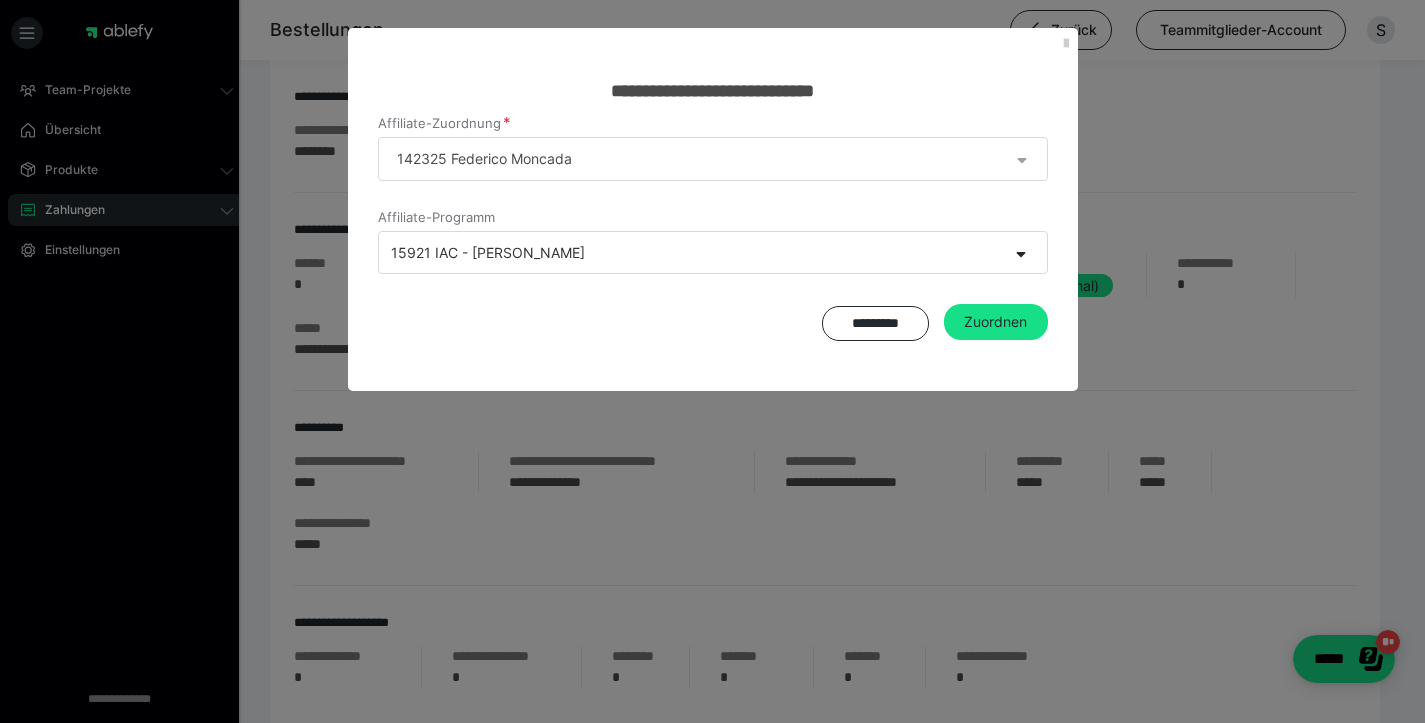click on "15921 IAC - [PERSON_NAME]" at bounding box center [693, 252] 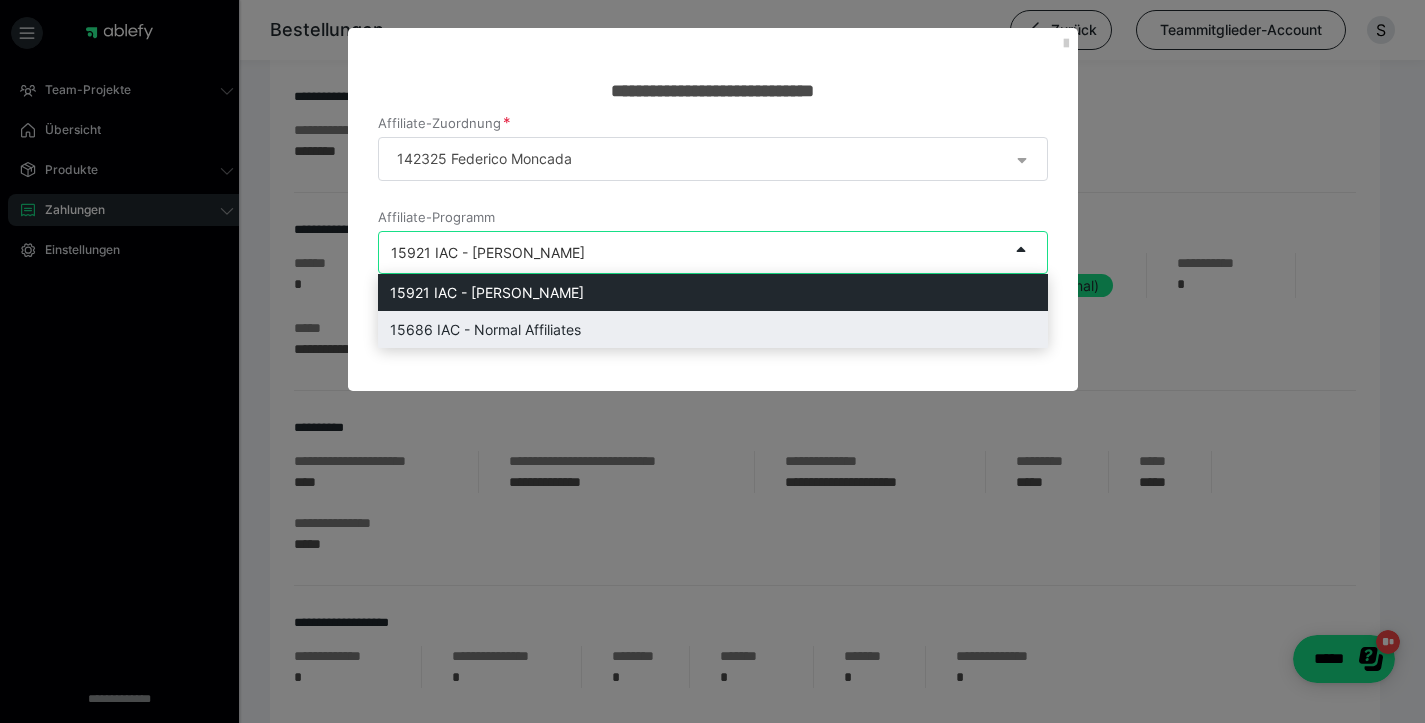 click on "15686 IAC - Normal Affiliates" at bounding box center (713, 329) 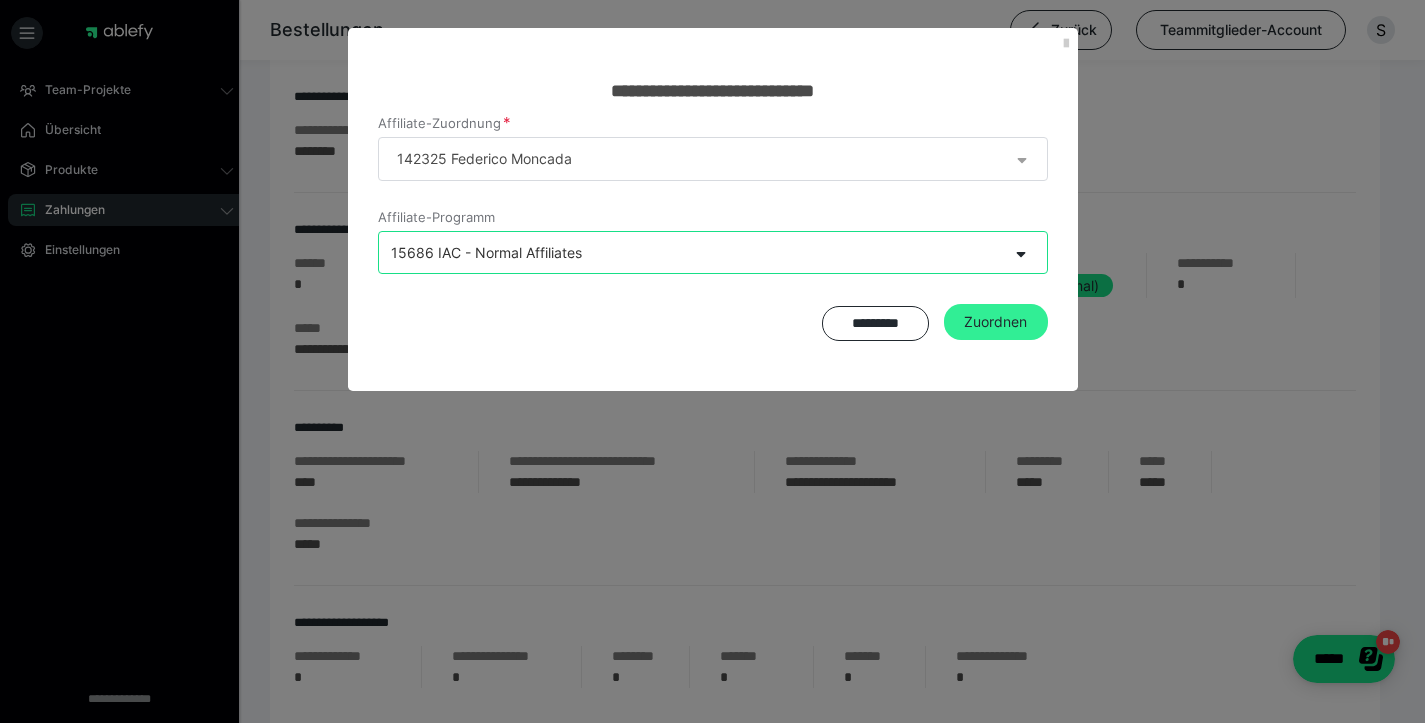 click on "Zuordnen" at bounding box center [996, 322] 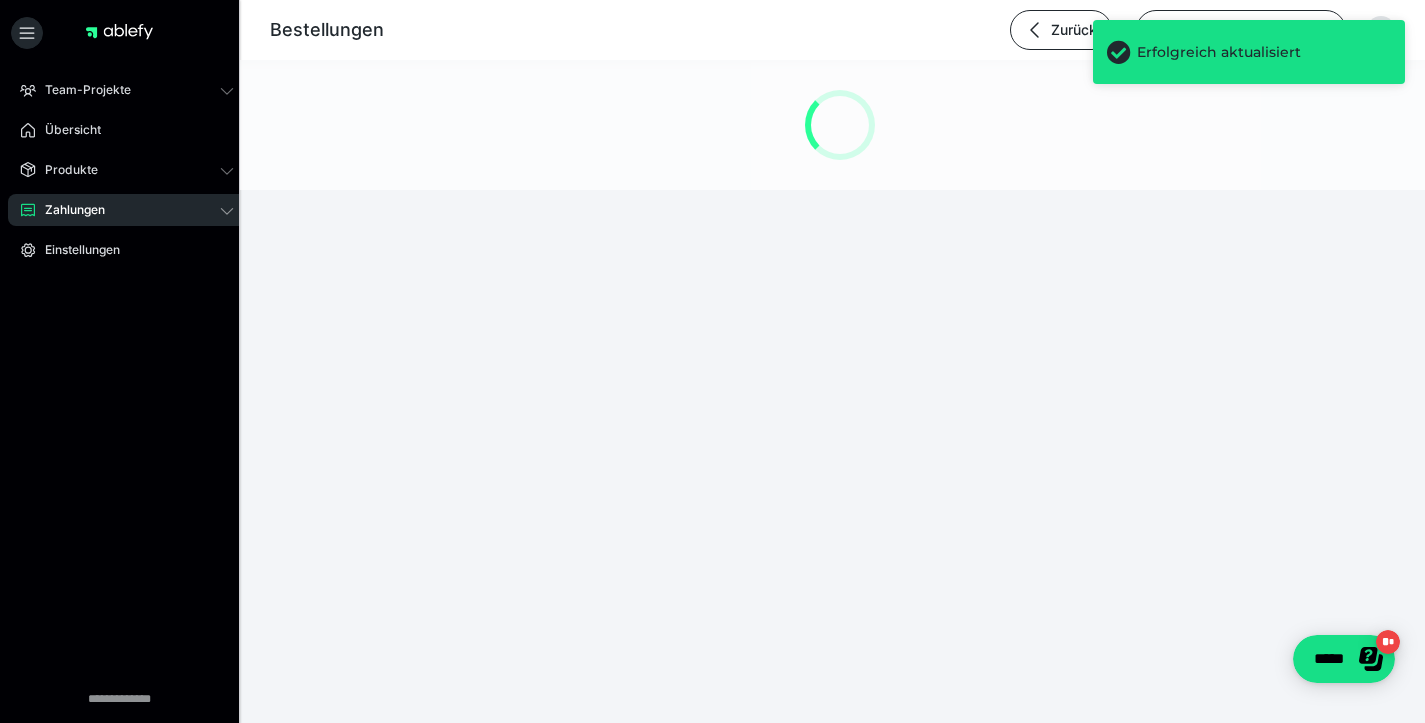 scroll, scrollTop: 0, scrollLeft: 0, axis: both 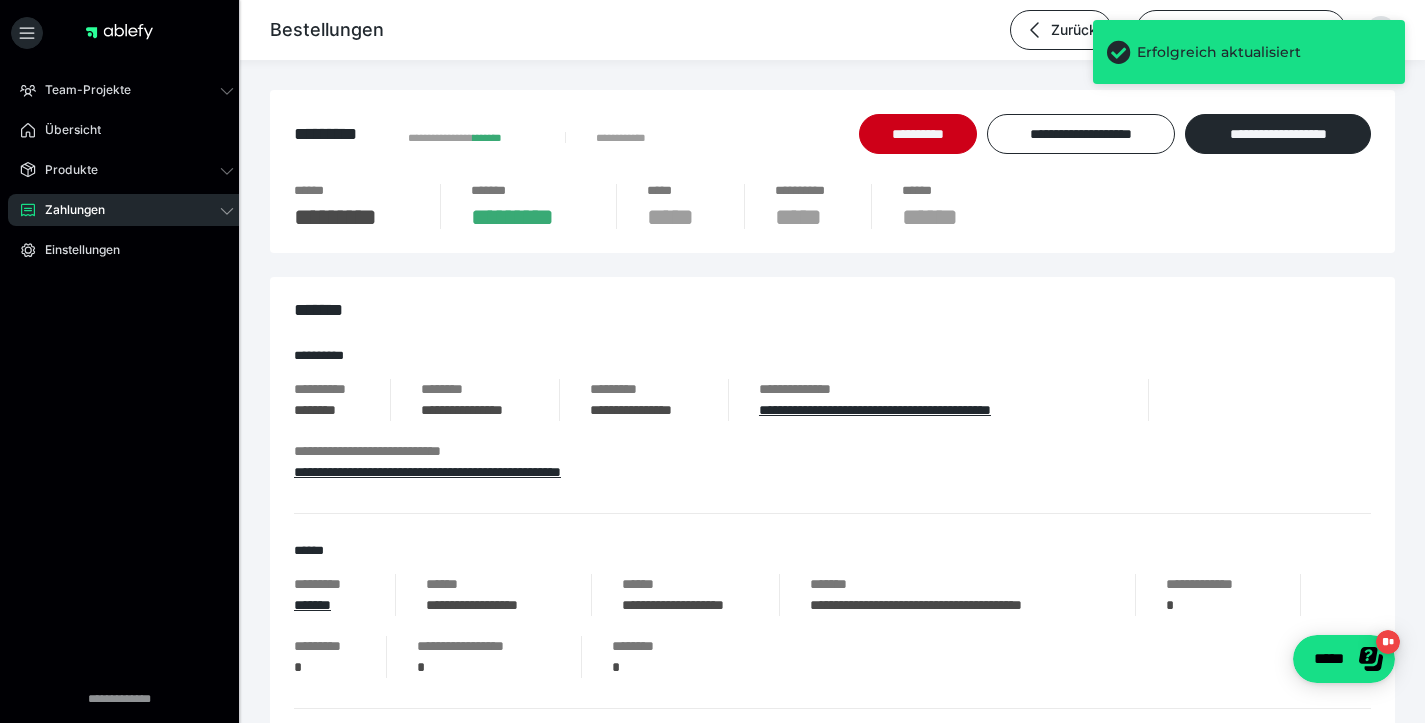 click on "Erfolgreich aktualisiert" at bounding box center [1249, 60] 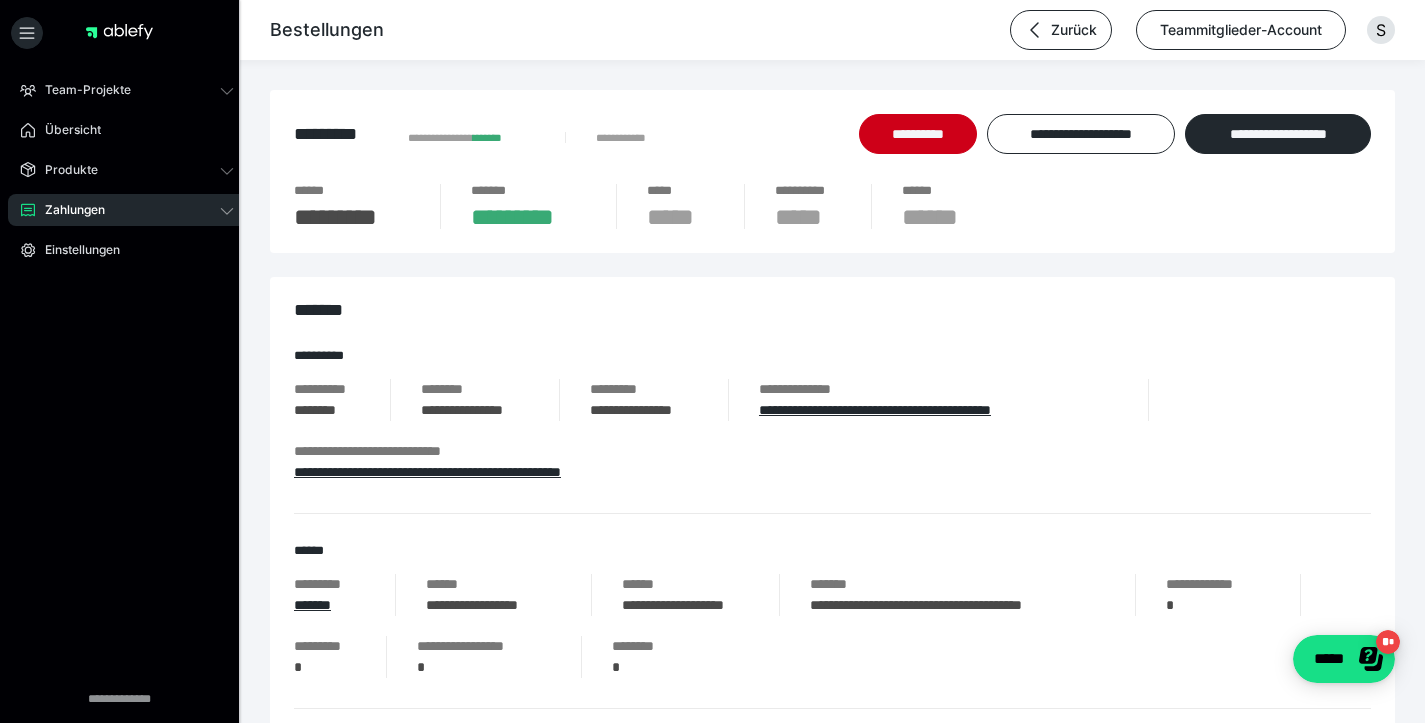 click on "Erfolgreich aktualisiert" at bounding box center (1249, 60) 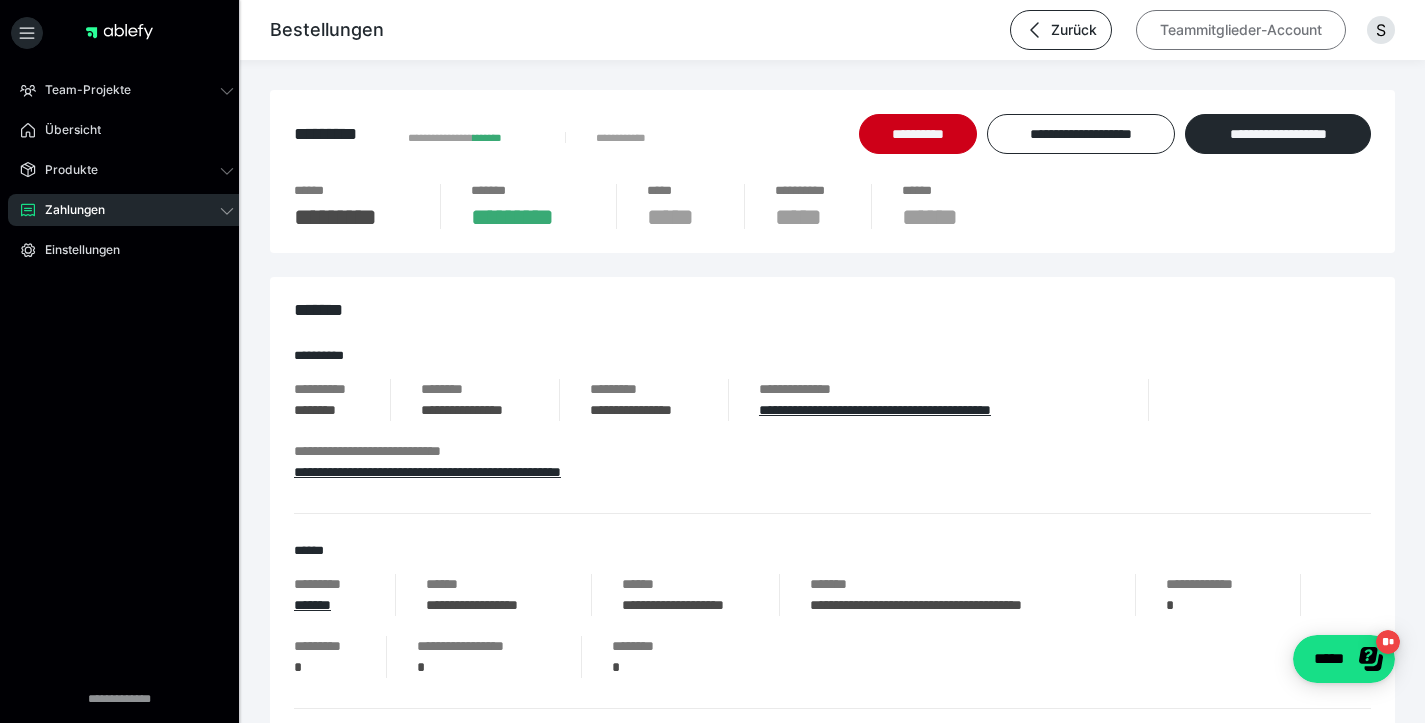 click on "Teammitglieder-Account" at bounding box center [1241, 30] 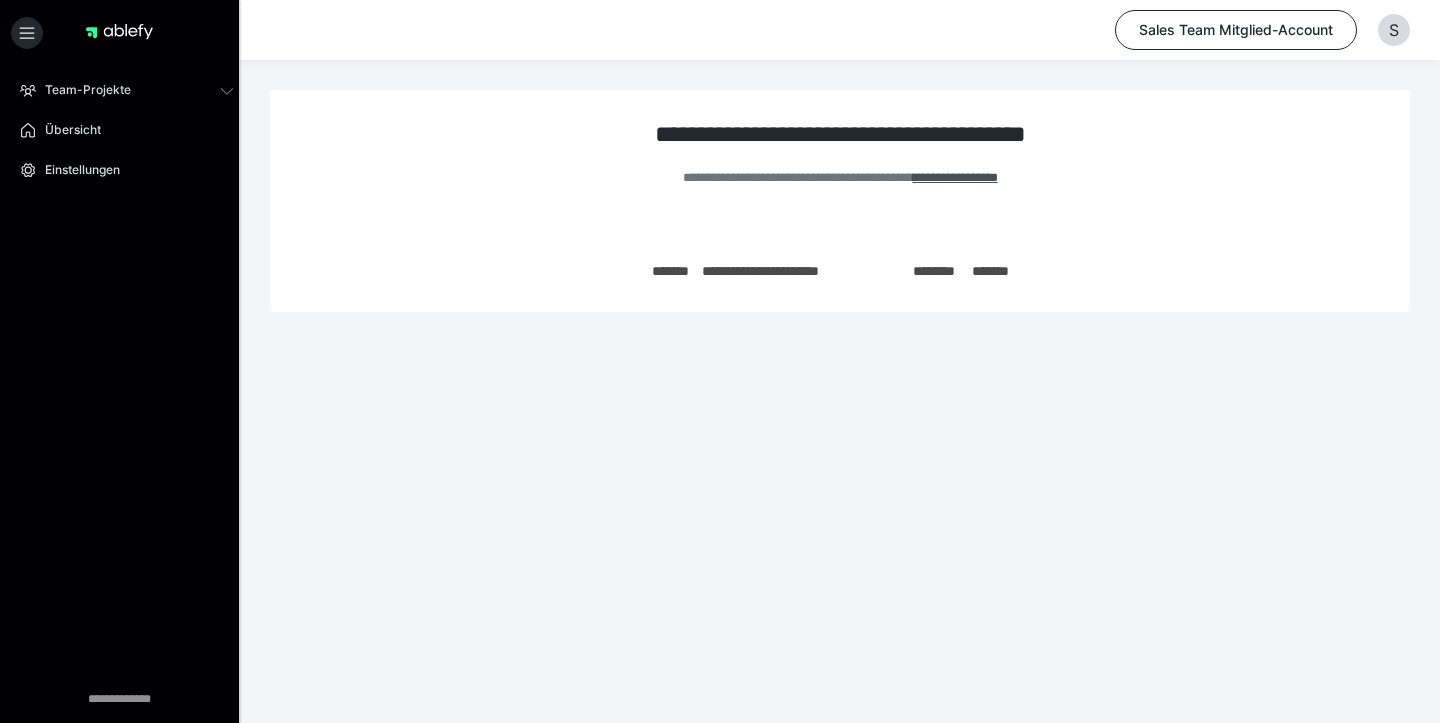 scroll, scrollTop: 0, scrollLeft: 0, axis: both 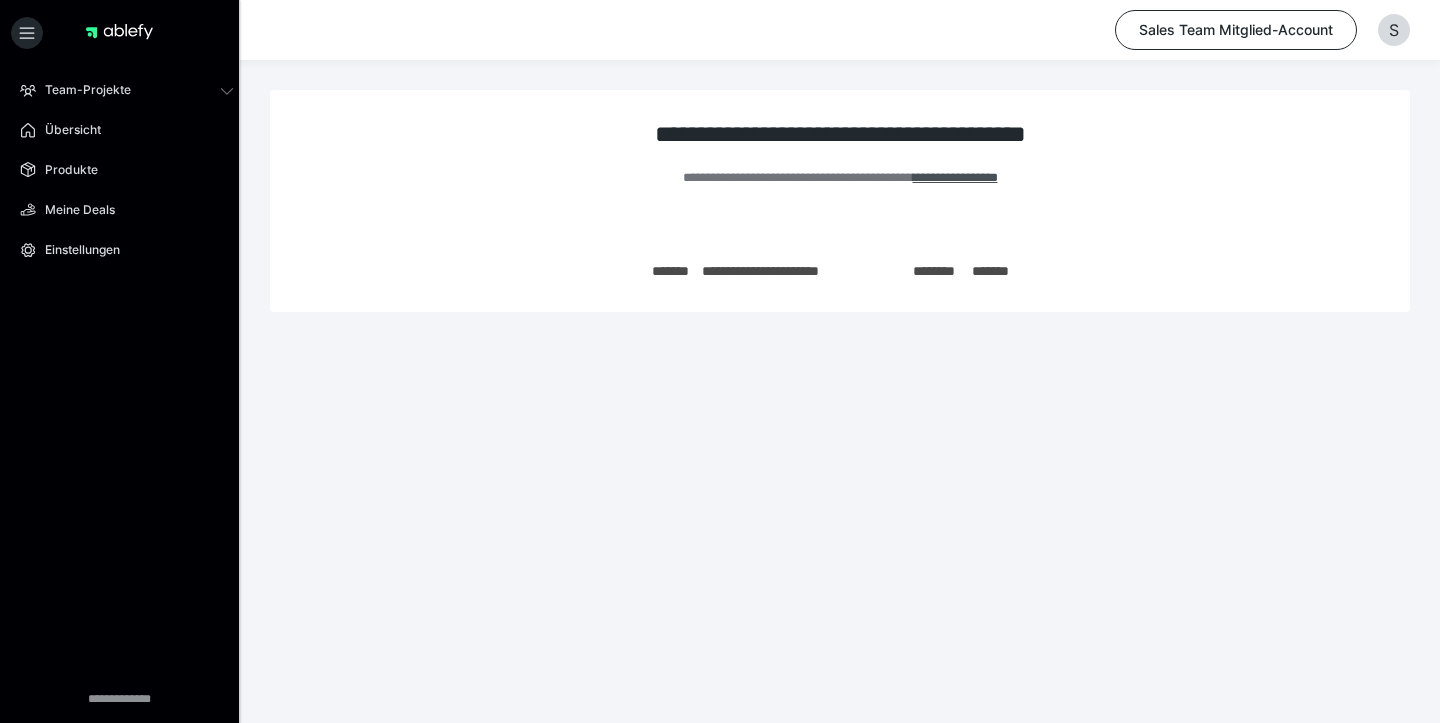 click on "**********" at bounding box center [840, 251] 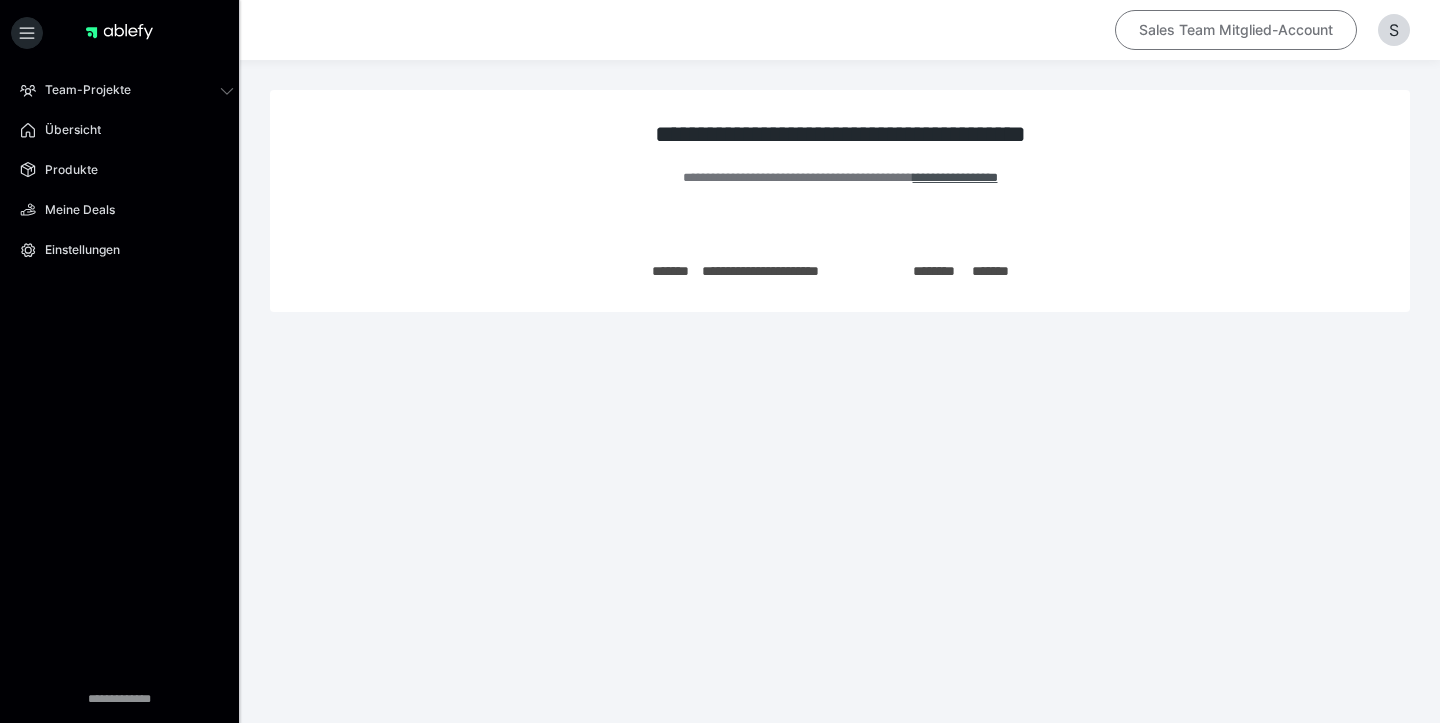 click on "Sales Team Mitglied-Account" at bounding box center (1236, 30) 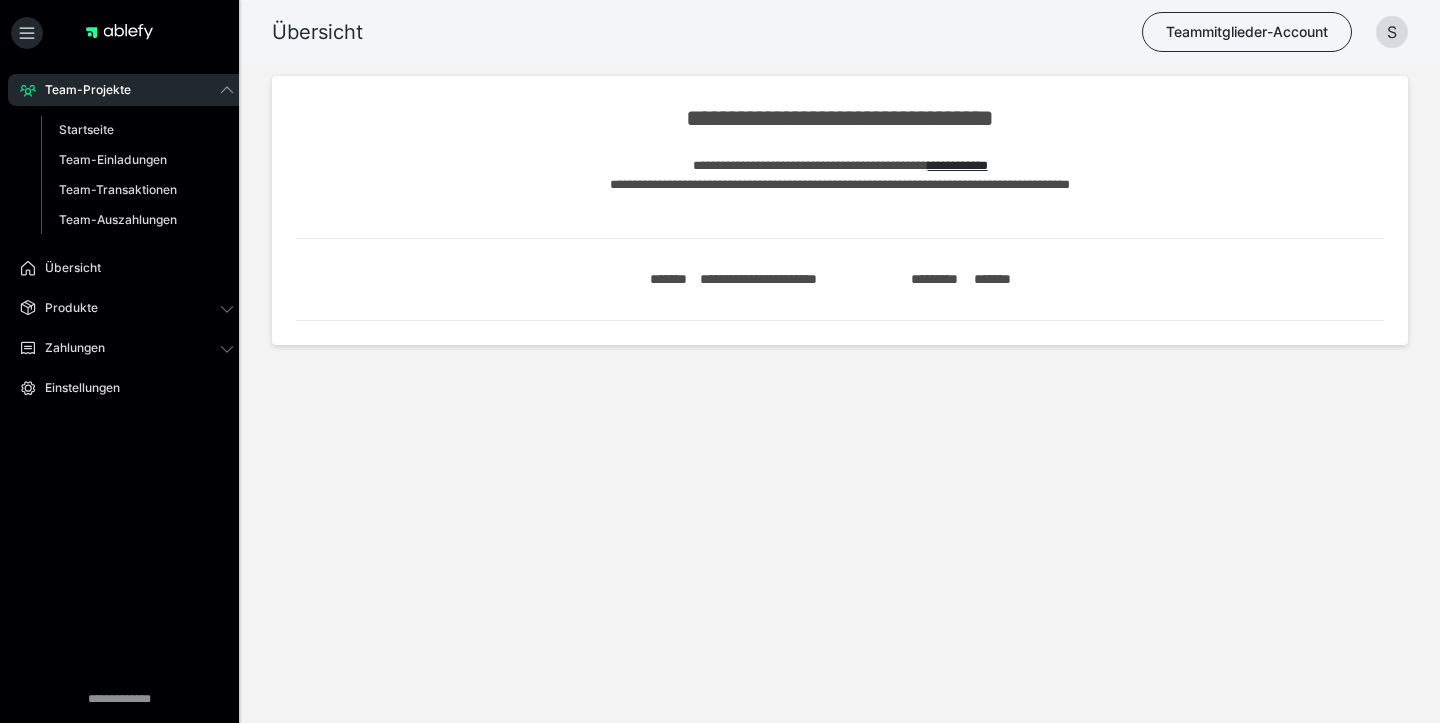 scroll, scrollTop: 0, scrollLeft: 0, axis: both 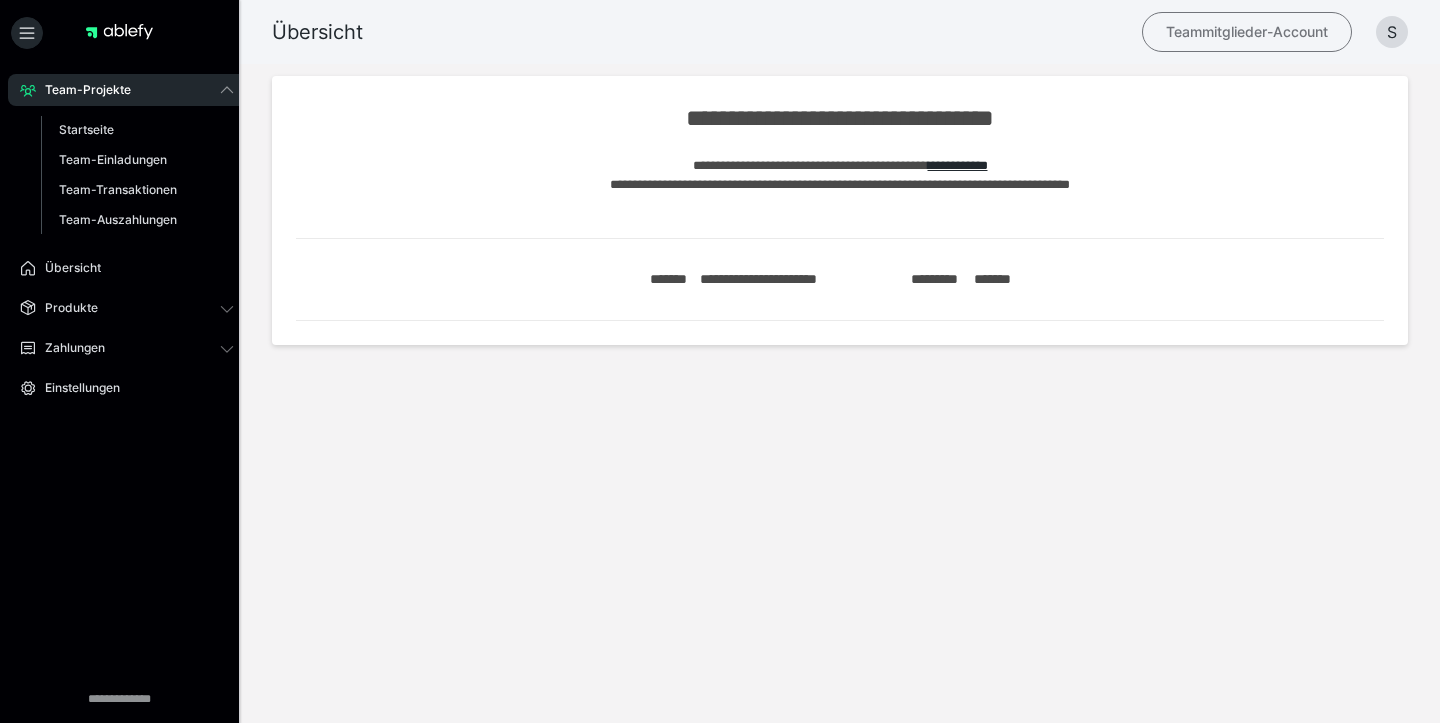 click on "Teammitglieder-Account" at bounding box center (1247, 32) 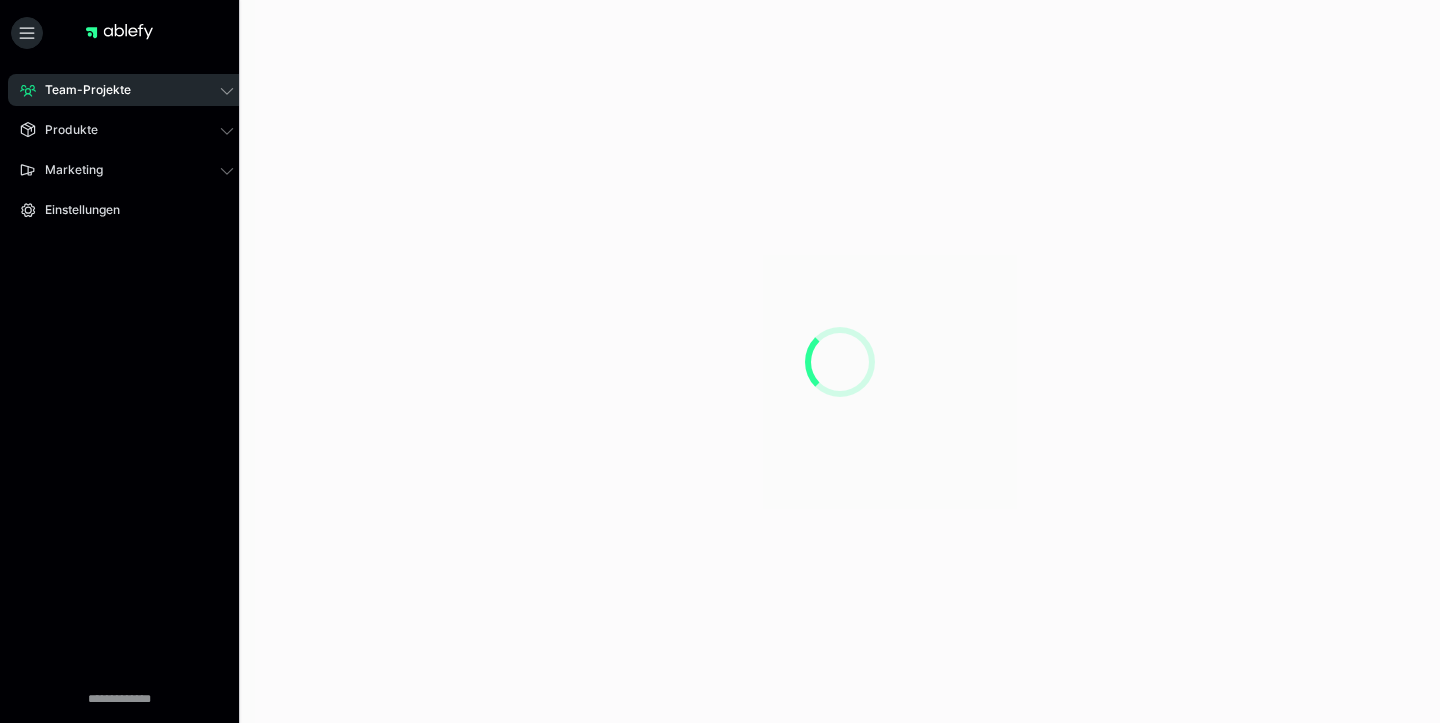 scroll, scrollTop: 0, scrollLeft: 0, axis: both 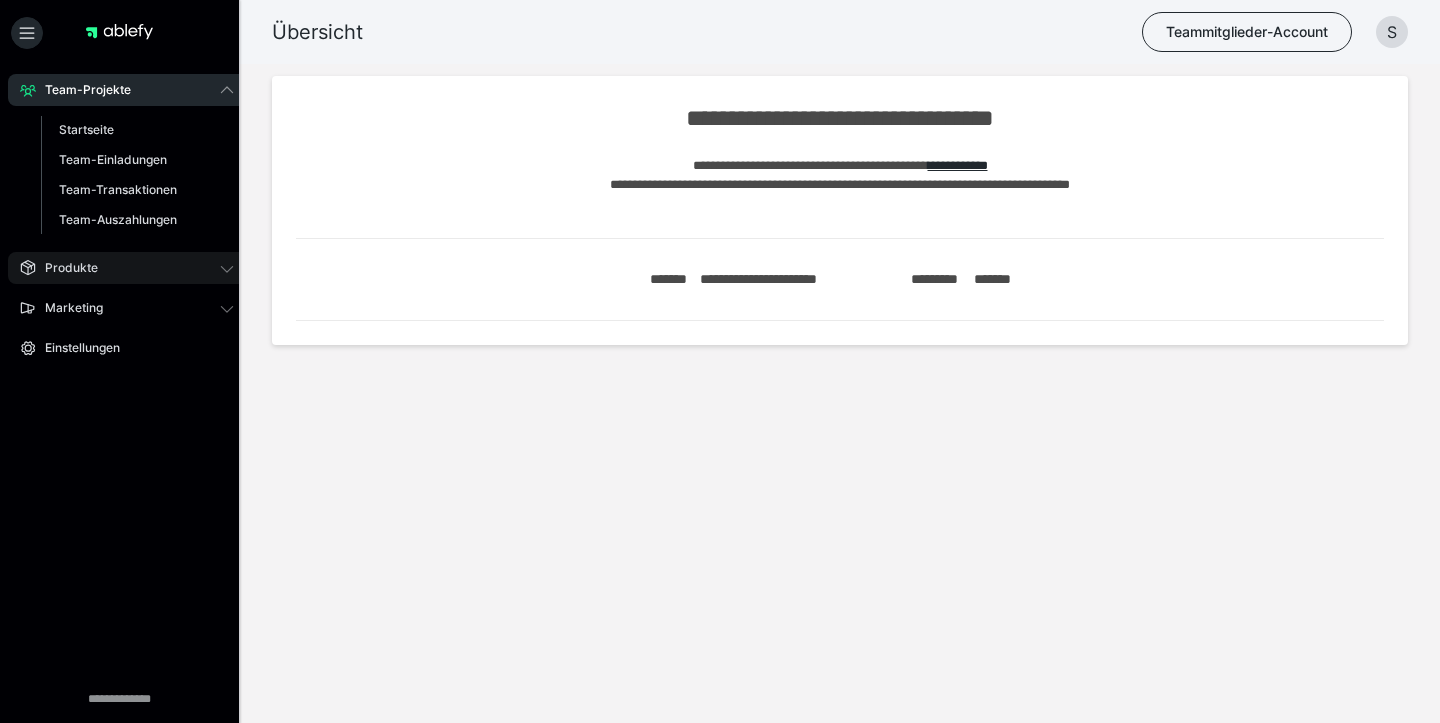 click on "Produkte" at bounding box center [64, 268] 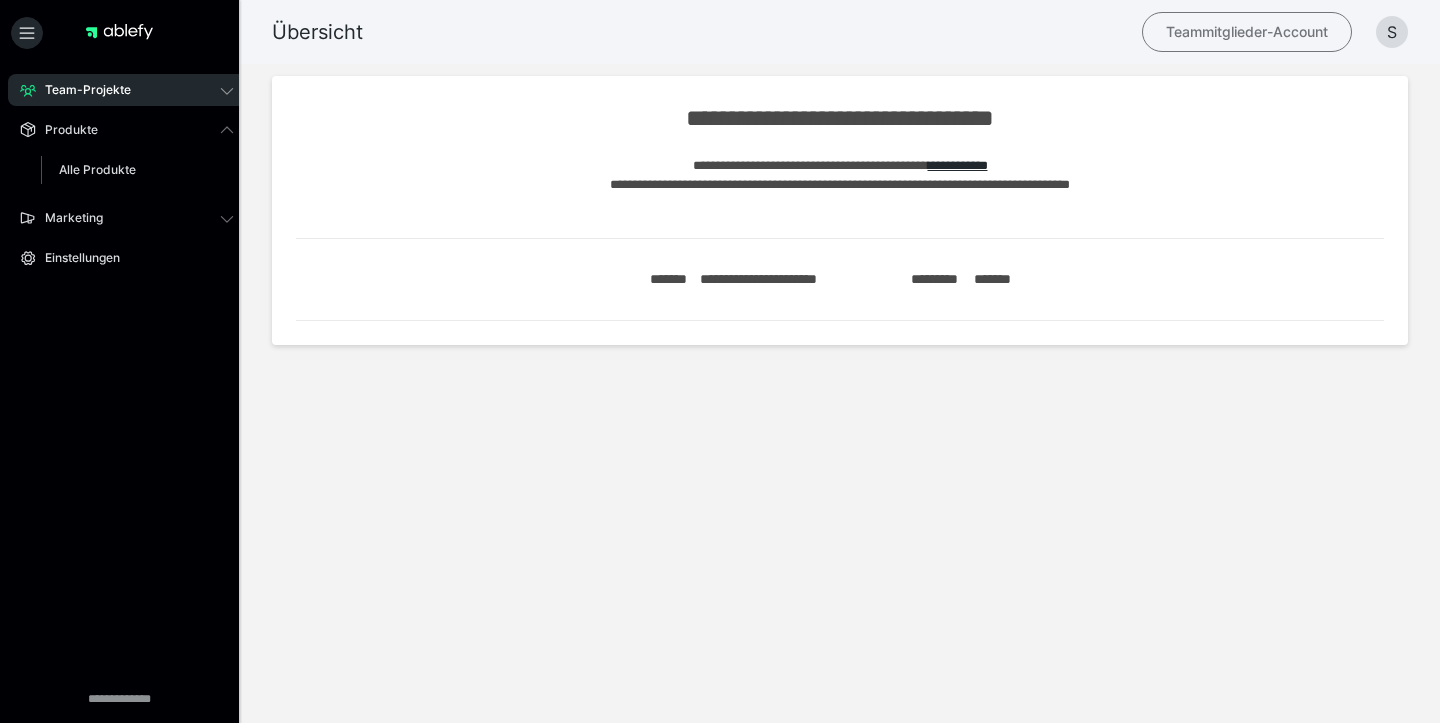 click on "Teammitglieder-Account" at bounding box center (1247, 32) 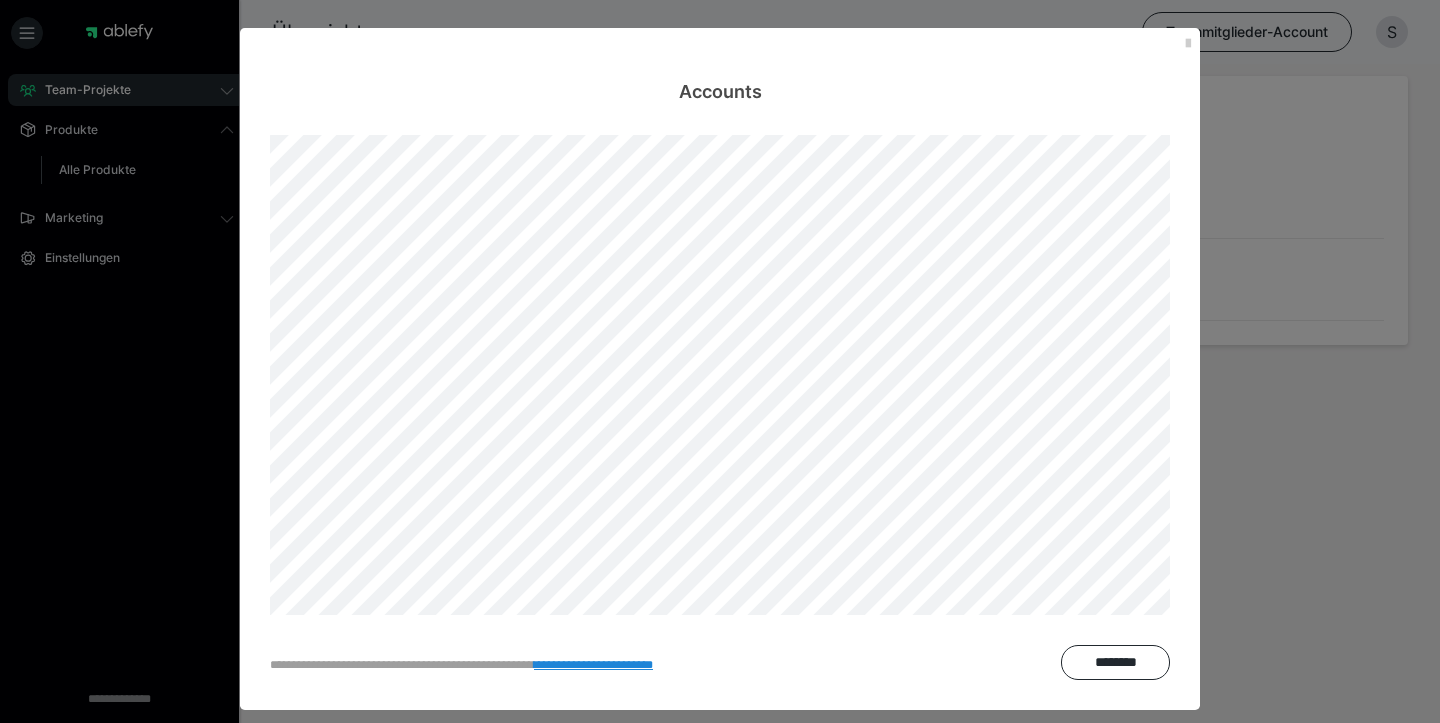 click on "**********" at bounding box center [720, 361] 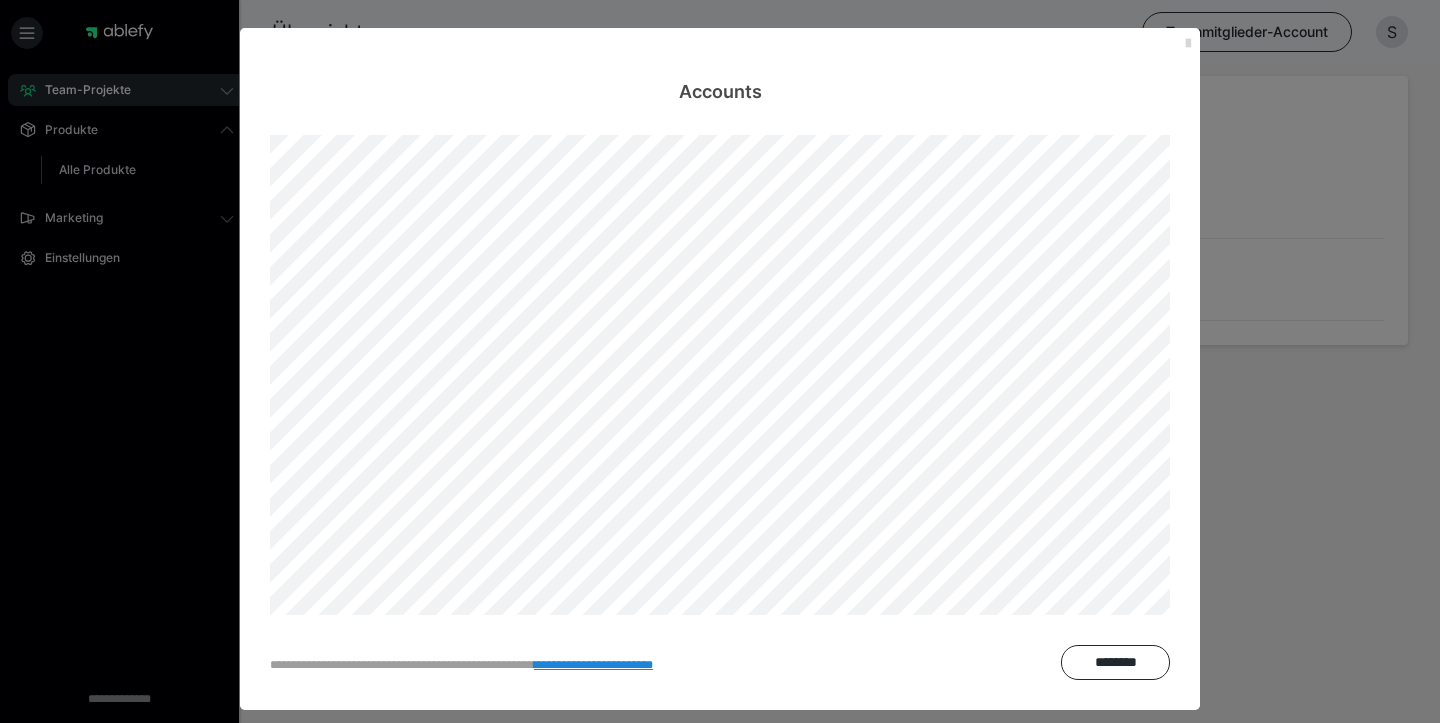 click at bounding box center (1188, 44) 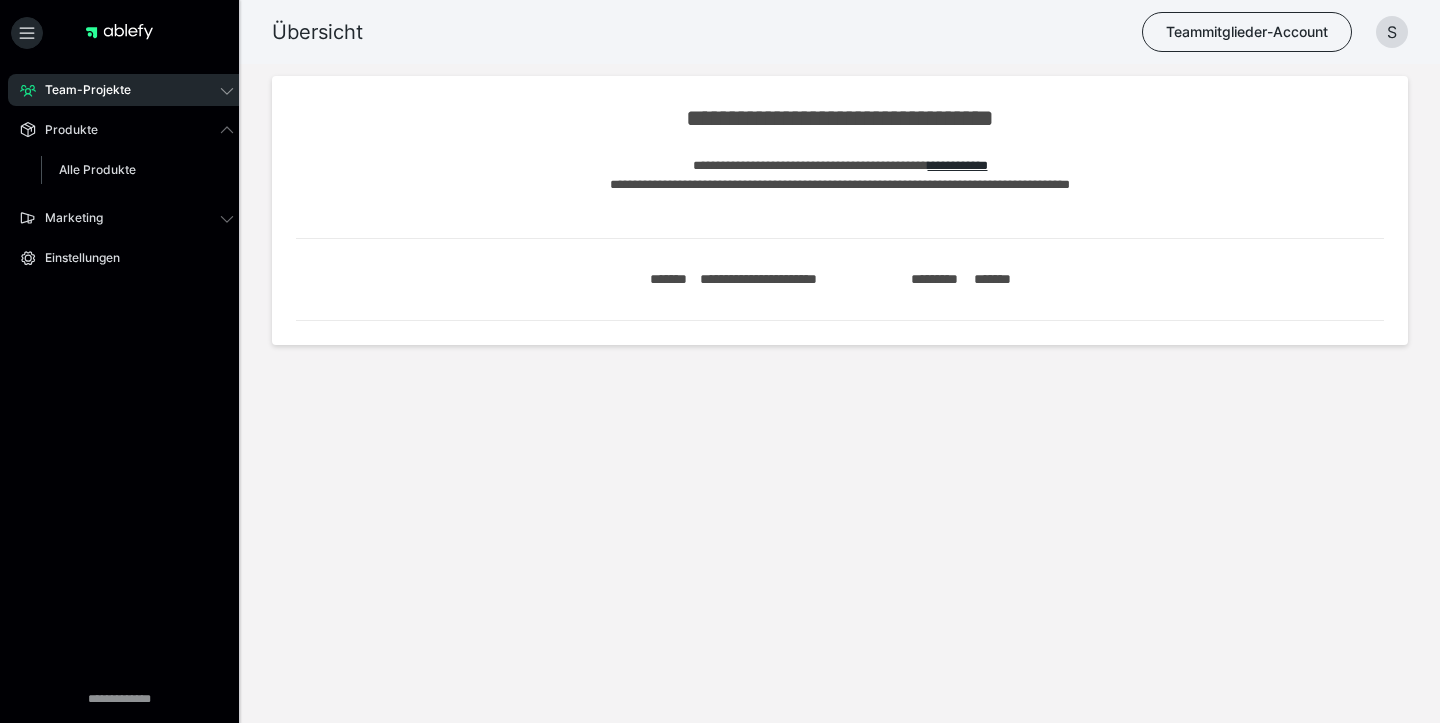 click on "**********" at bounding box center (840, 187) 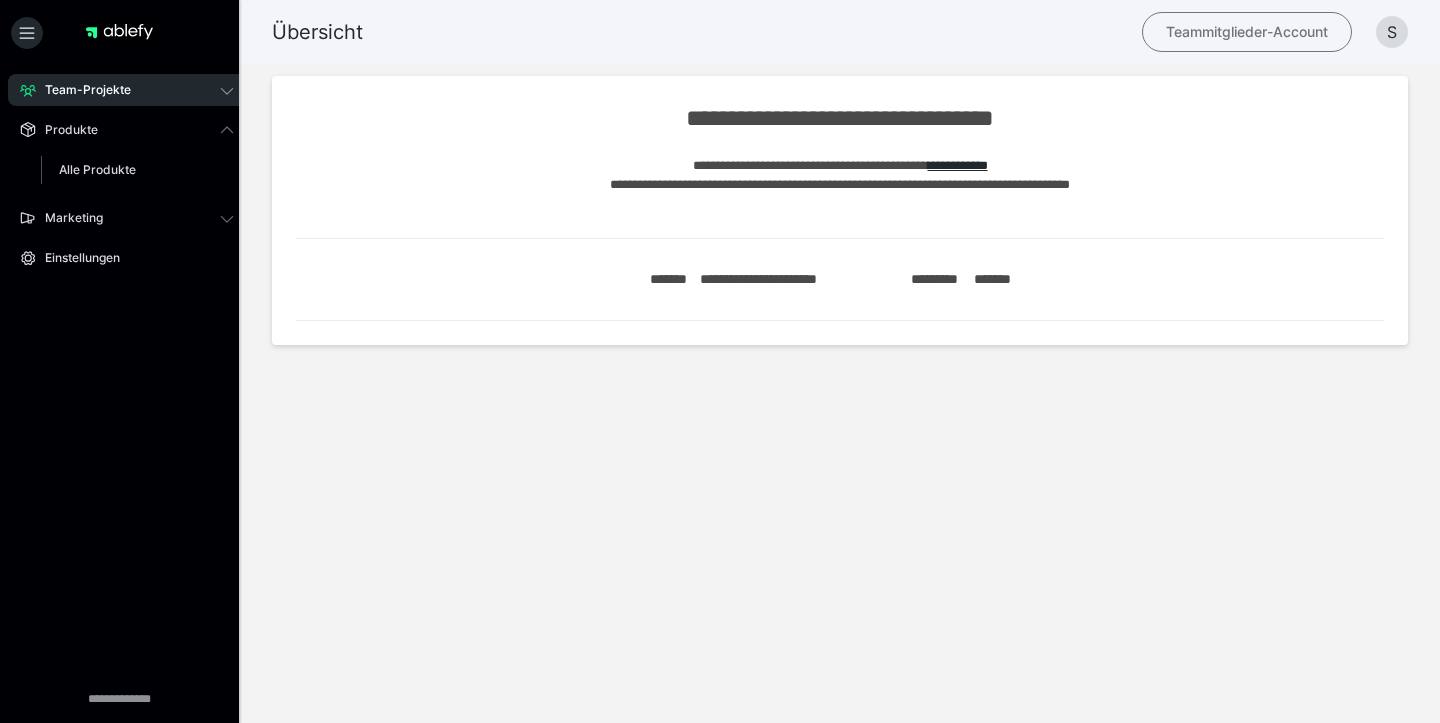click on "Teammitglieder-Account" at bounding box center (1247, 32) 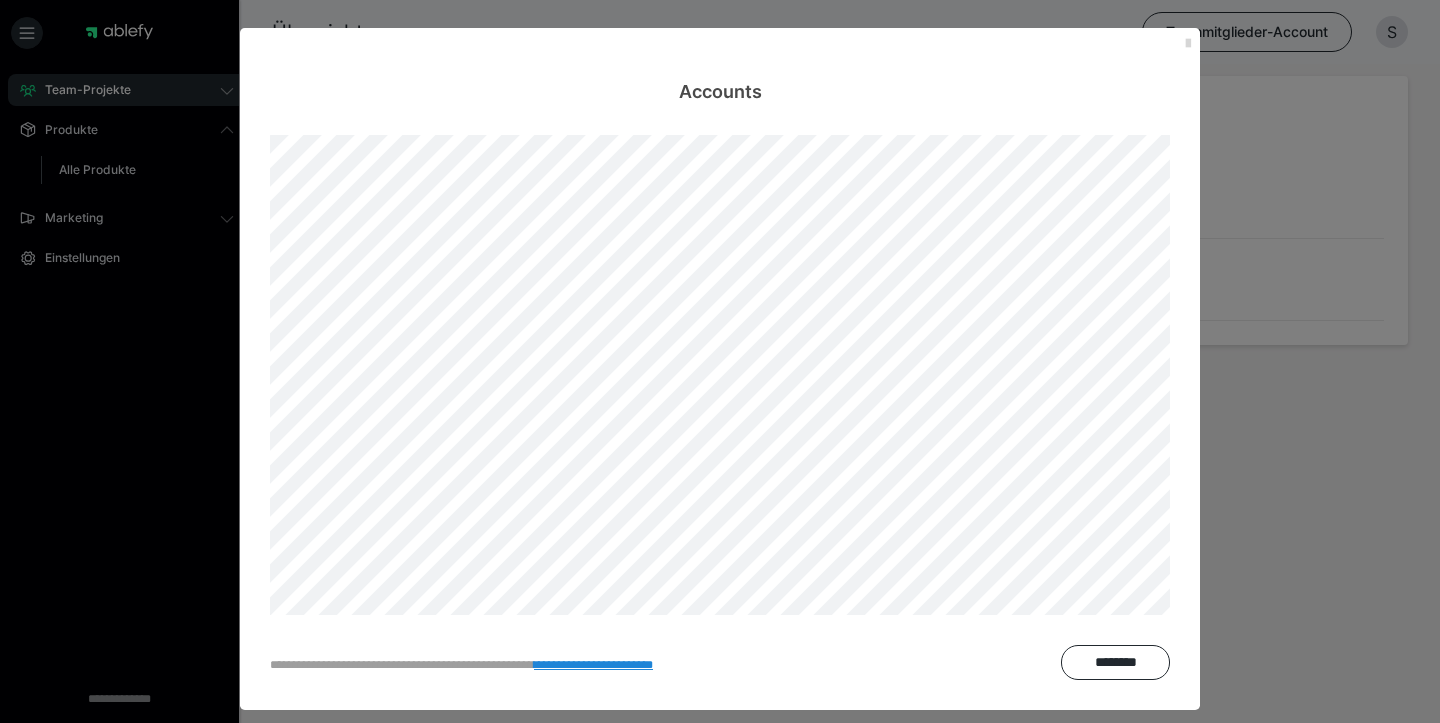 click at bounding box center (1188, 44) 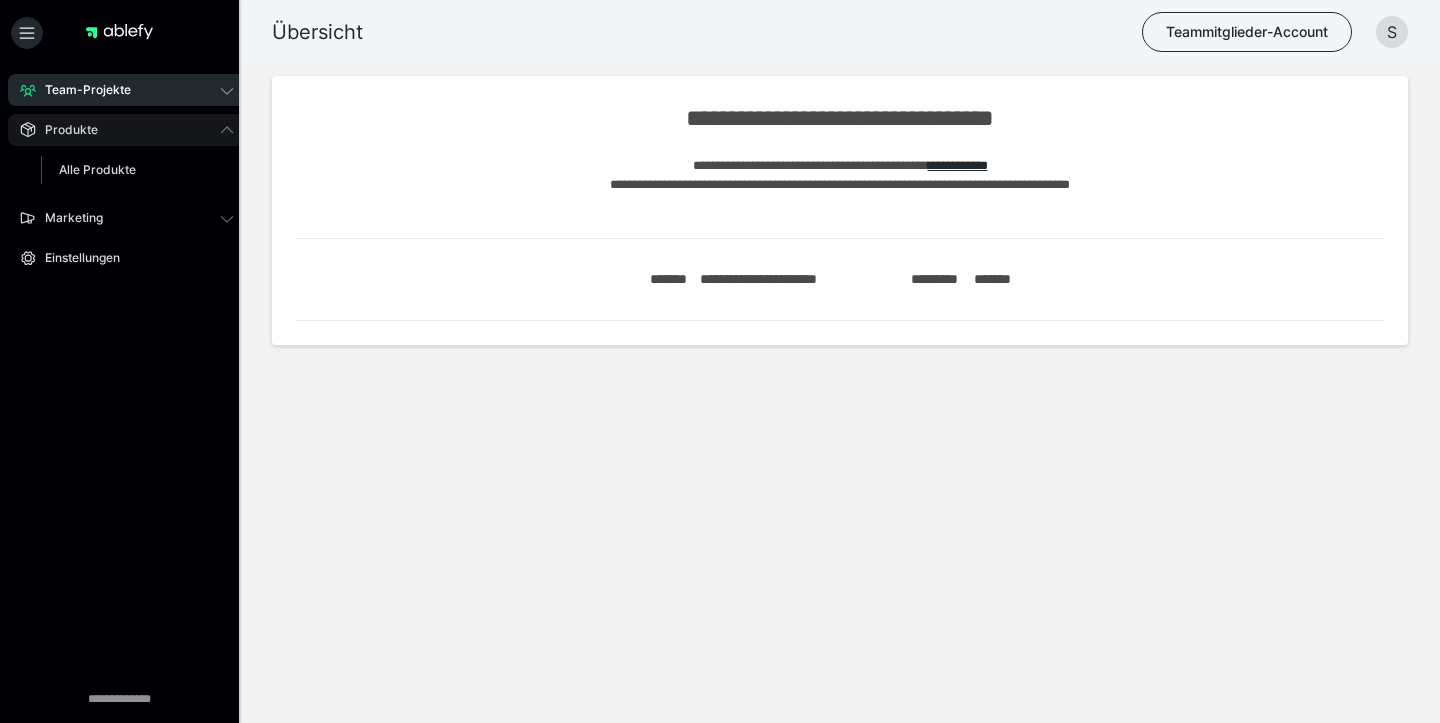 click on "Produkte" at bounding box center (127, 130) 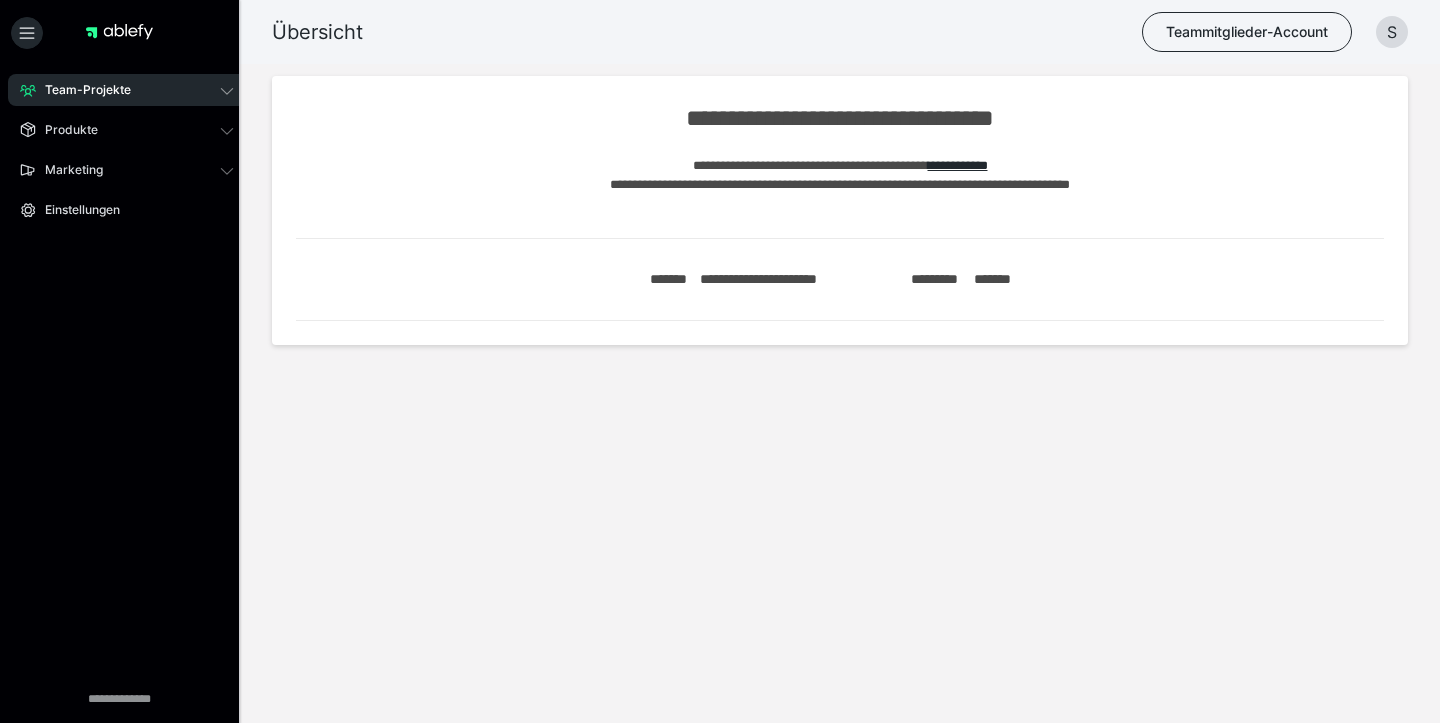 click at bounding box center (119, 37) 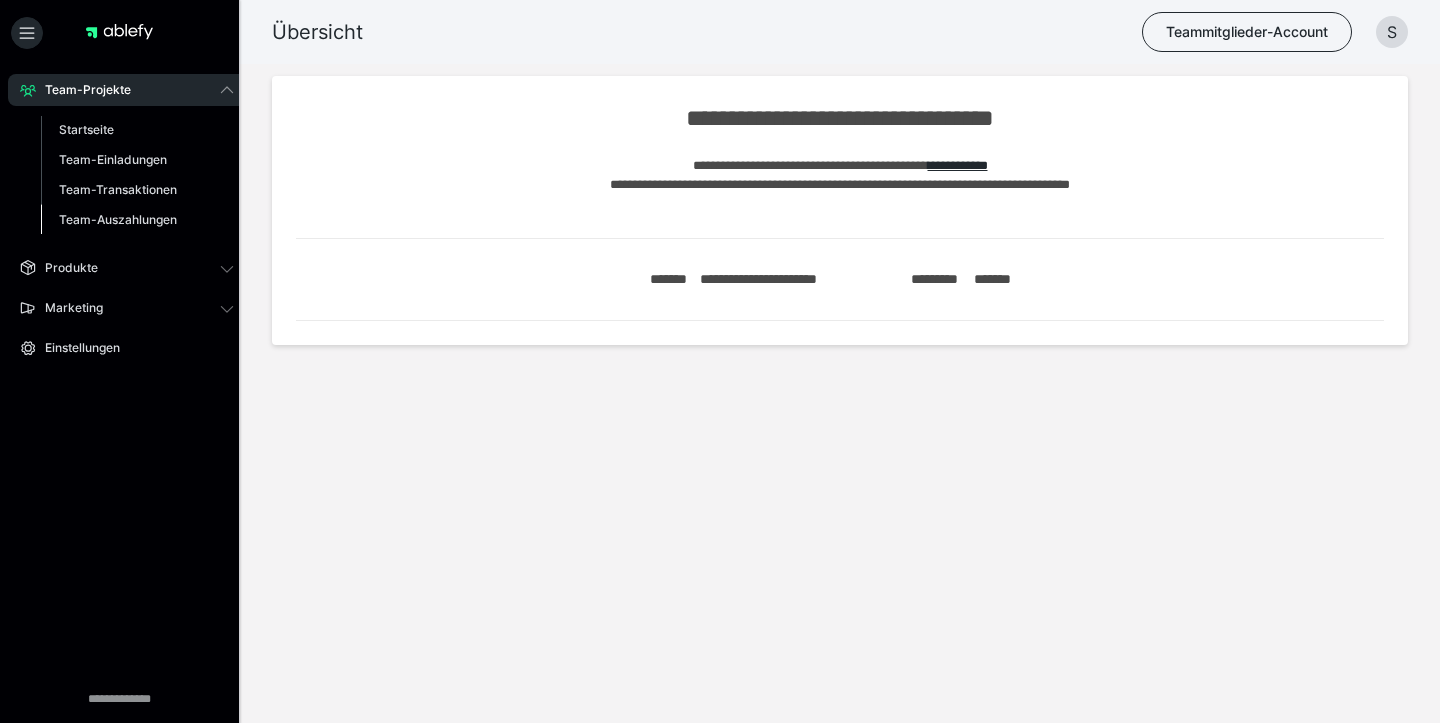 click on "Team-Auszahlungen" at bounding box center (118, 219) 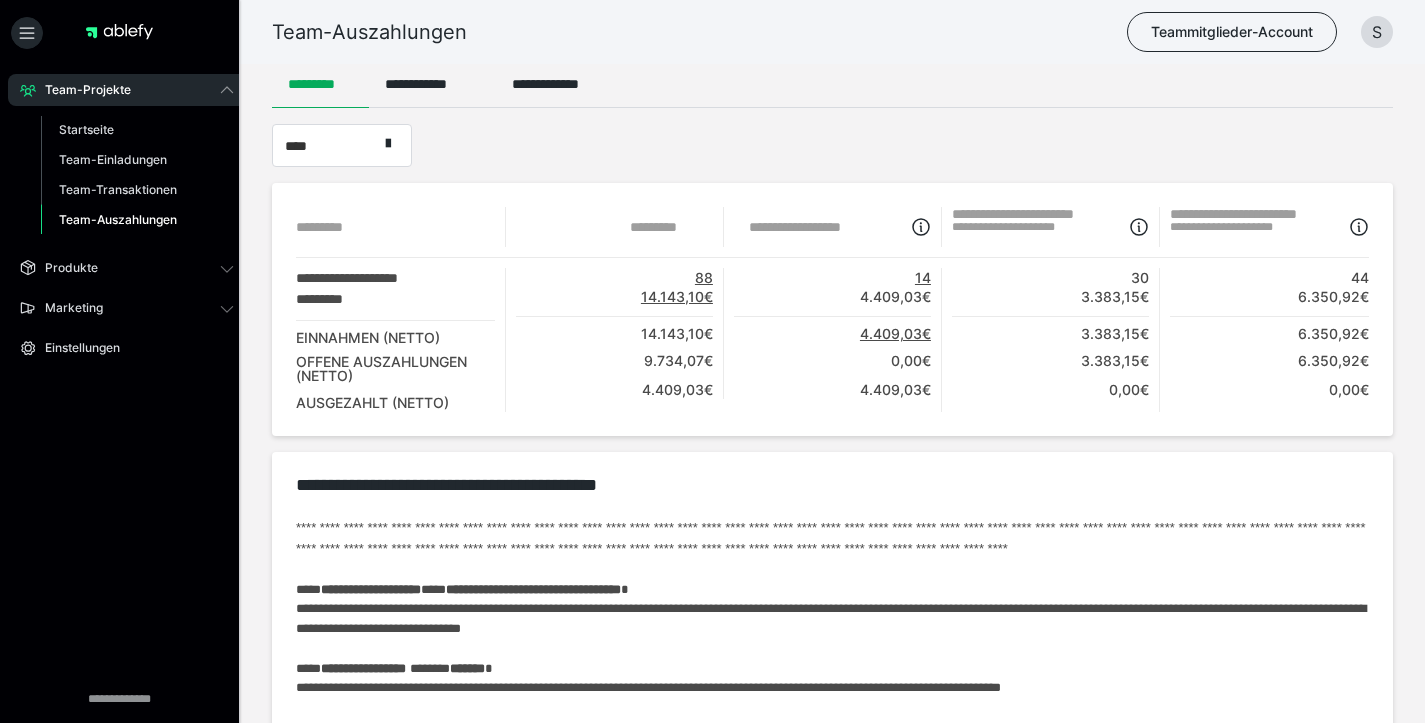 click on "**********" at bounding box center (832, 84) 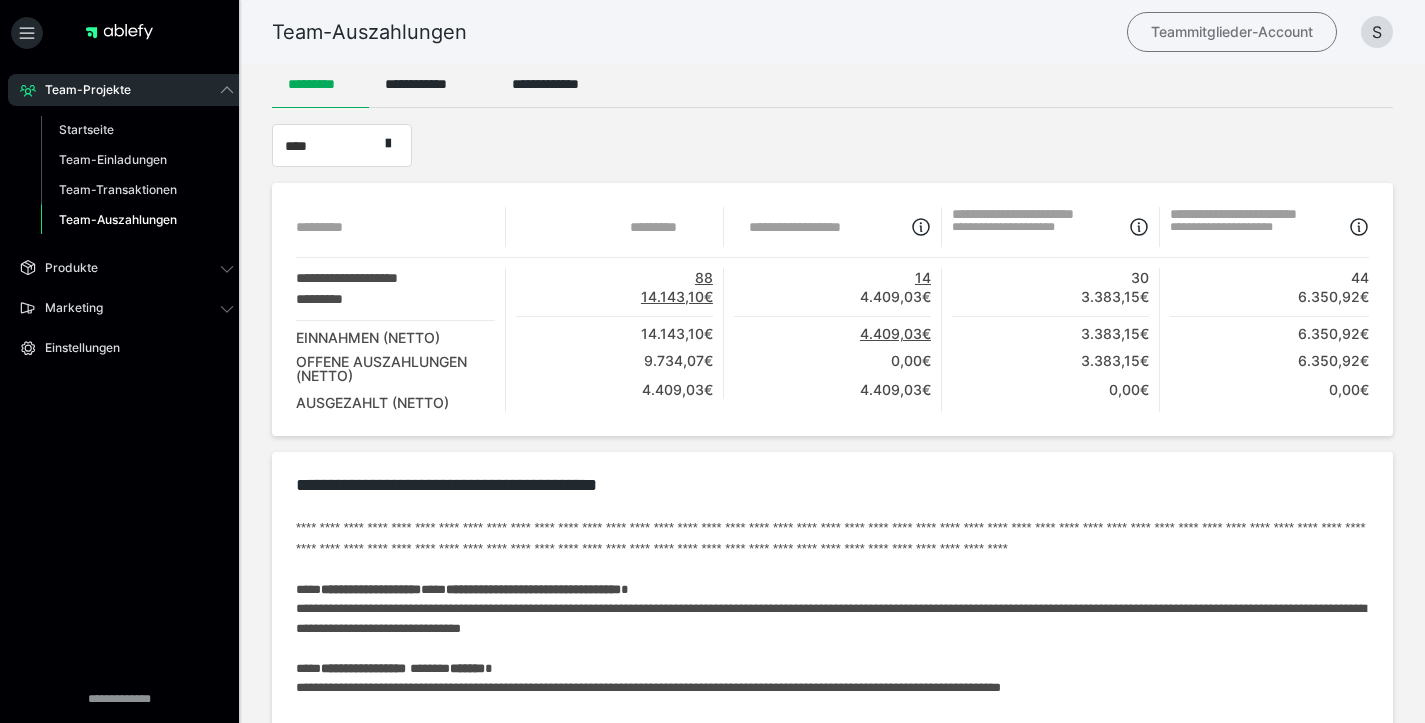 click on "Teammitglieder-Account" at bounding box center [1232, 32] 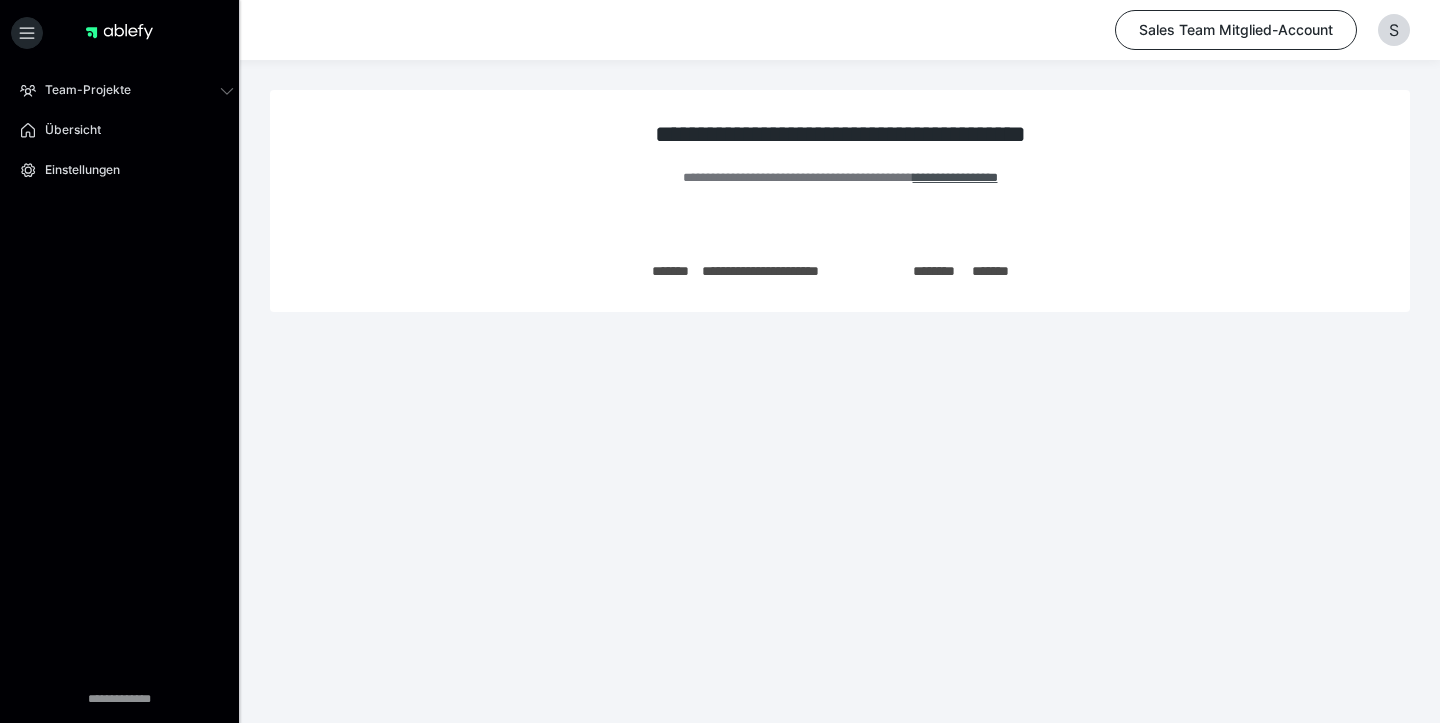scroll, scrollTop: 0, scrollLeft: 0, axis: both 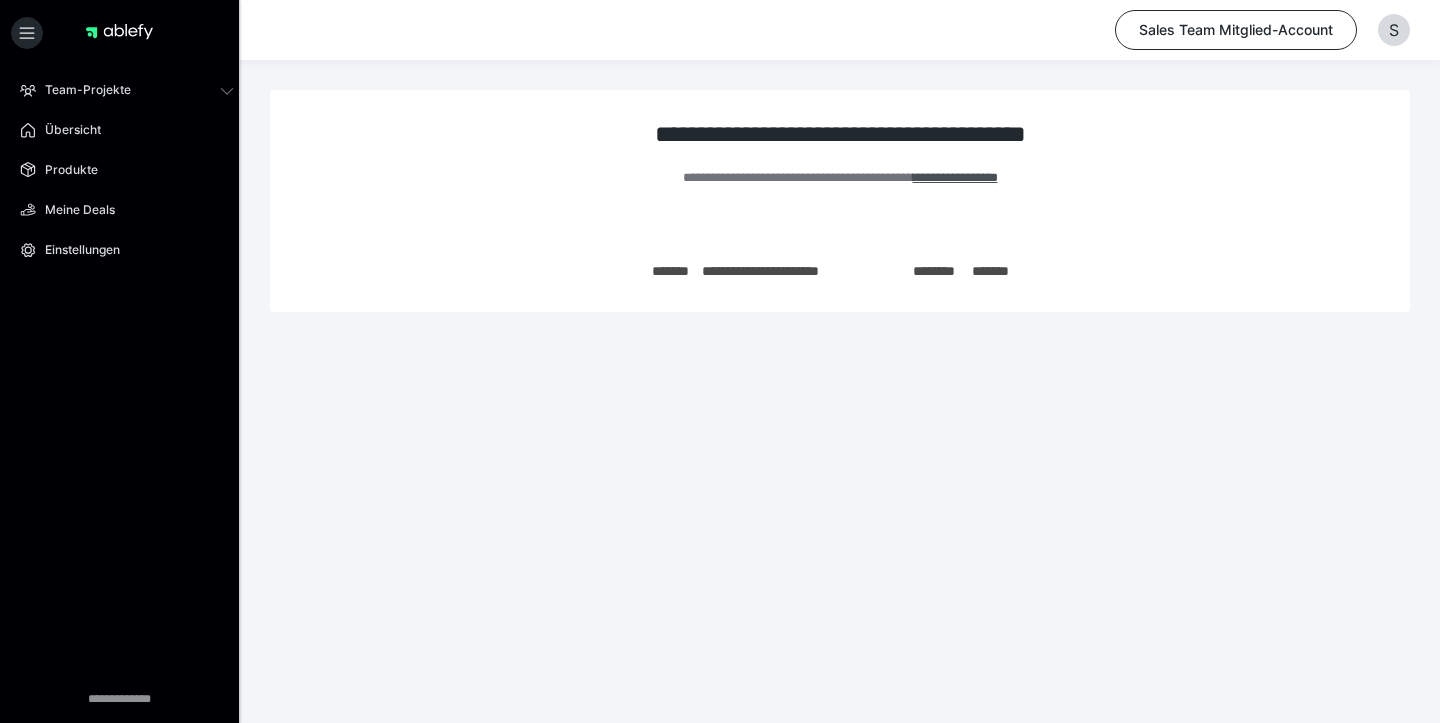 click on "**********" at bounding box center [840, 251] 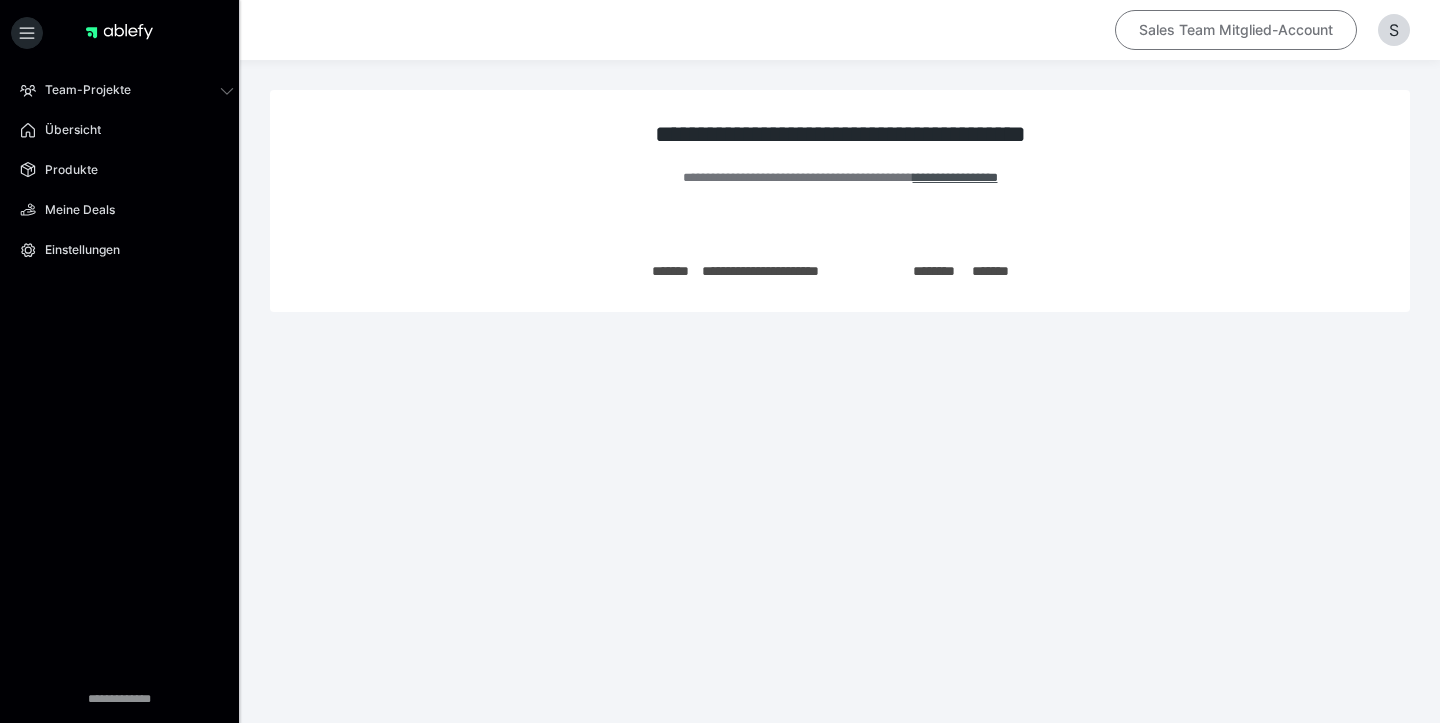 click on "Sales Team Mitglied-Account" at bounding box center (1236, 30) 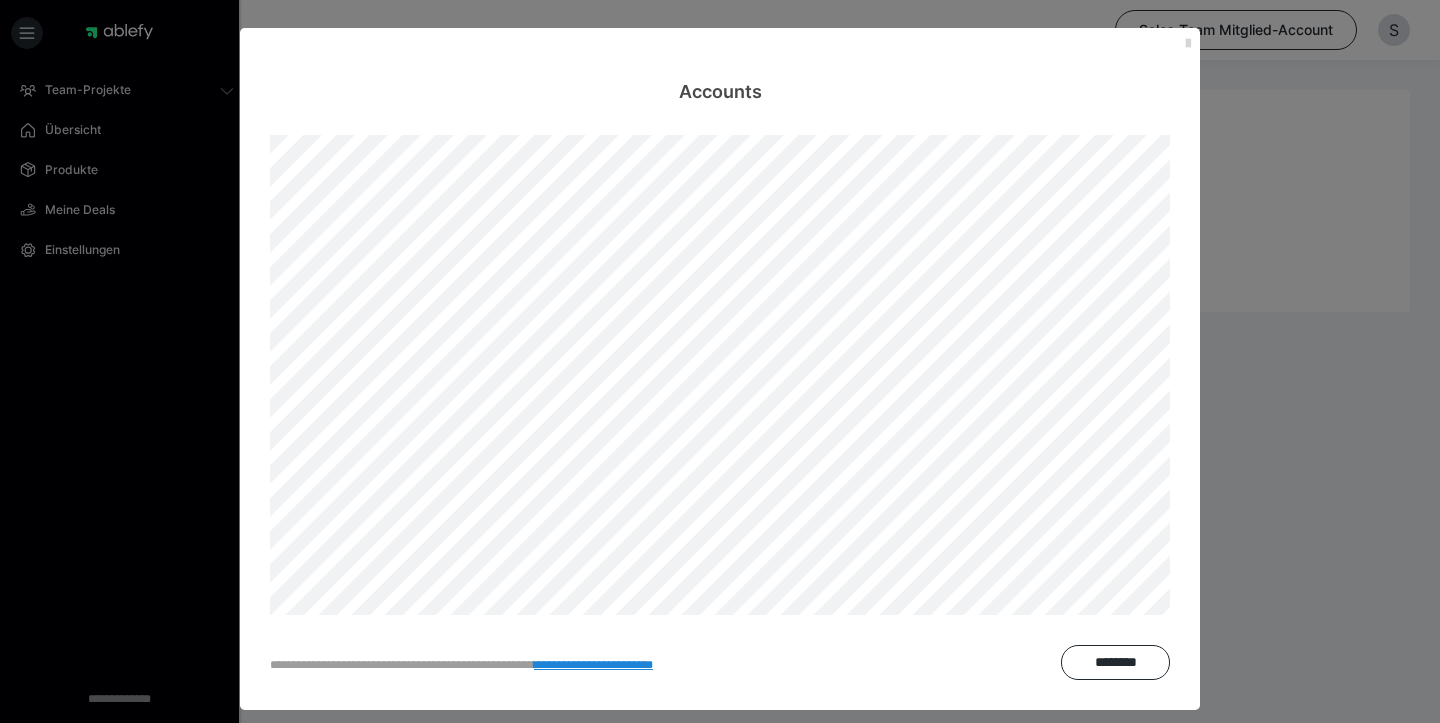 click at bounding box center [1188, 44] 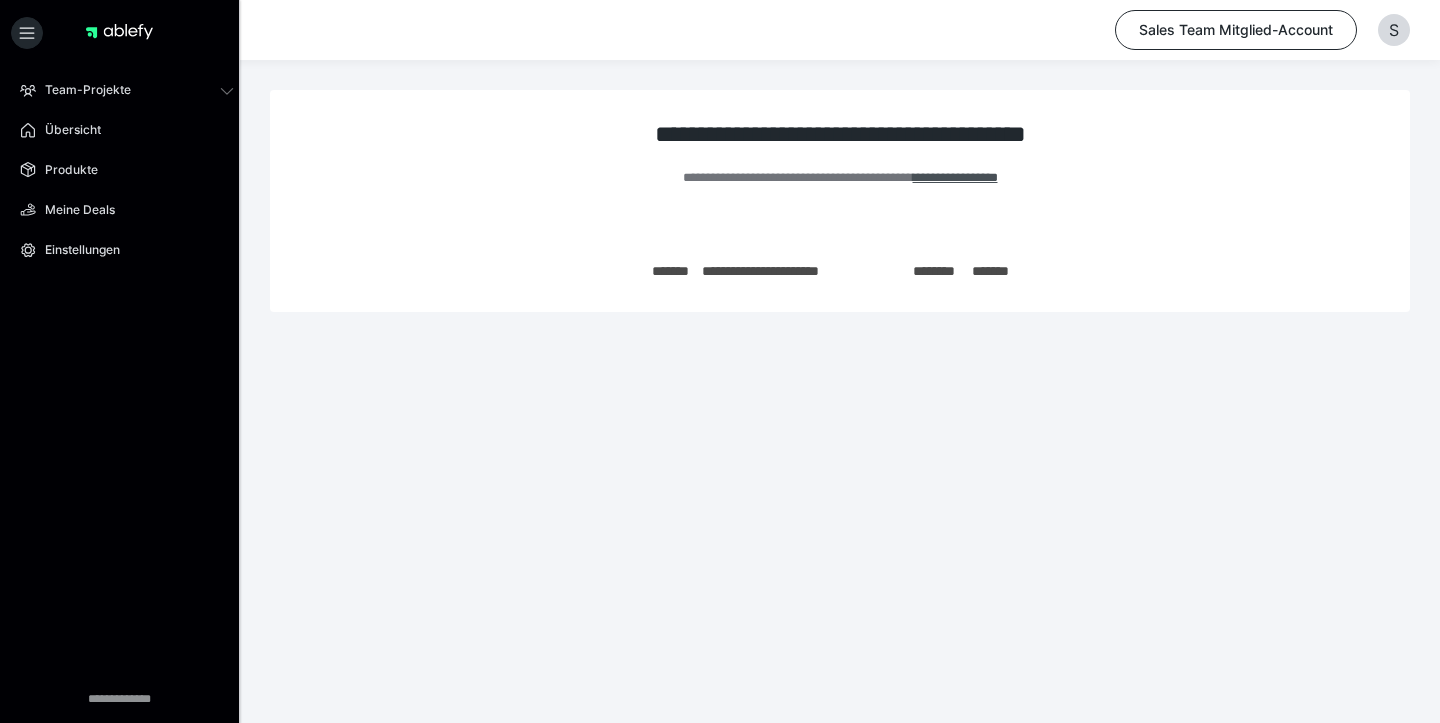 click on "Sales Team Mitglied-Account S" at bounding box center (720, 30) 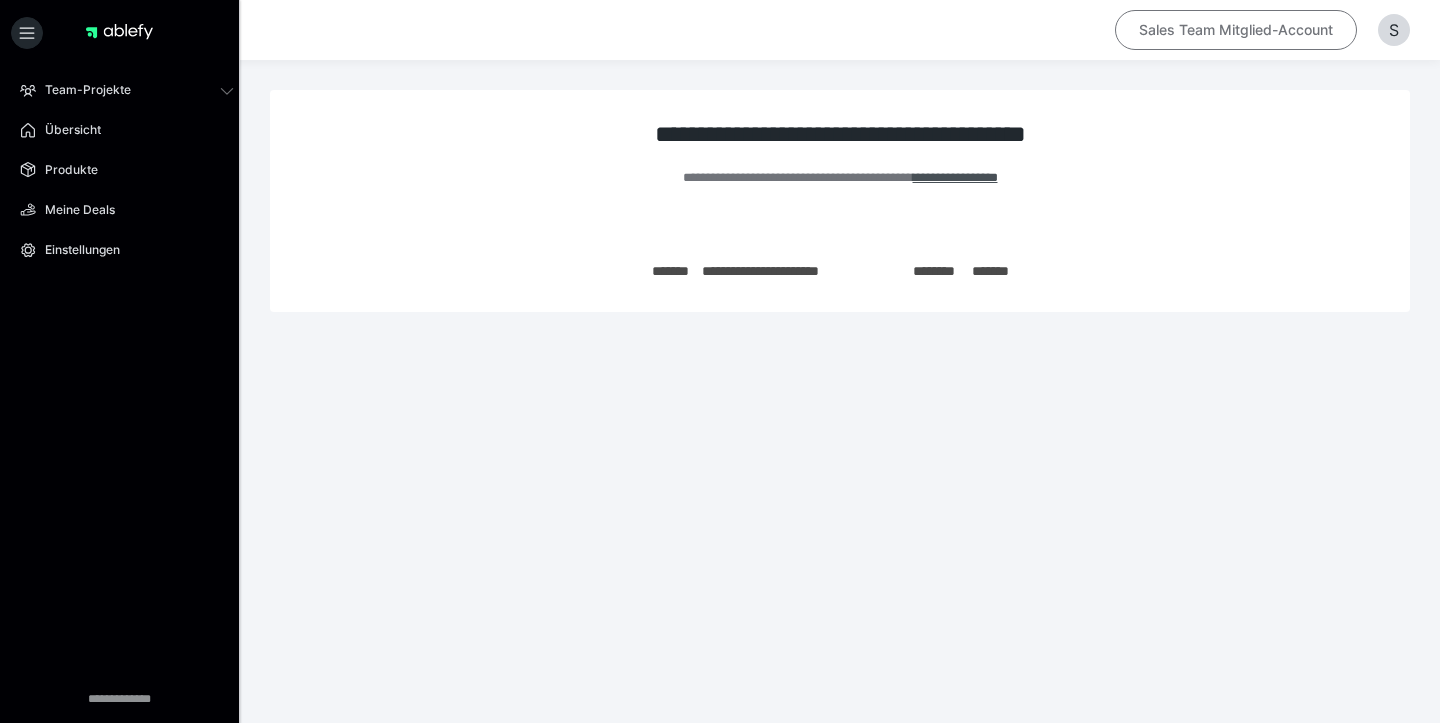 click on "Sales Team Mitglied-Account" at bounding box center [1236, 30] 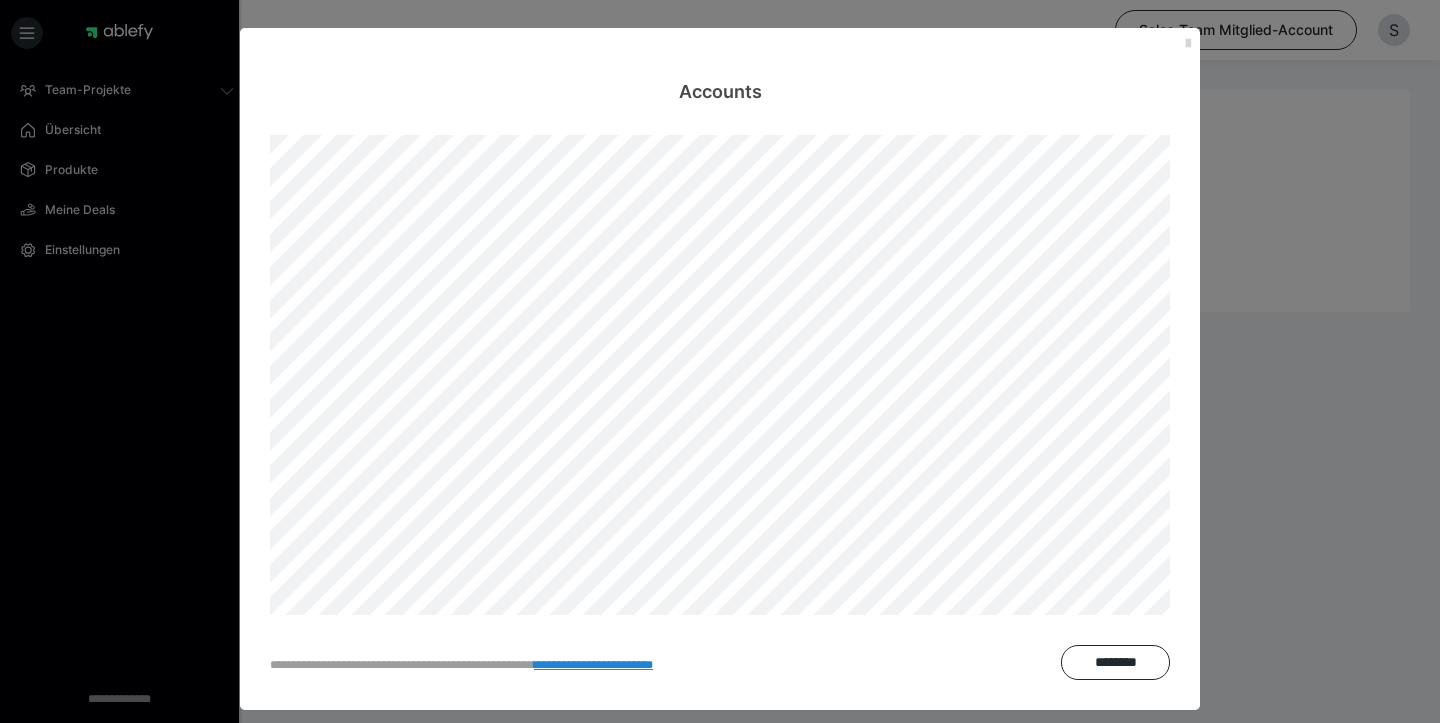 click at bounding box center (1188, 44) 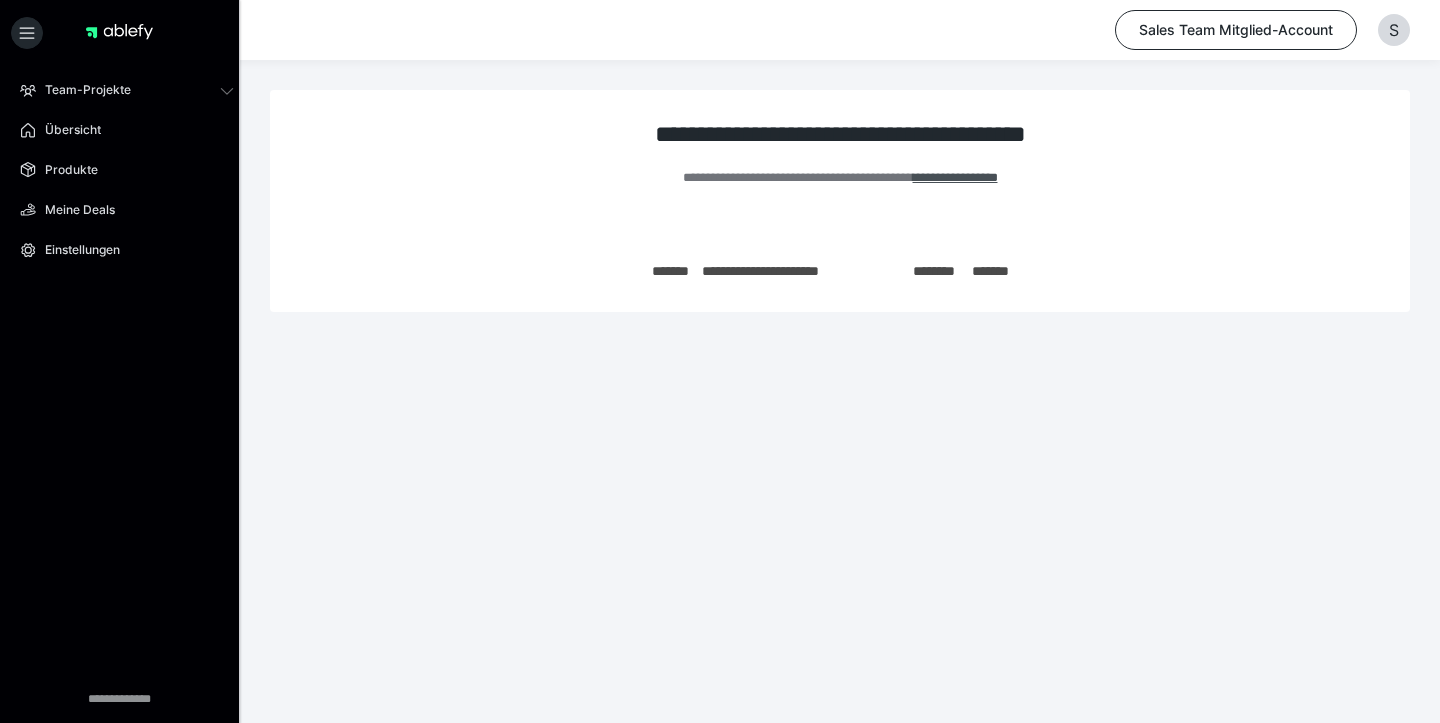 click on "**********" at bounding box center [840, 189] 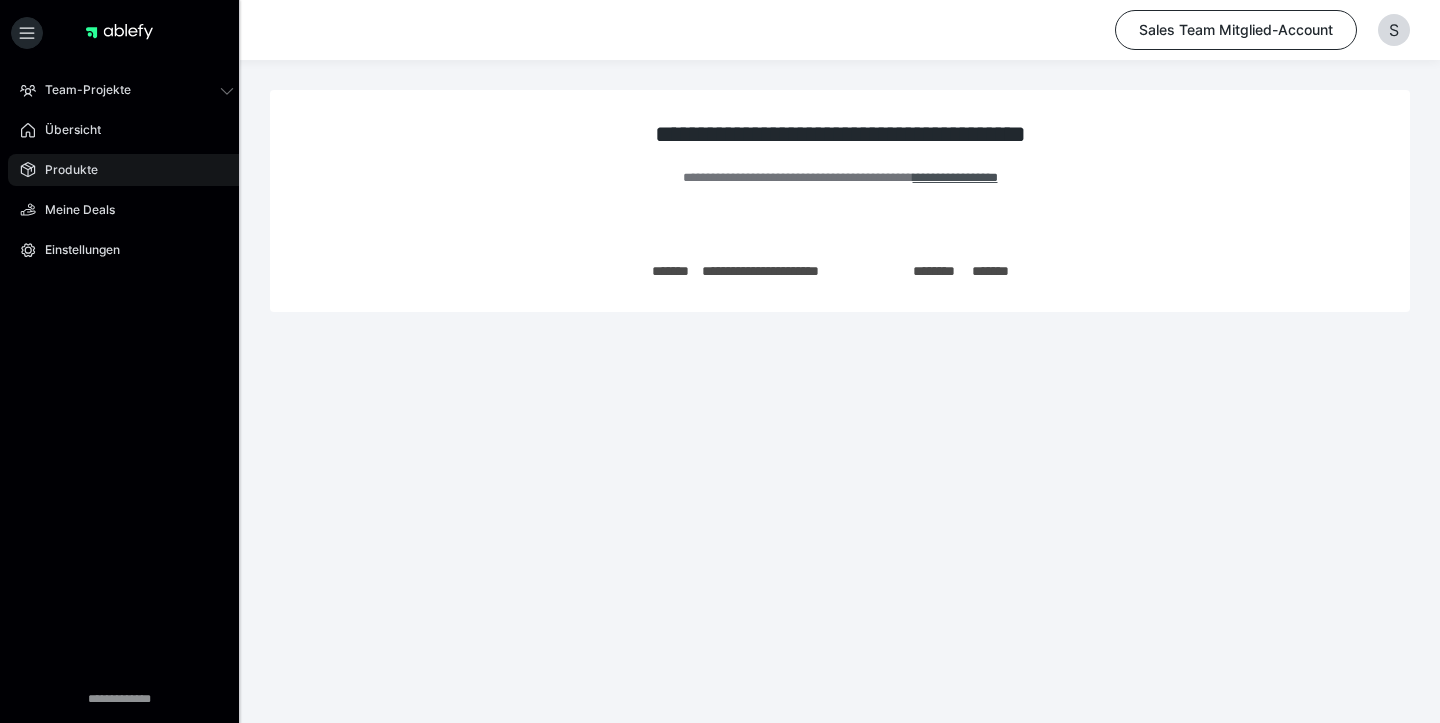 click on "Produkte" at bounding box center (127, 170) 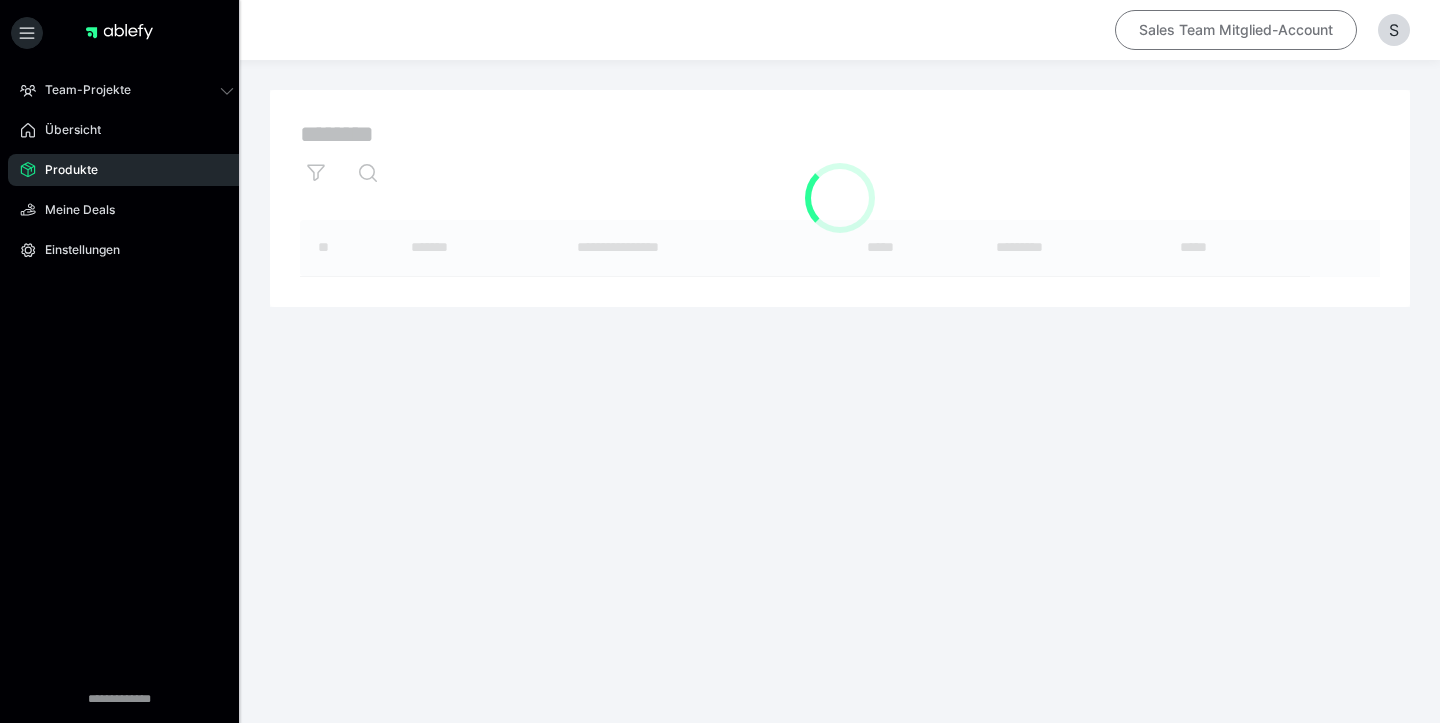 click on "Sales Team Mitglied-Account" at bounding box center (1236, 30) 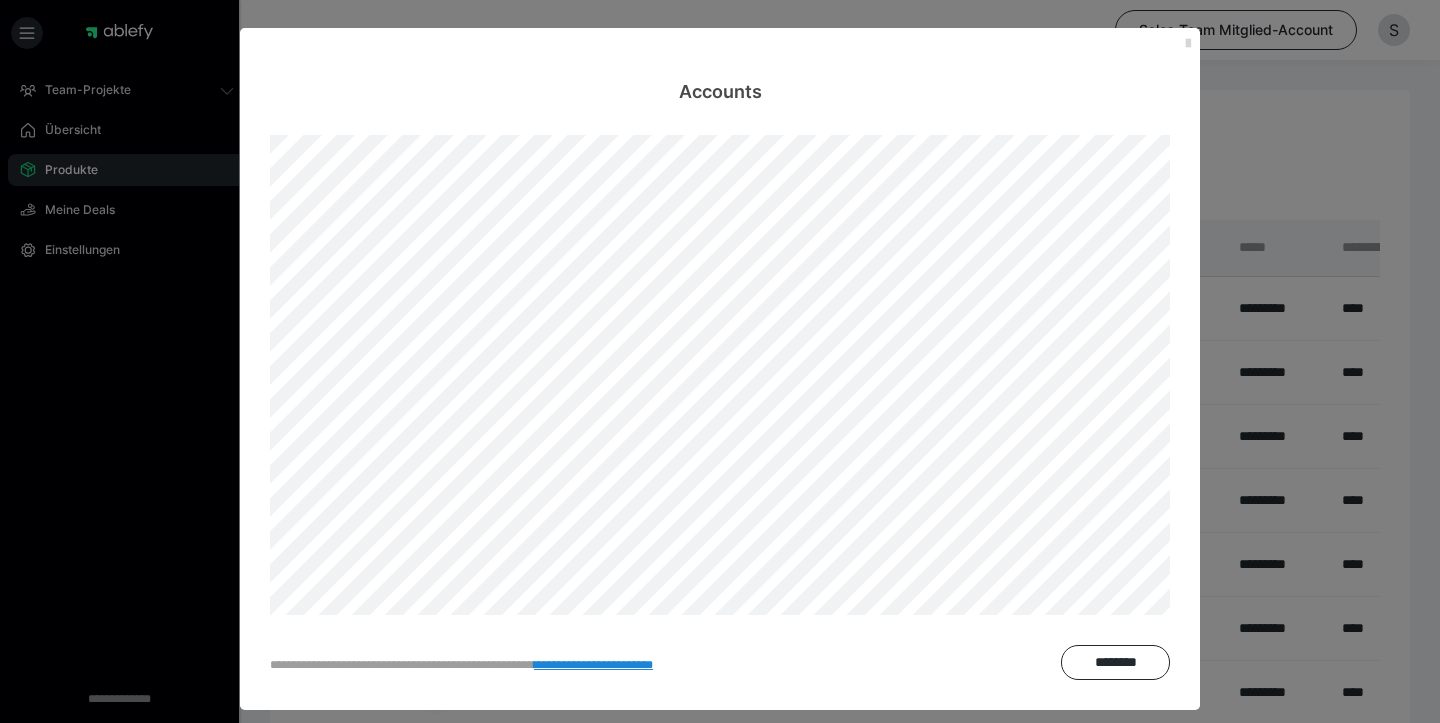 click at bounding box center [1188, 44] 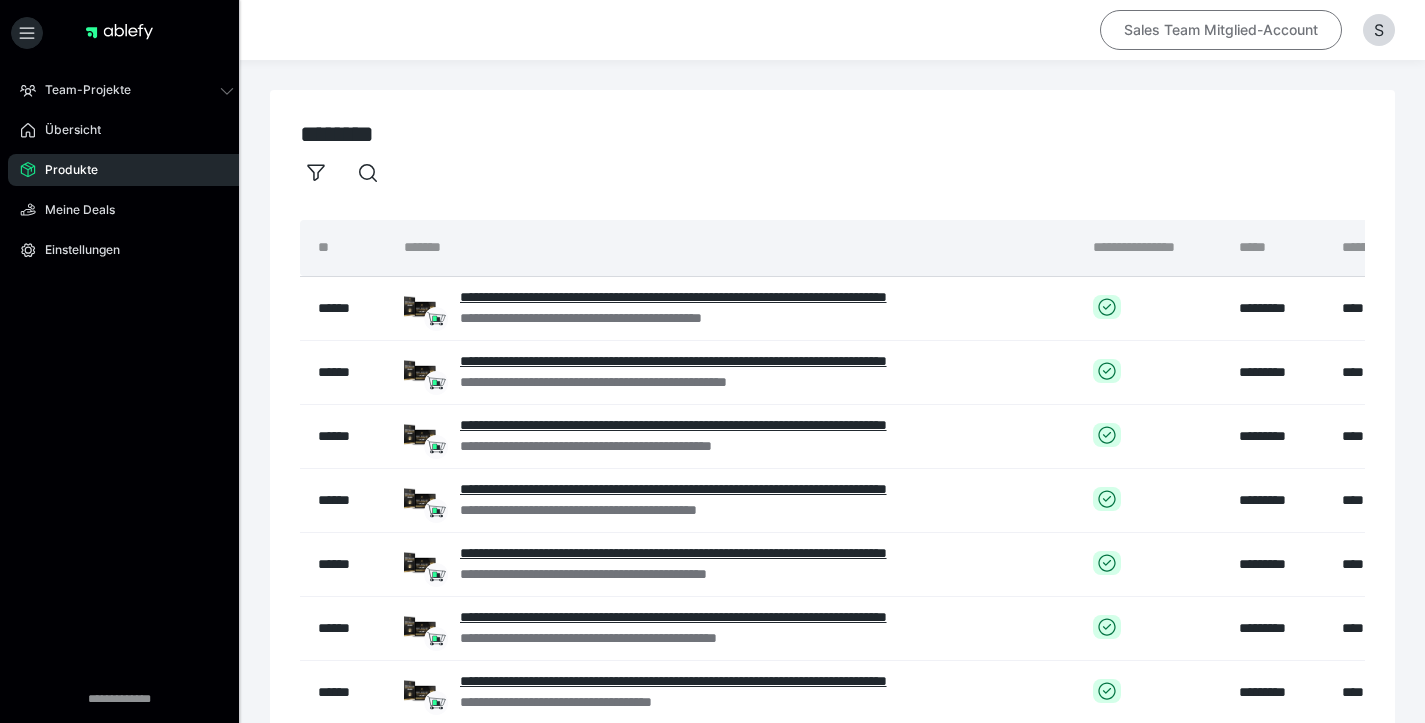 click on "Sales Team Mitglied-Account" at bounding box center [1221, 30] 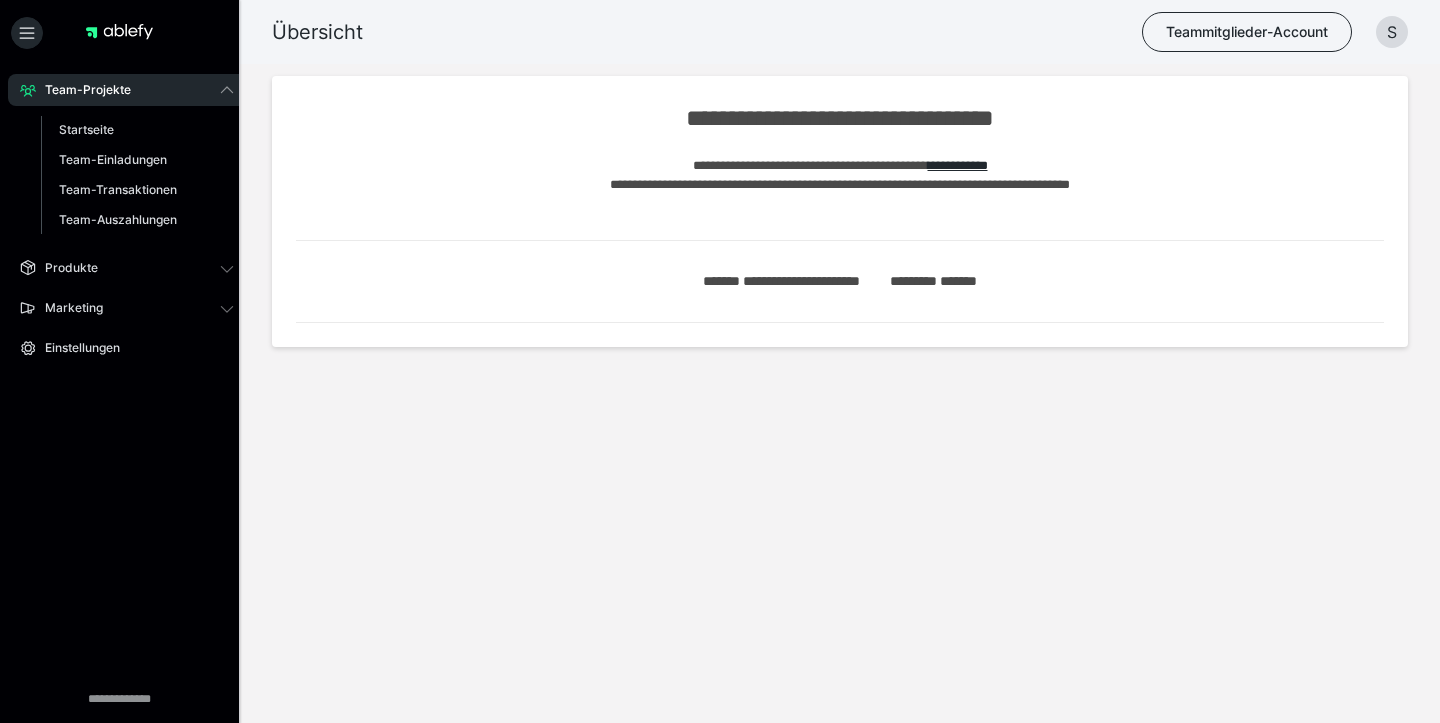 scroll, scrollTop: 0, scrollLeft: 0, axis: both 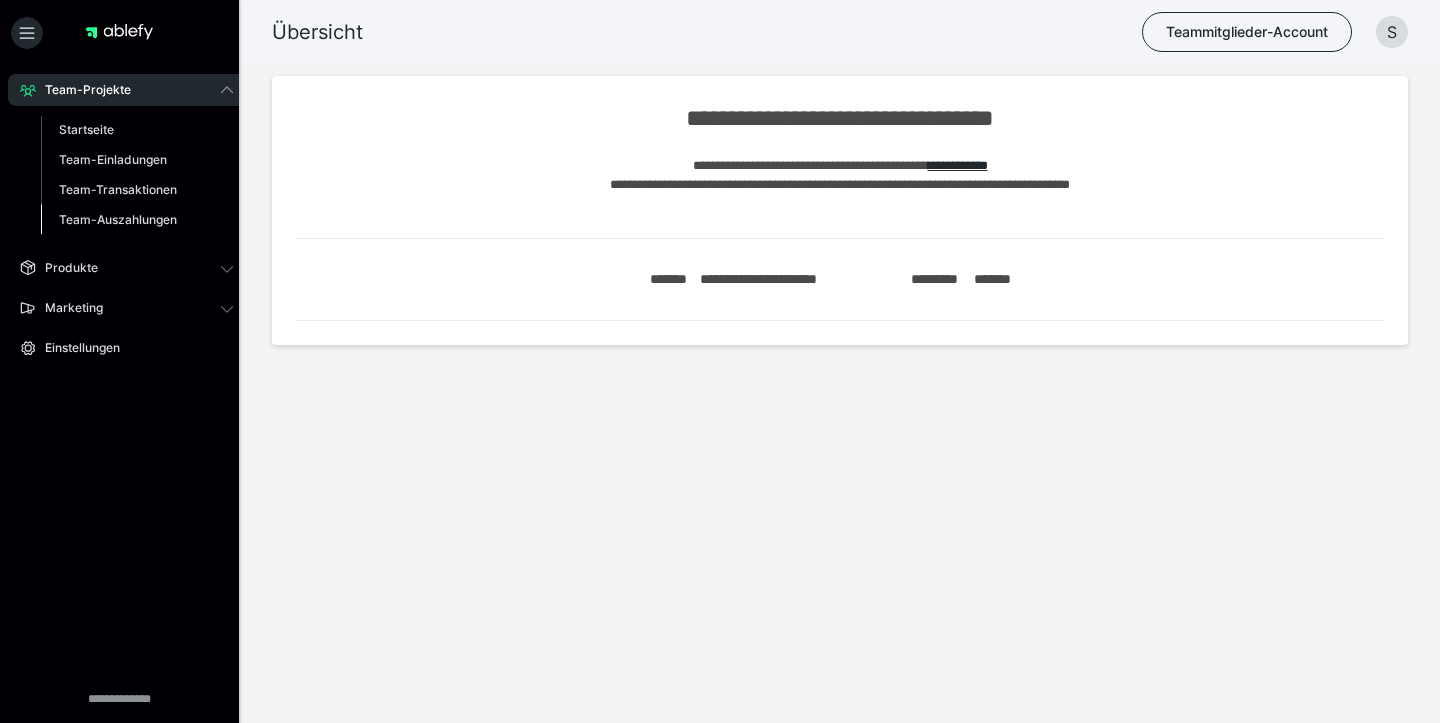 click on "Team-Auszahlungen" at bounding box center (118, 219) 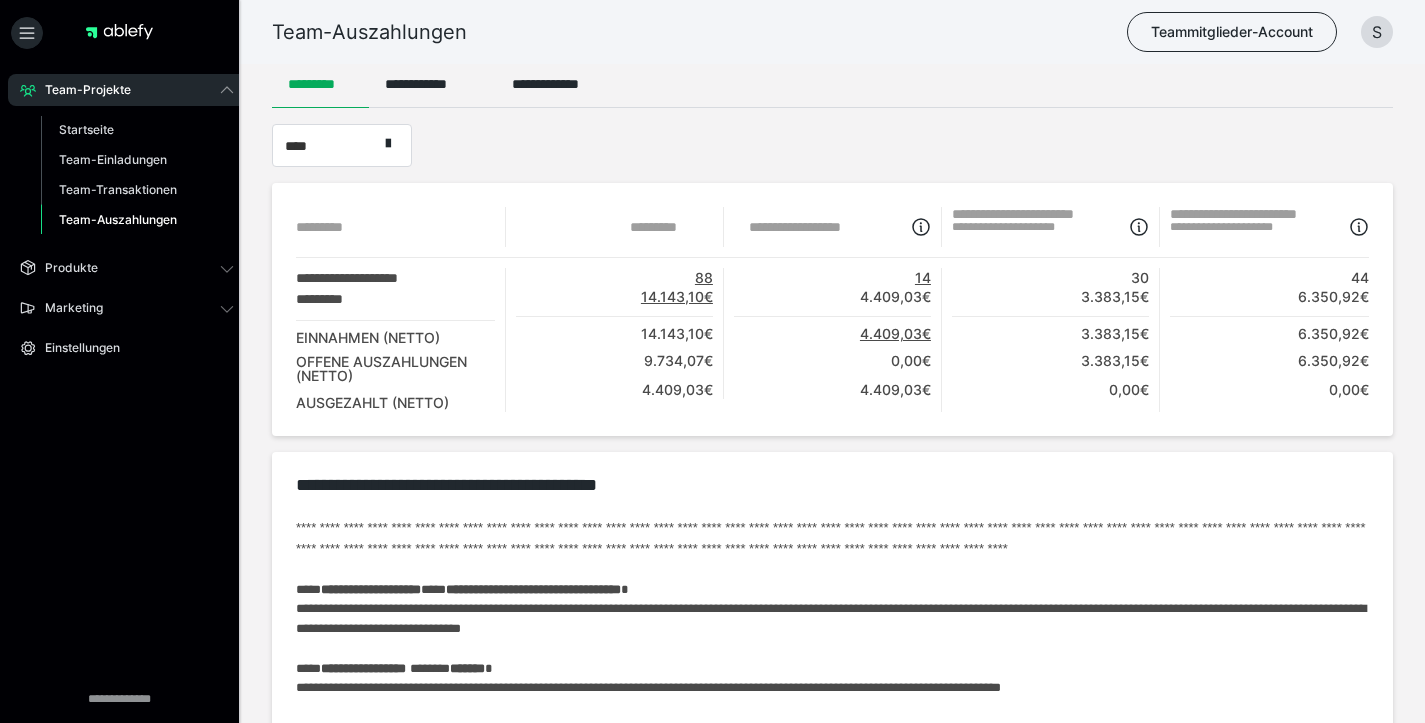 click on "**********" at bounding box center (832, 420) 